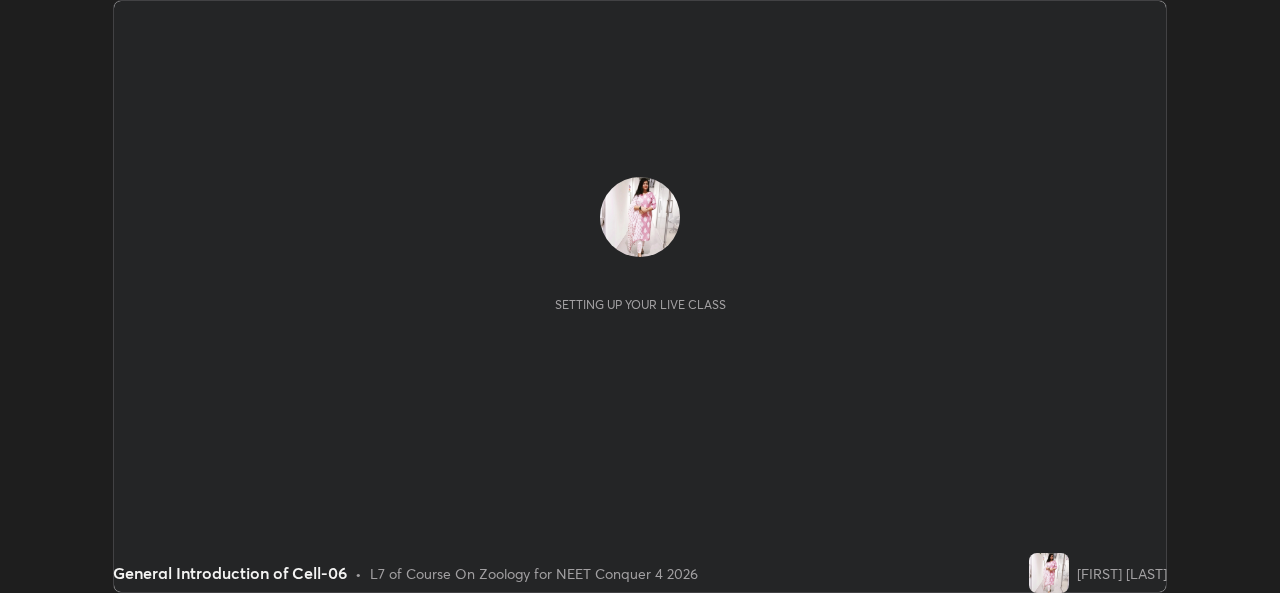 scroll, scrollTop: 0, scrollLeft: 0, axis: both 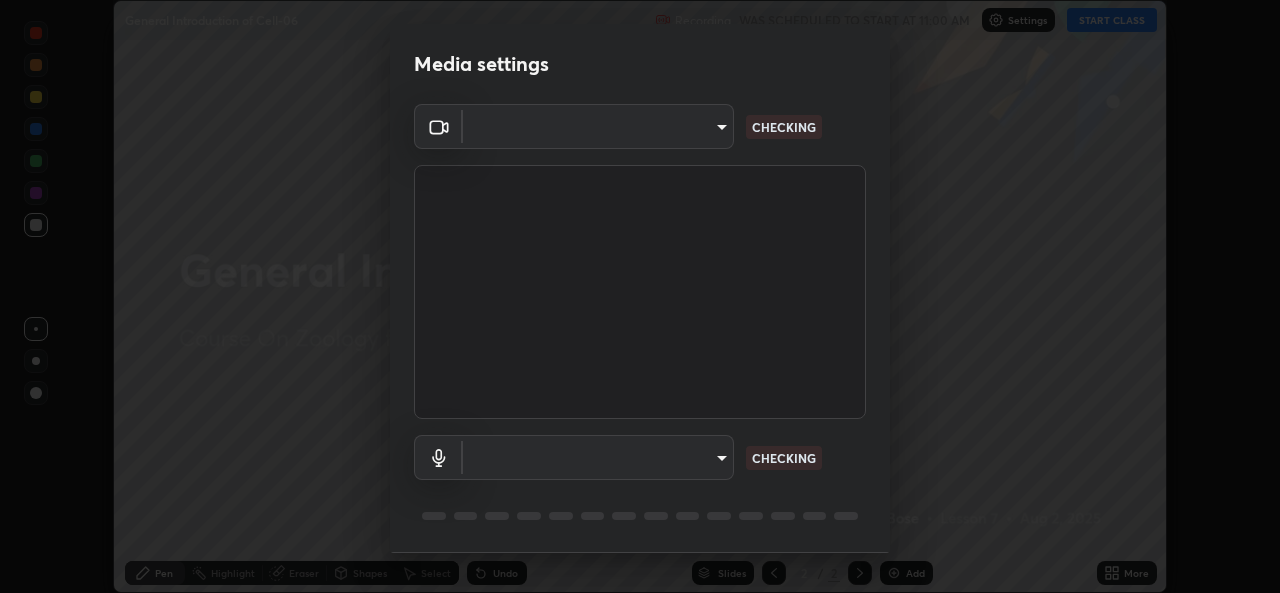 type on "[HASH]" 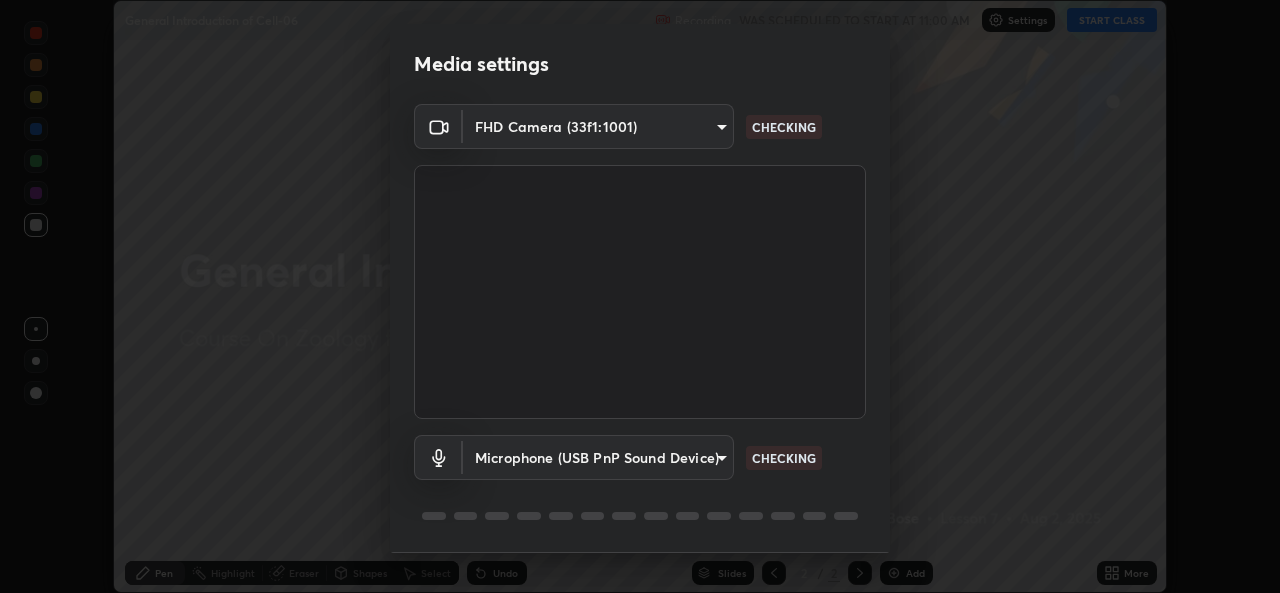scroll, scrollTop: 63, scrollLeft: 0, axis: vertical 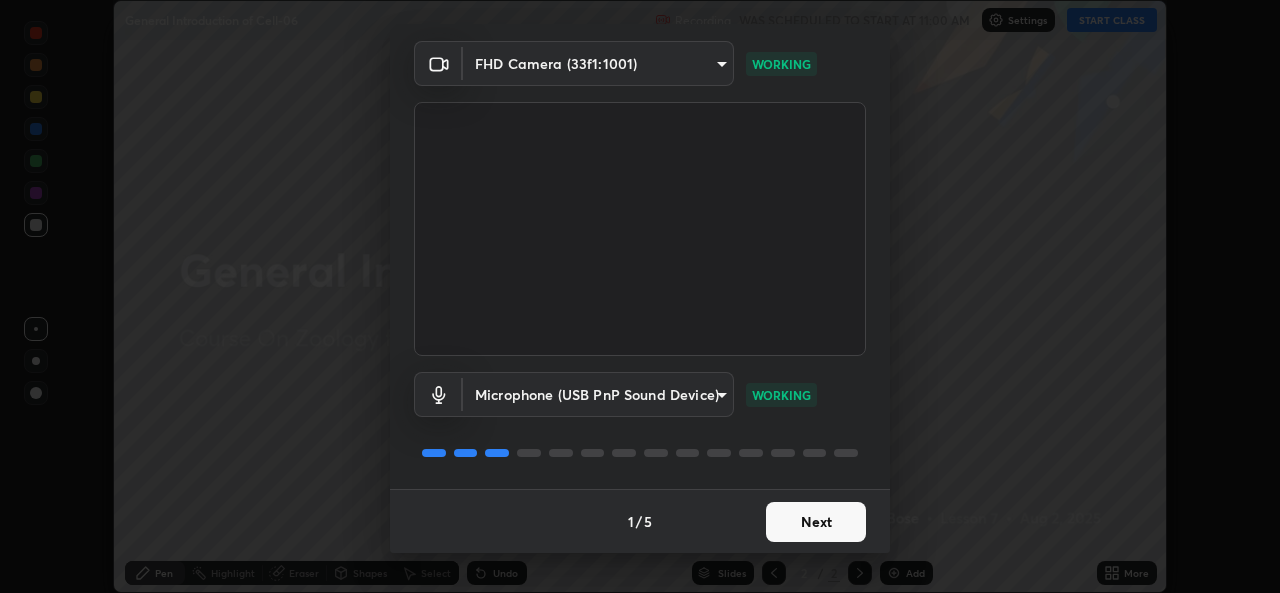 click on "Next" at bounding box center [816, 522] 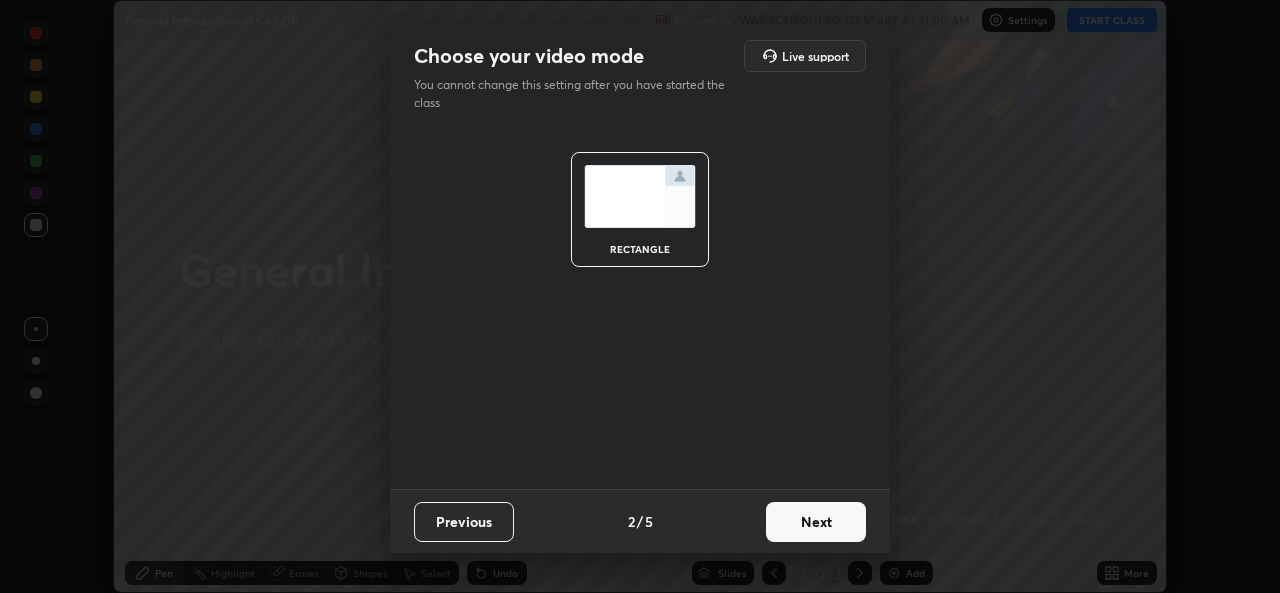 scroll, scrollTop: 0, scrollLeft: 0, axis: both 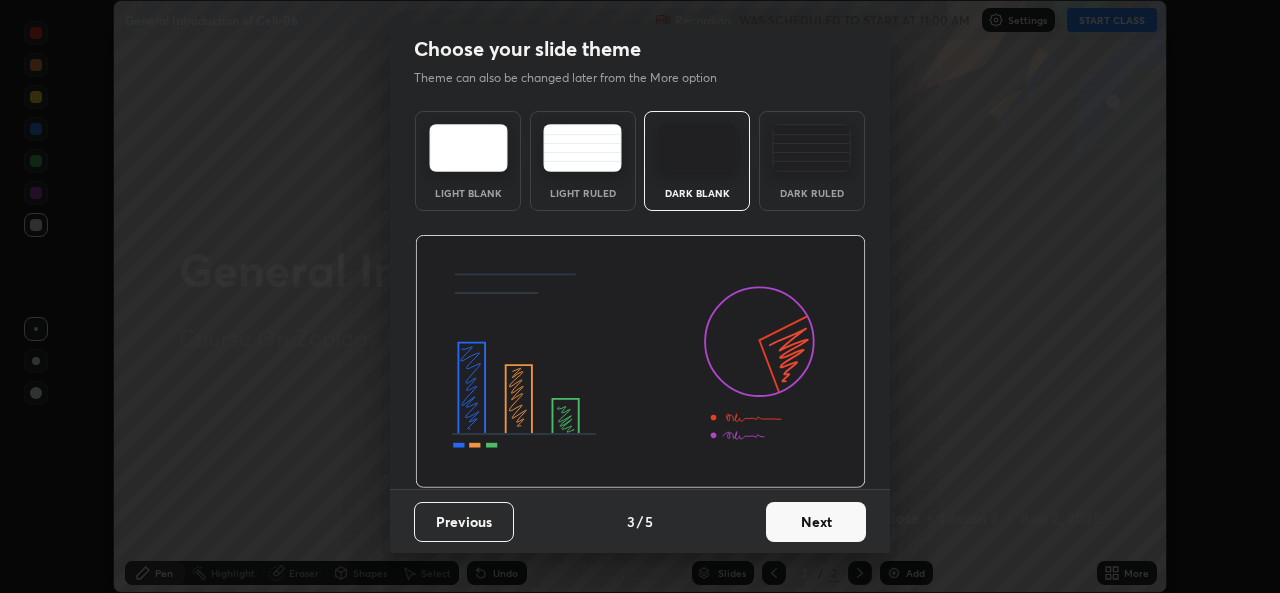click on "Next" at bounding box center [816, 522] 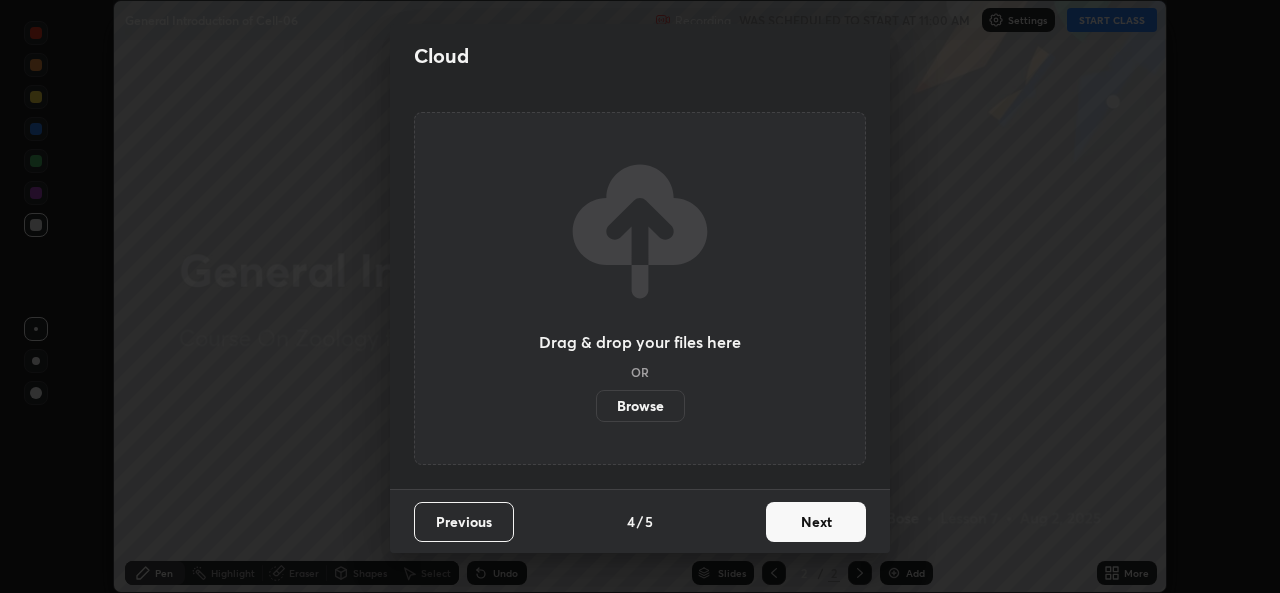 click on "Next" at bounding box center [816, 522] 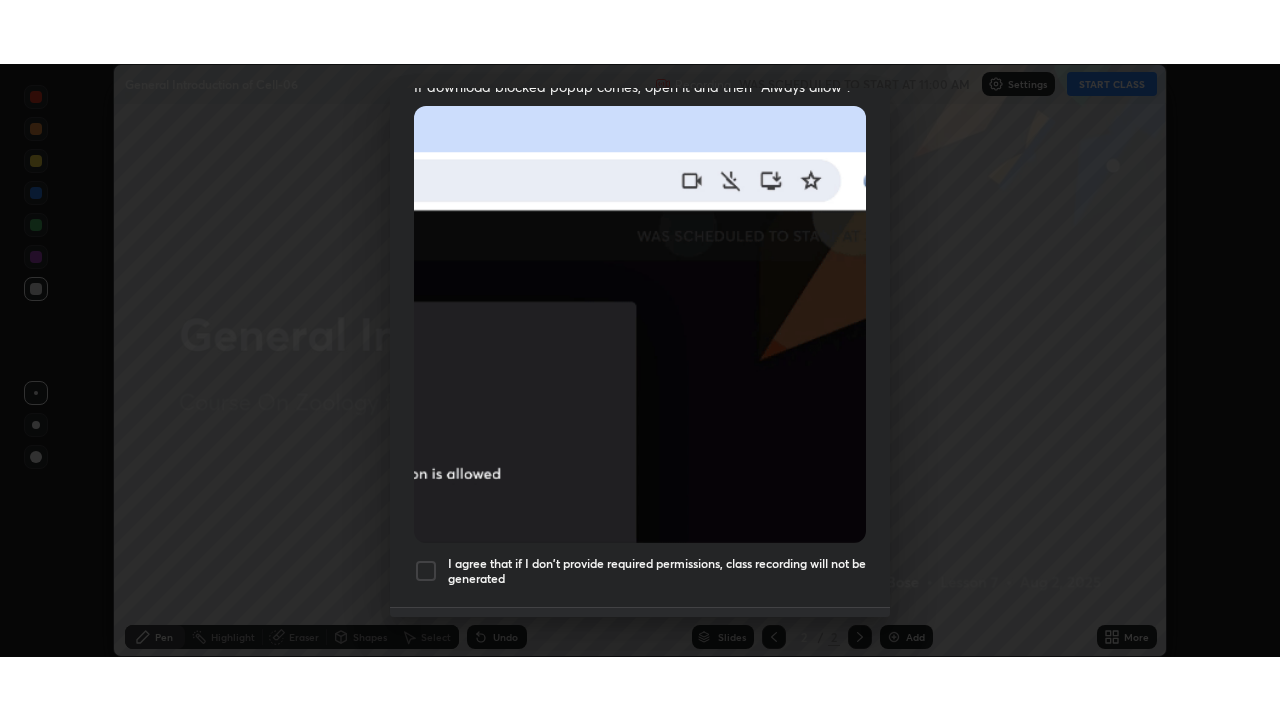 scroll, scrollTop: 471, scrollLeft: 0, axis: vertical 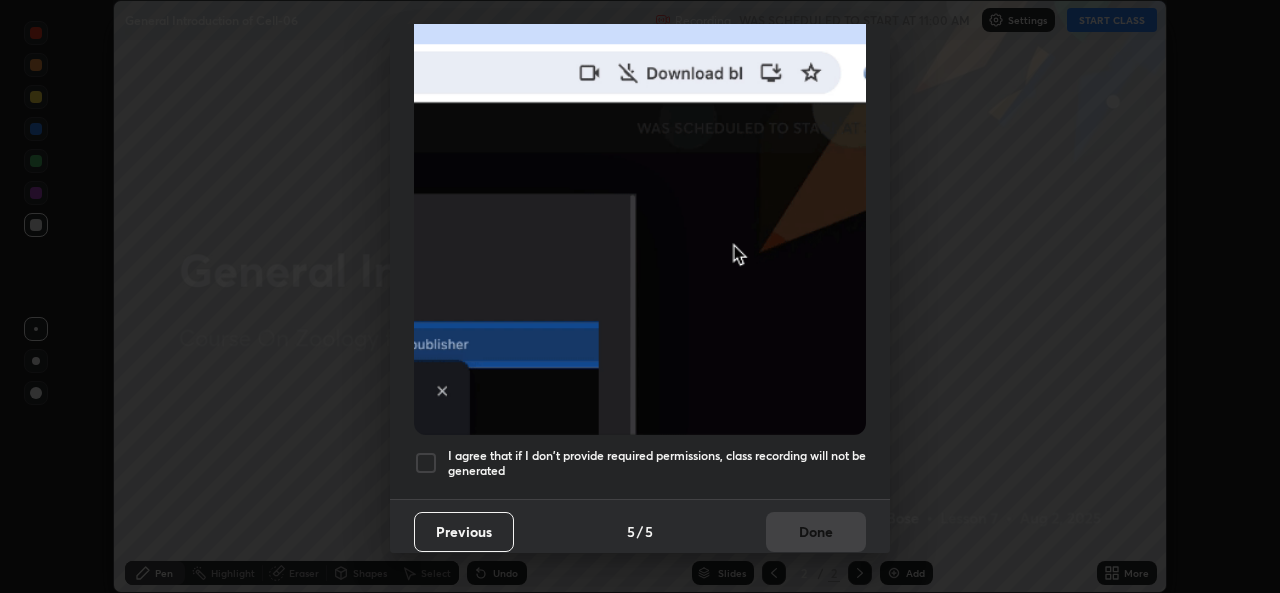 click on "I agree that if I don't provide required permissions, class recording will not be generated" at bounding box center (657, 463) 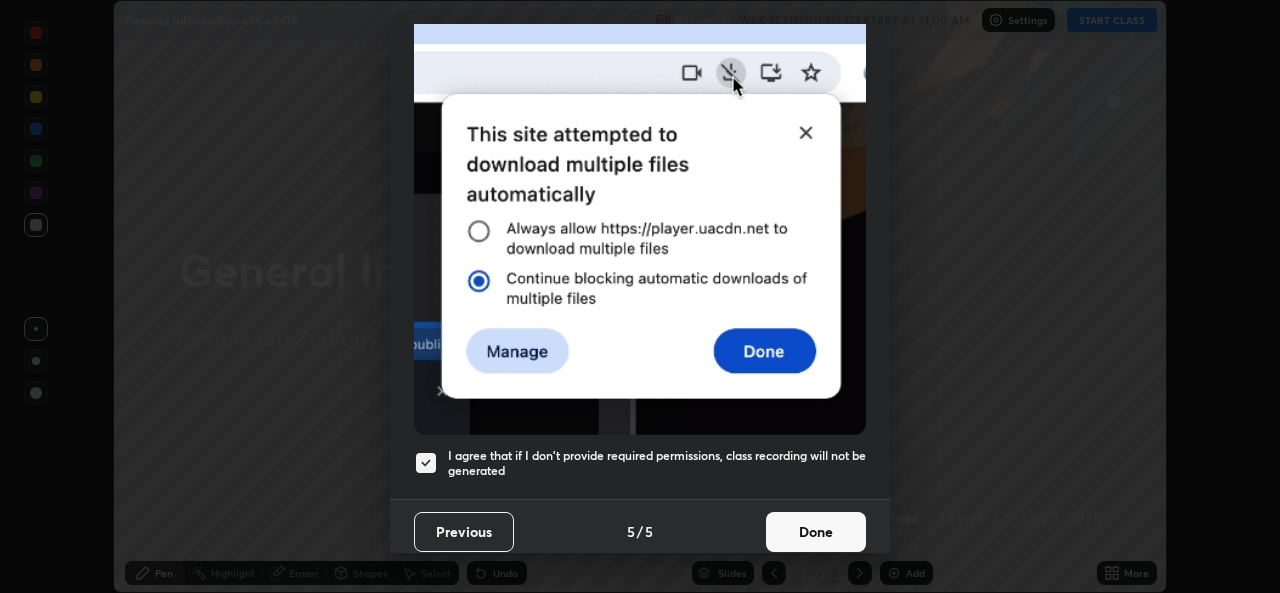 click on "Done" at bounding box center [816, 532] 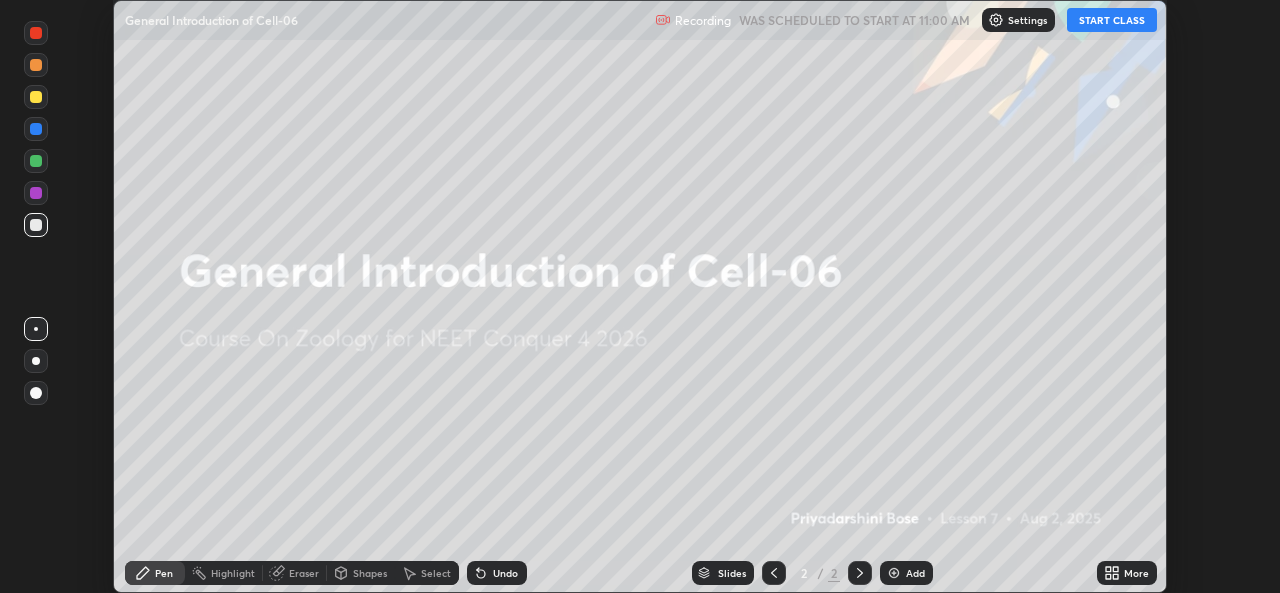 click on "START CLASS" at bounding box center (1112, 20) 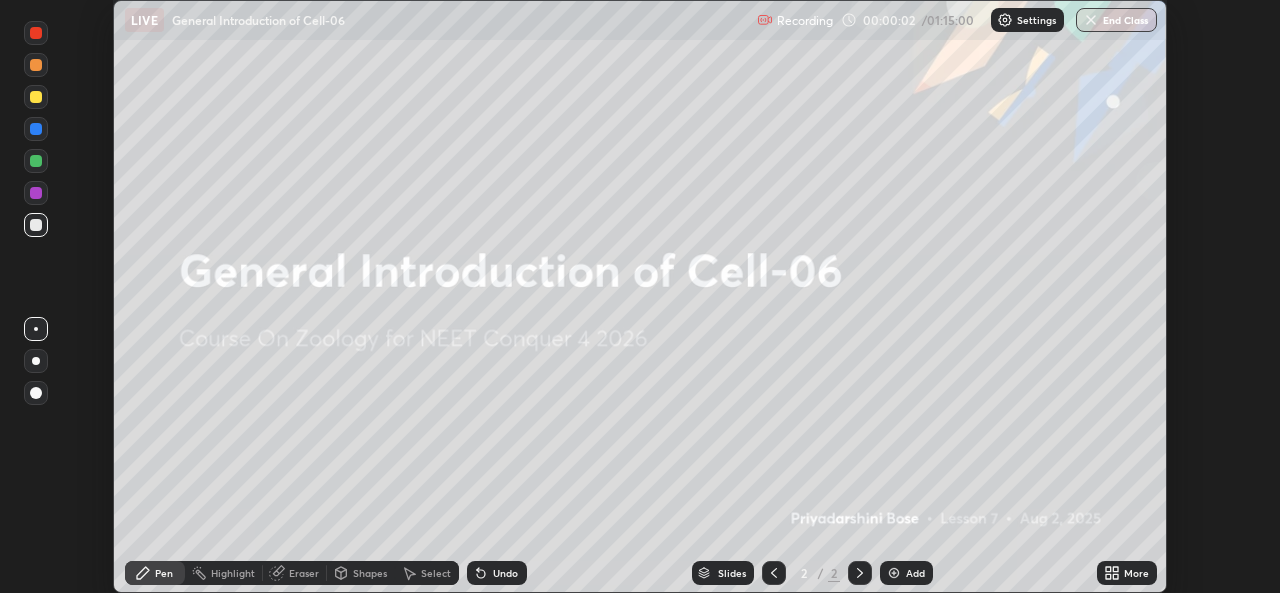 click 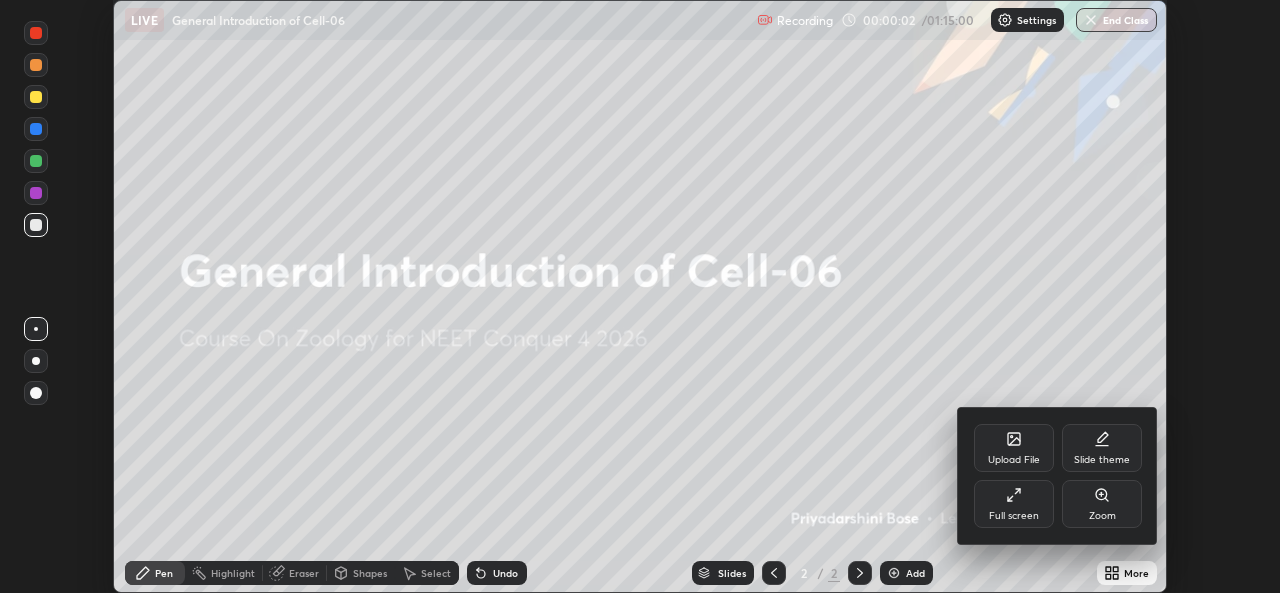 click on "Full screen" at bounding box center [1014, 504] 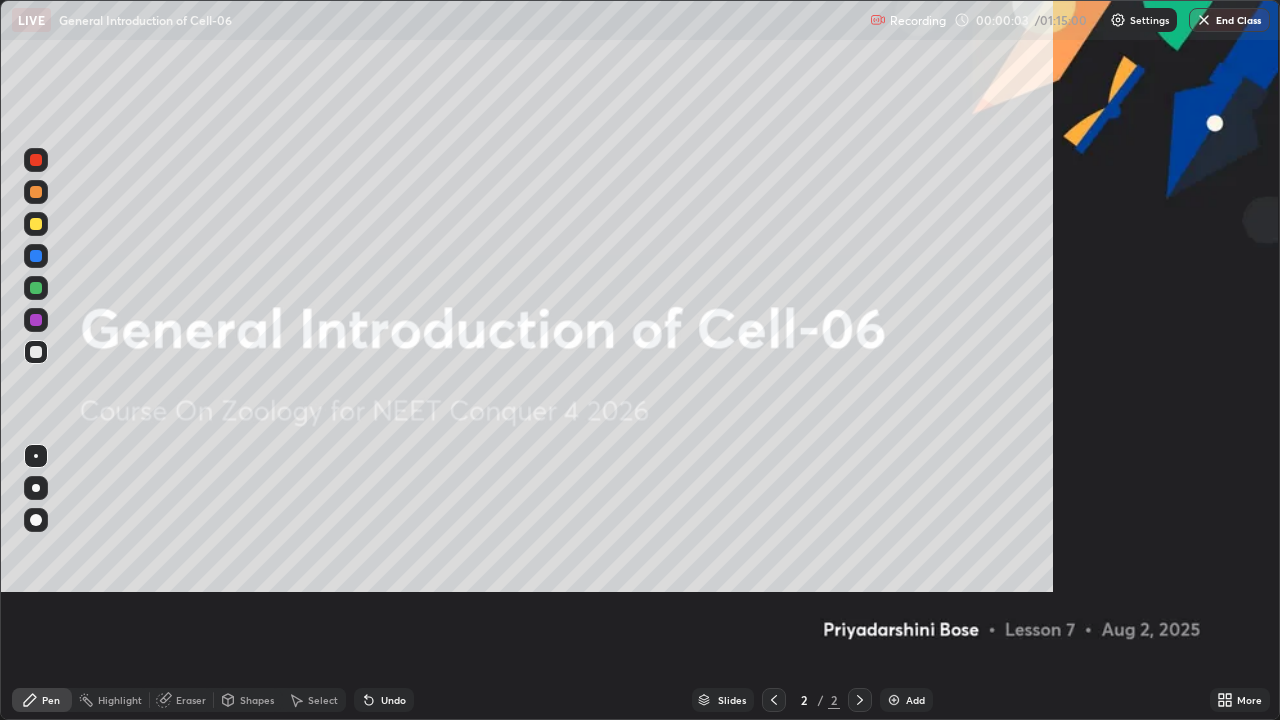 scroll, scrollTop: 99280, scrollLeft: 98720, axis: both 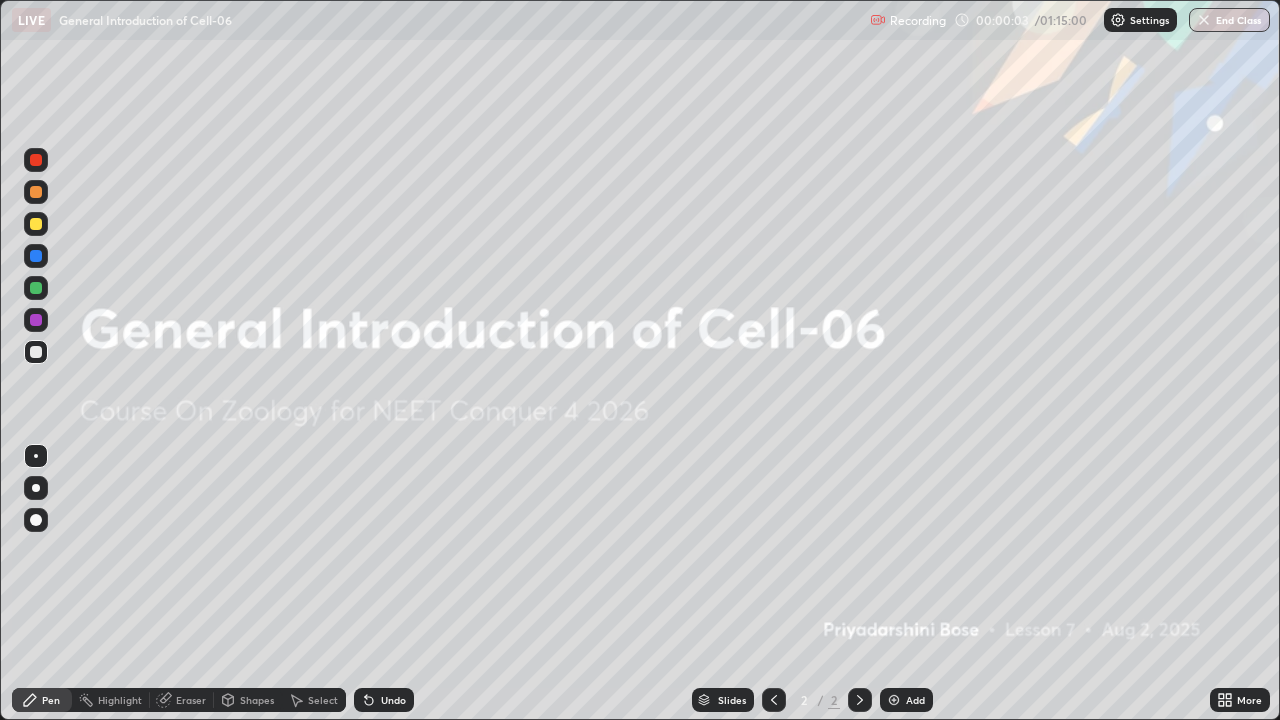 click at bounding box center [894, 700] 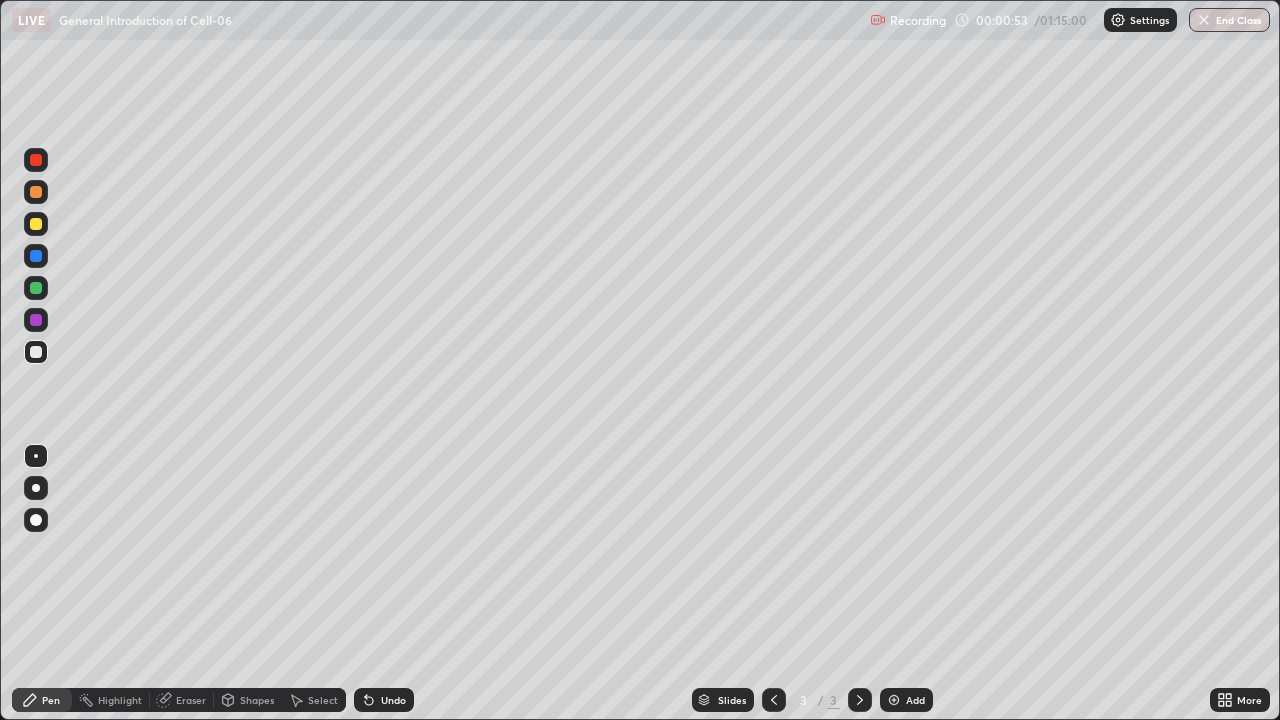 click at bounding box center (36, 520) 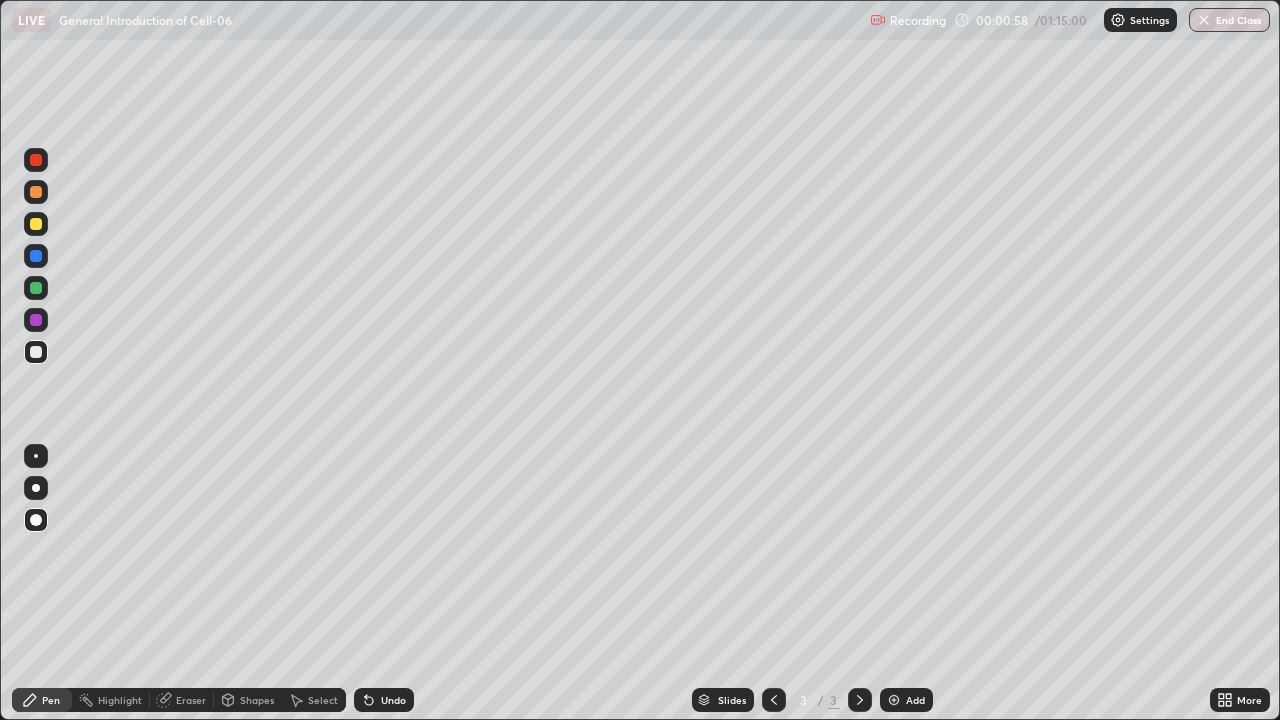 click at bounding box center [36, 192] 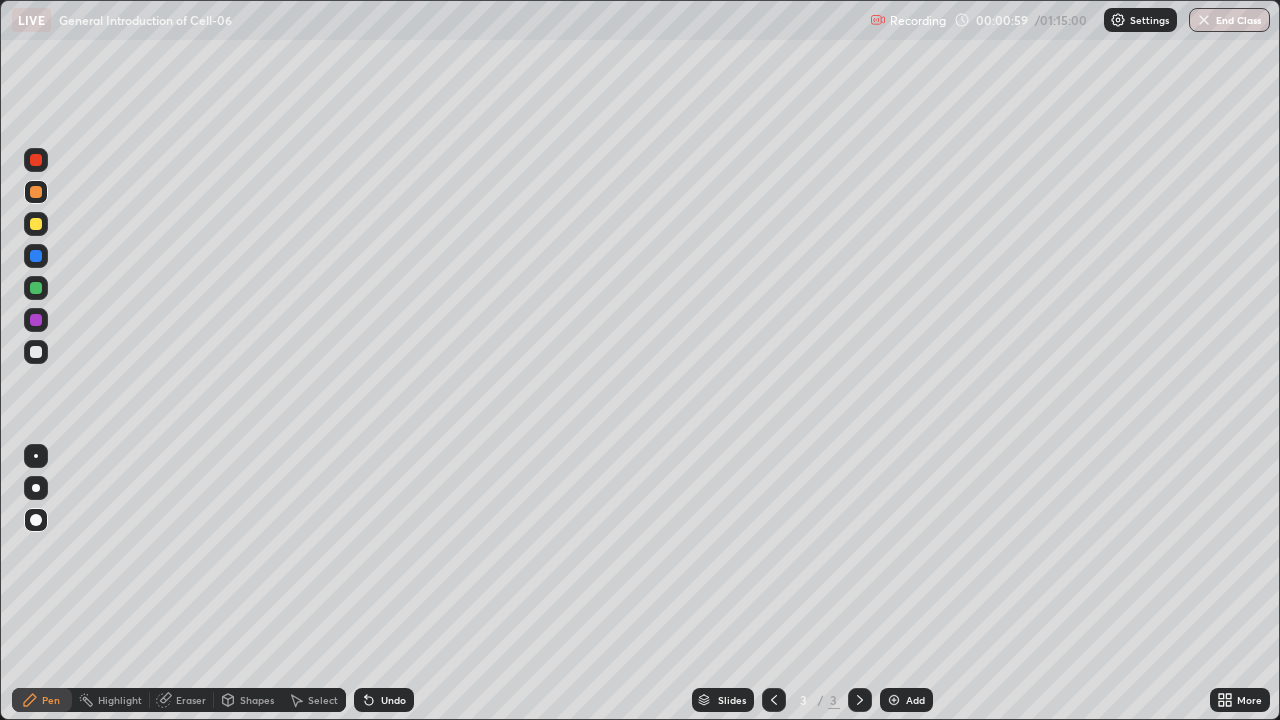 click at bounding box center [36, 488] 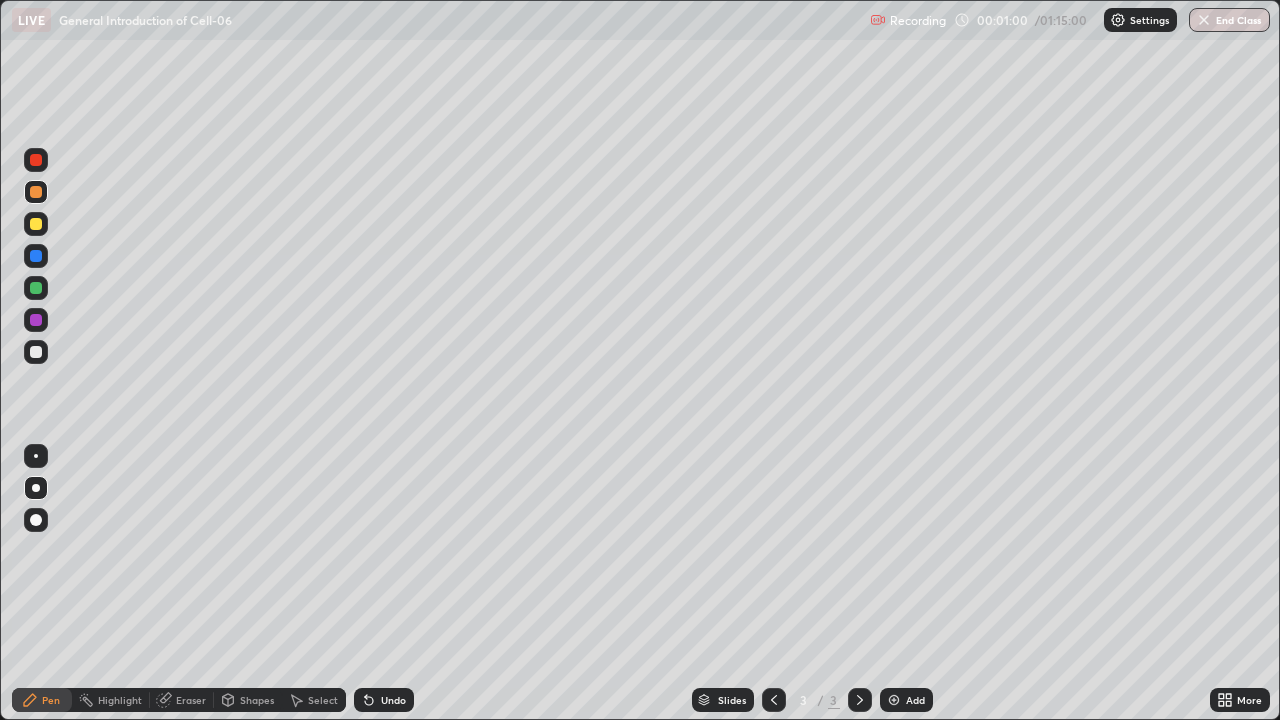 click at bounding box center [36, 520] 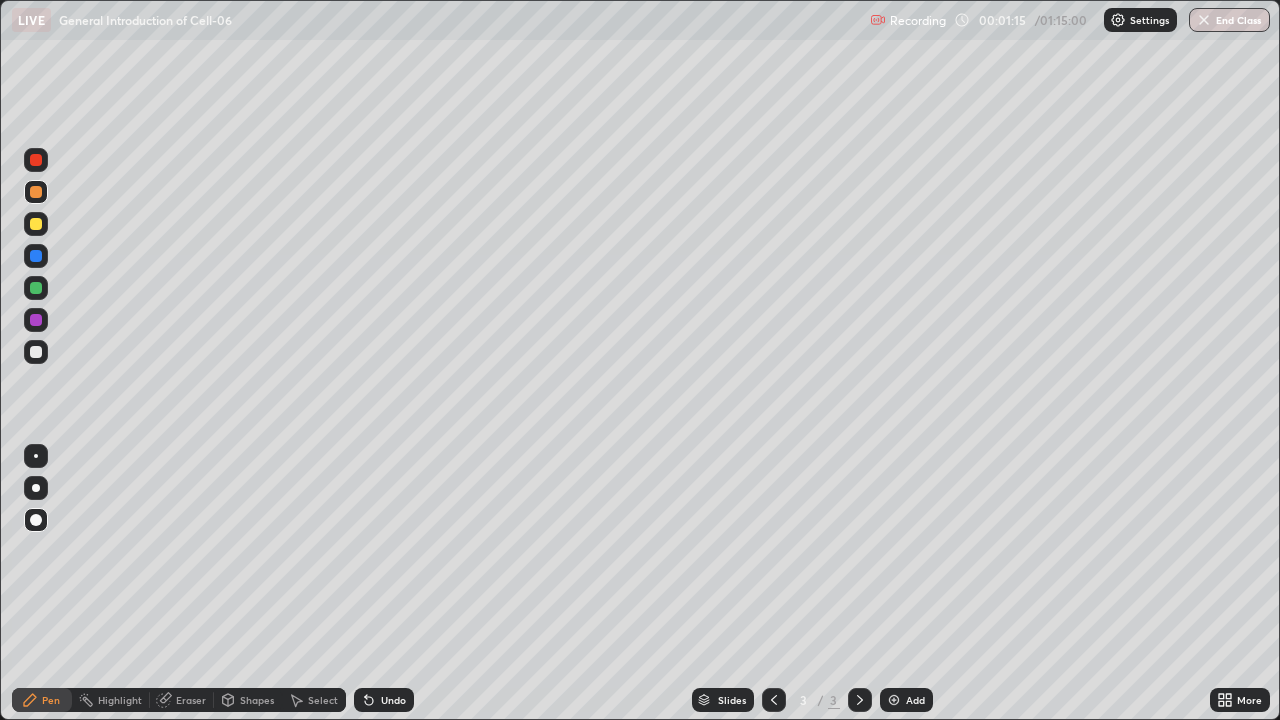 click at bounding box center (36, 352) 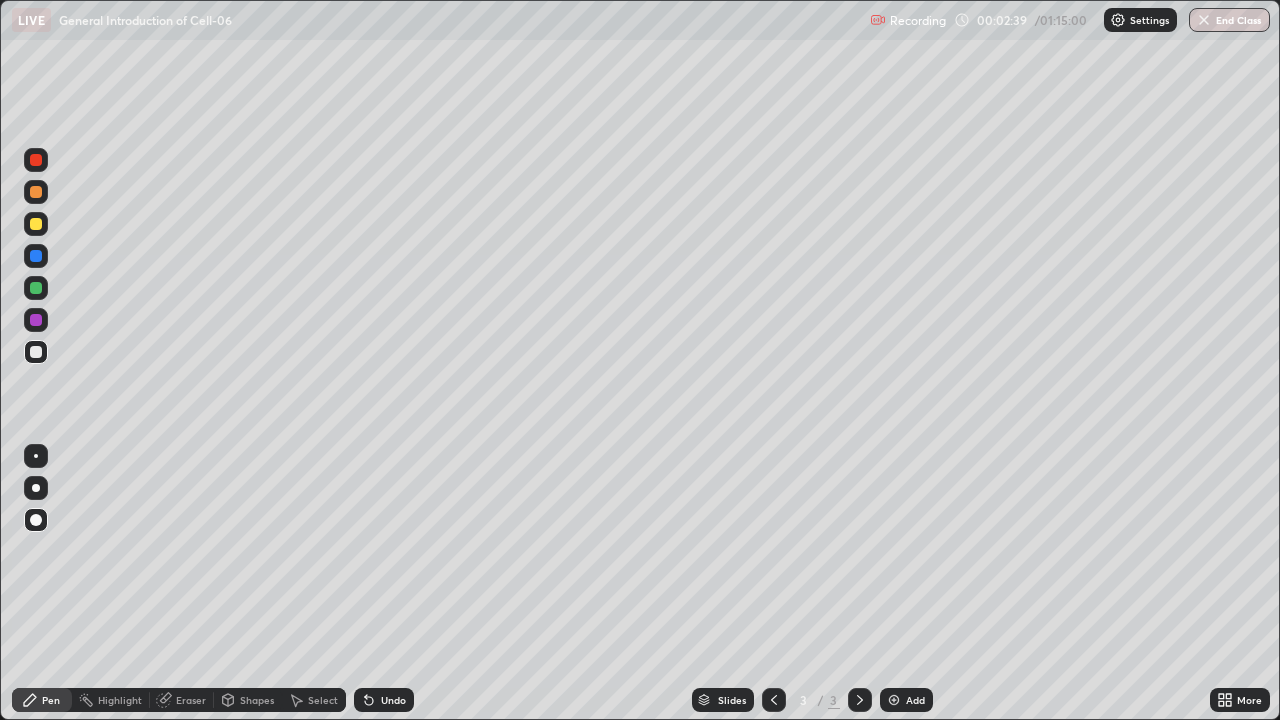 click at bounding box center (36, 192) 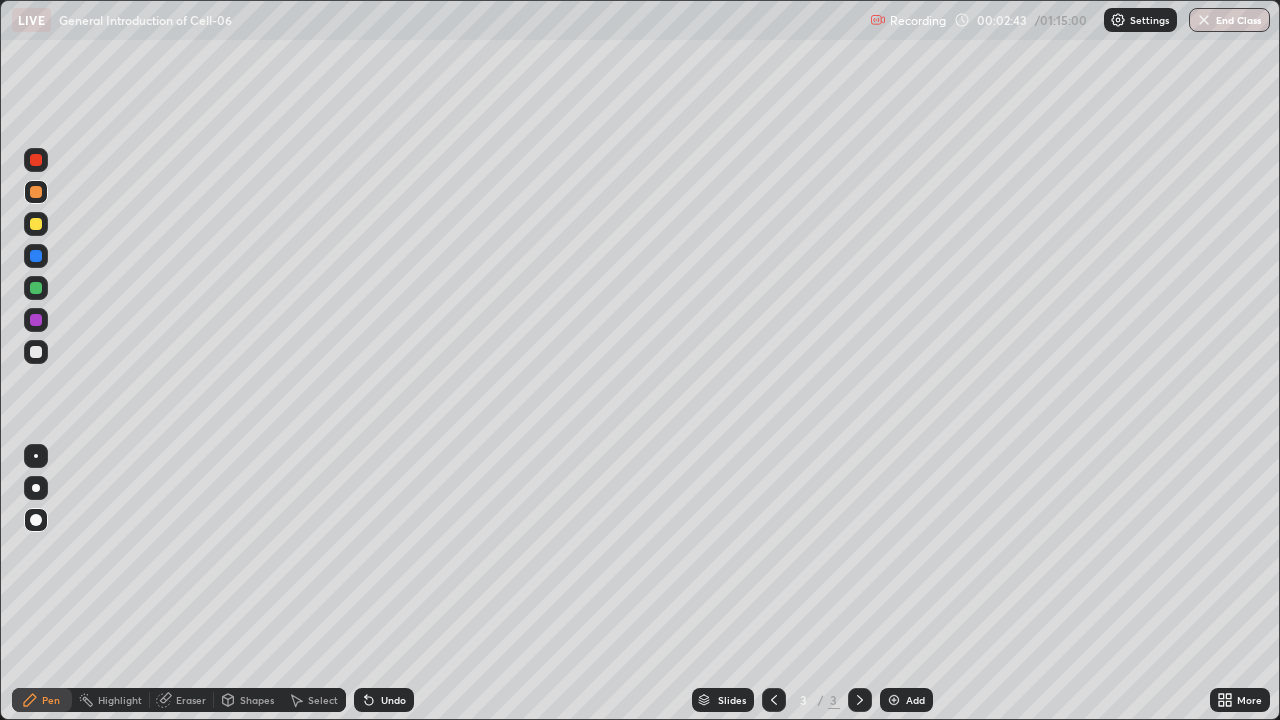 click at bounding box center (36, 352) 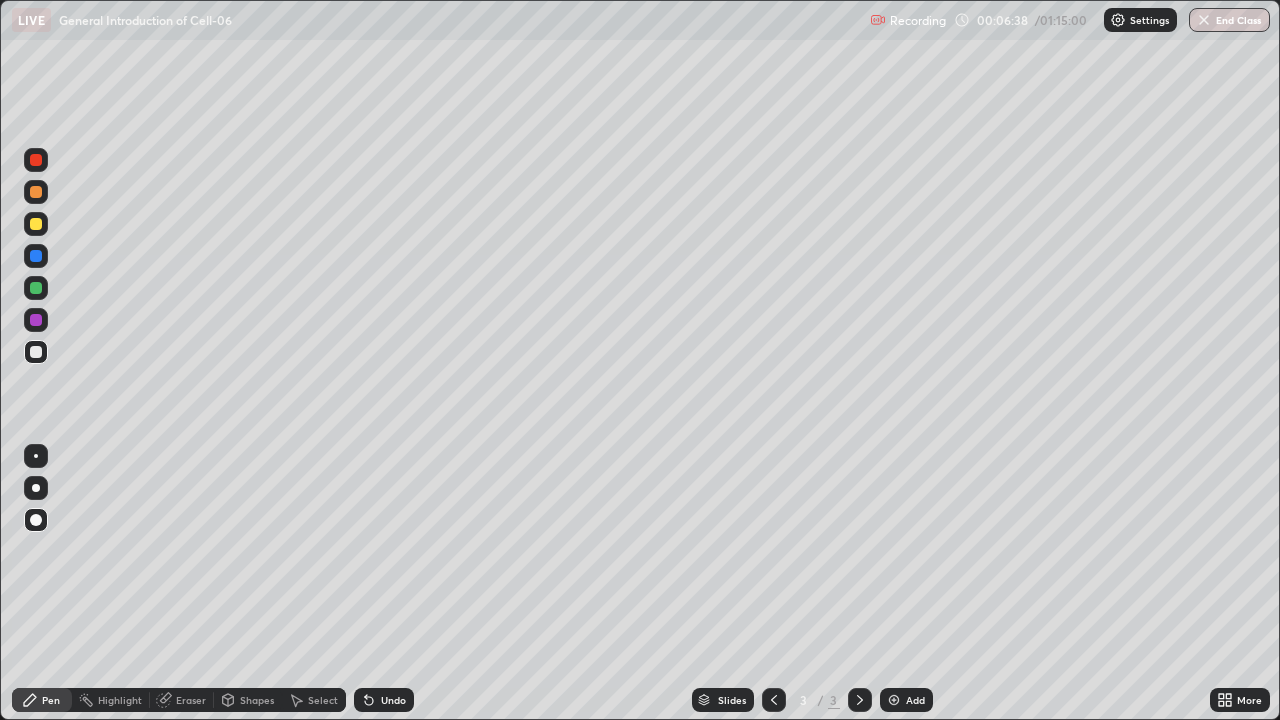 click at bounding box center [894, 700] 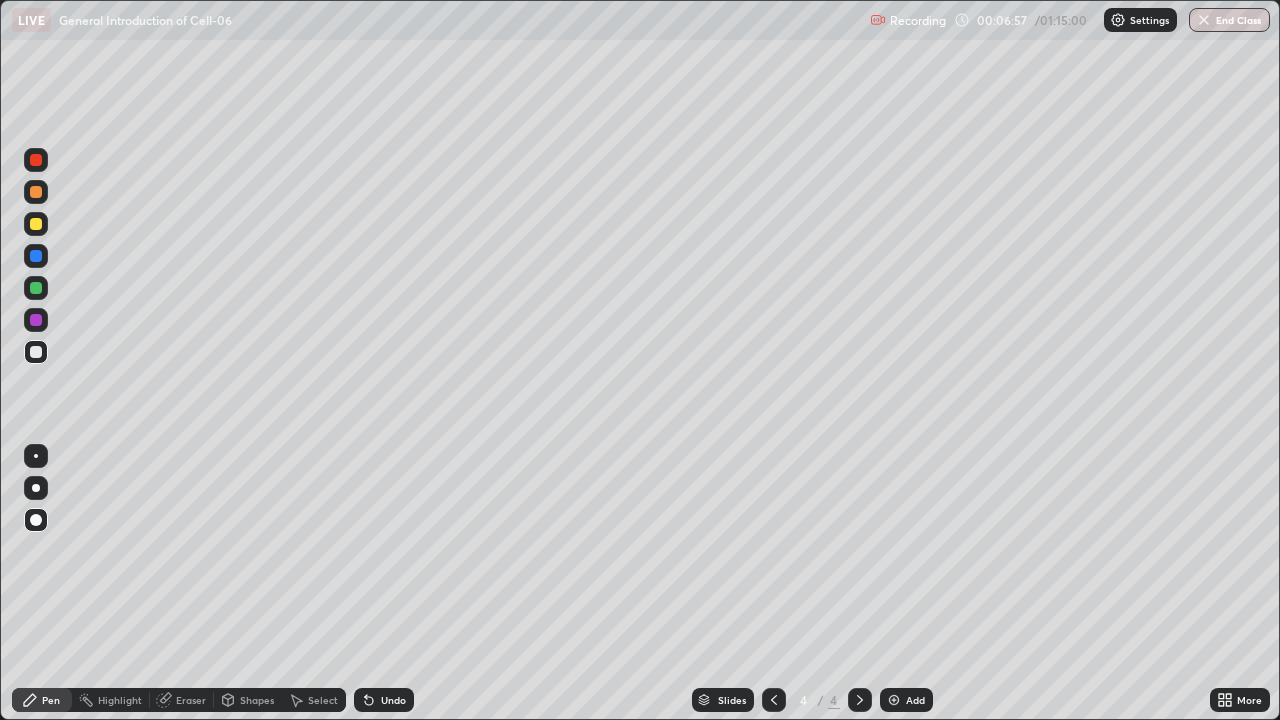 click at bounding box center (36, 224) 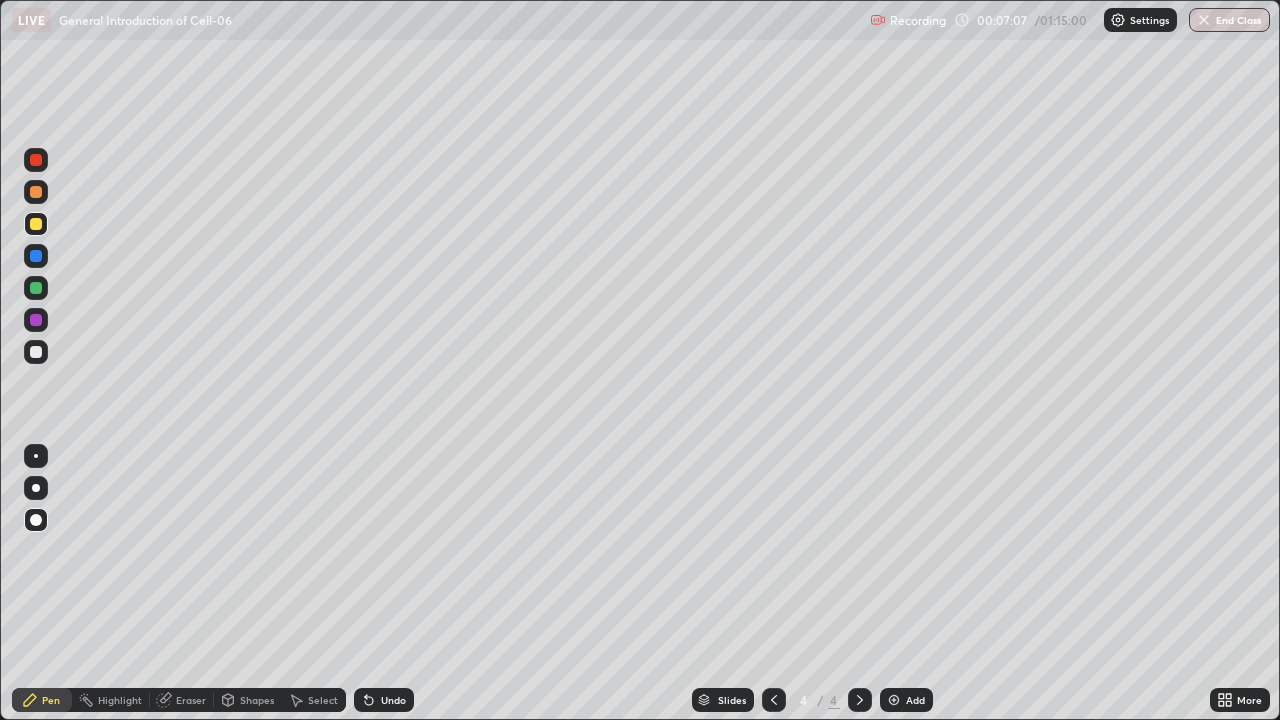 click at bounding box center [36, 320] 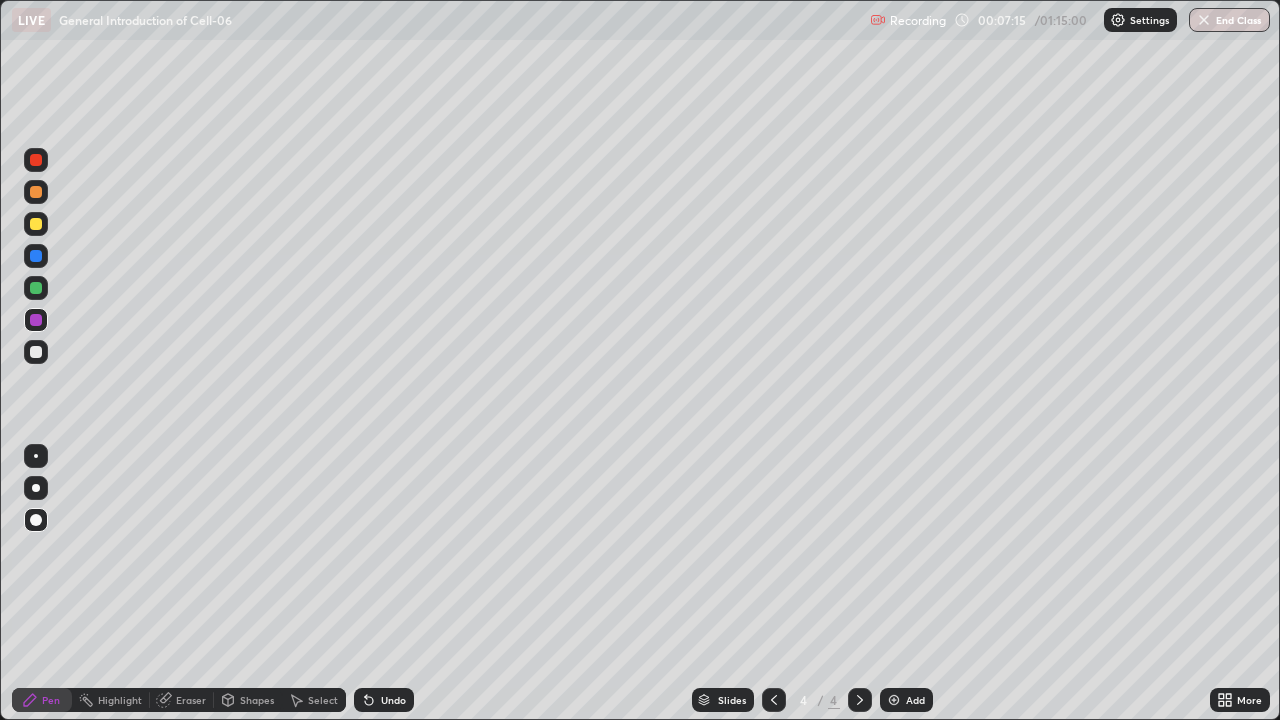 click at bounding box center [36, 288] 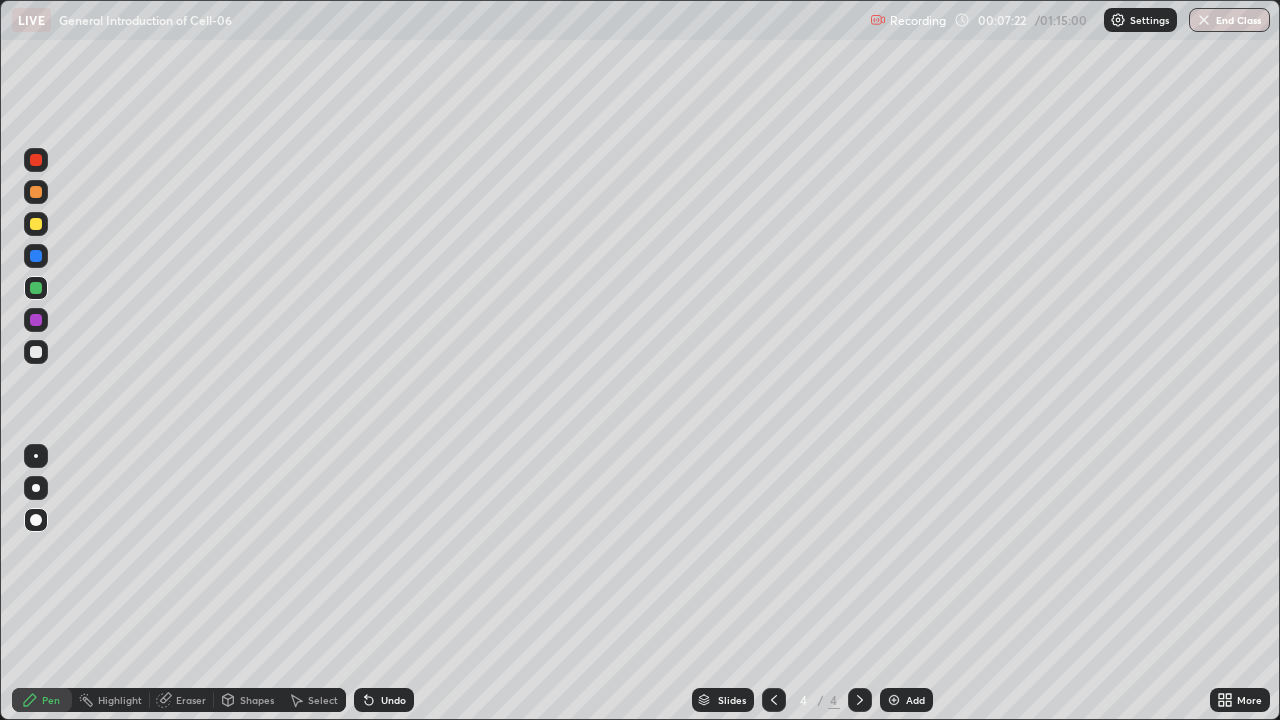 click at bounding box center (36, 192) 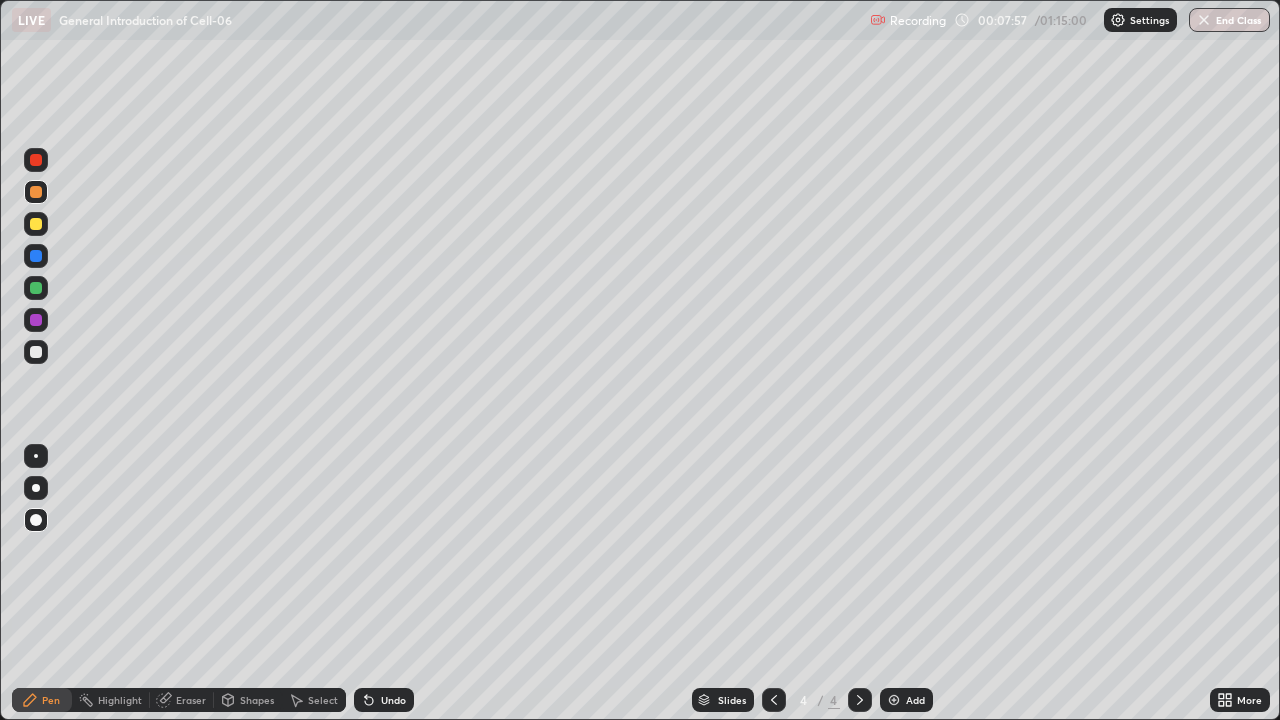click at bounding box center [36, 288] 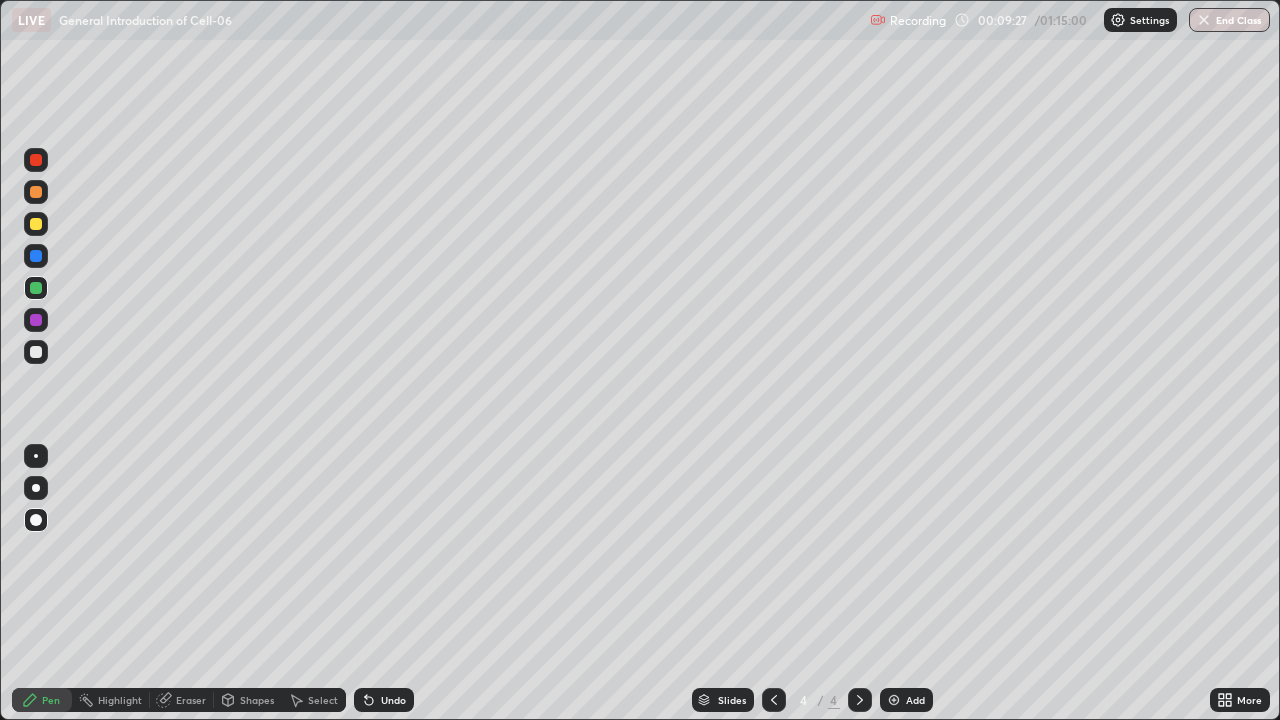 click at bounding box center (36, 352) 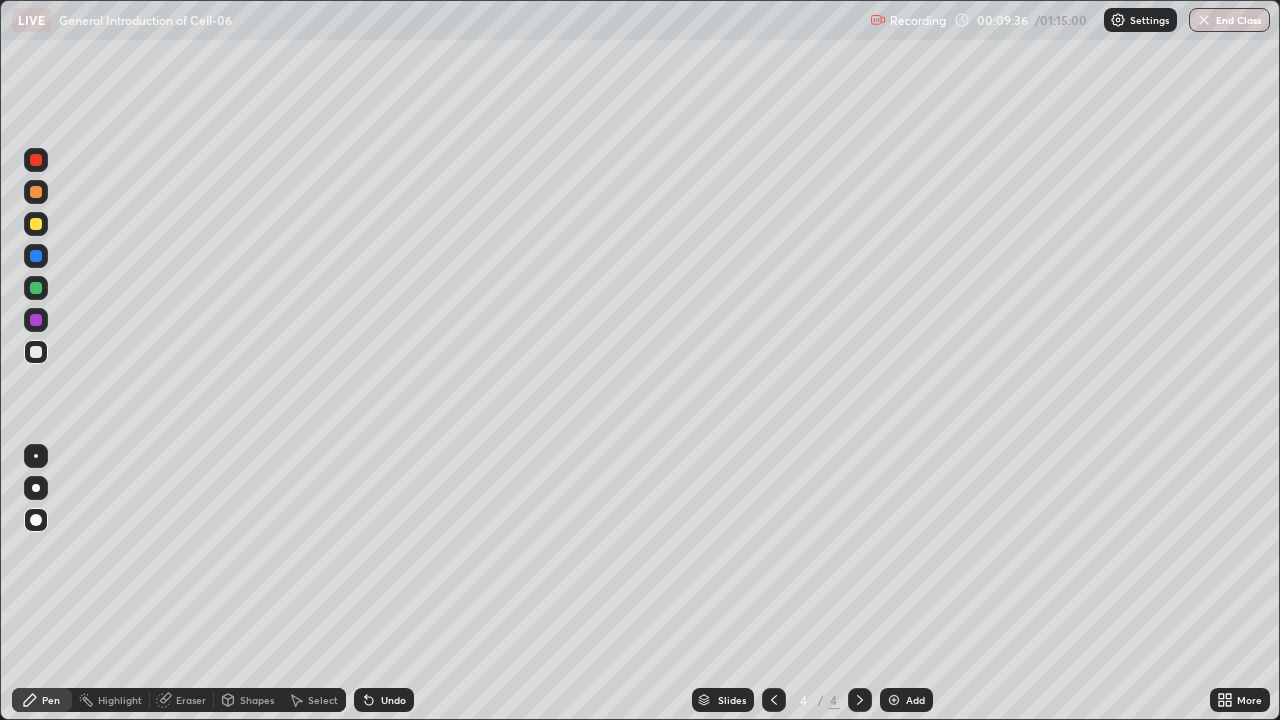 click at bounding box center (36, 320) 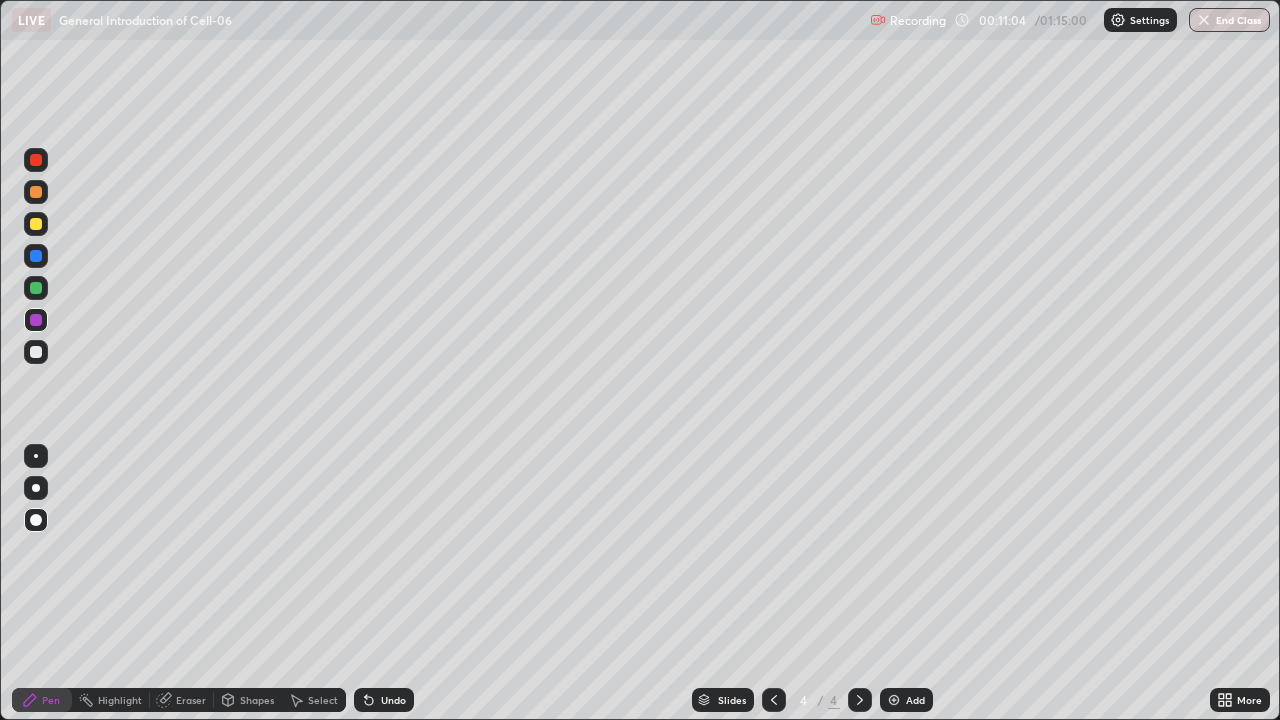 click at bounding box center [894, 700] 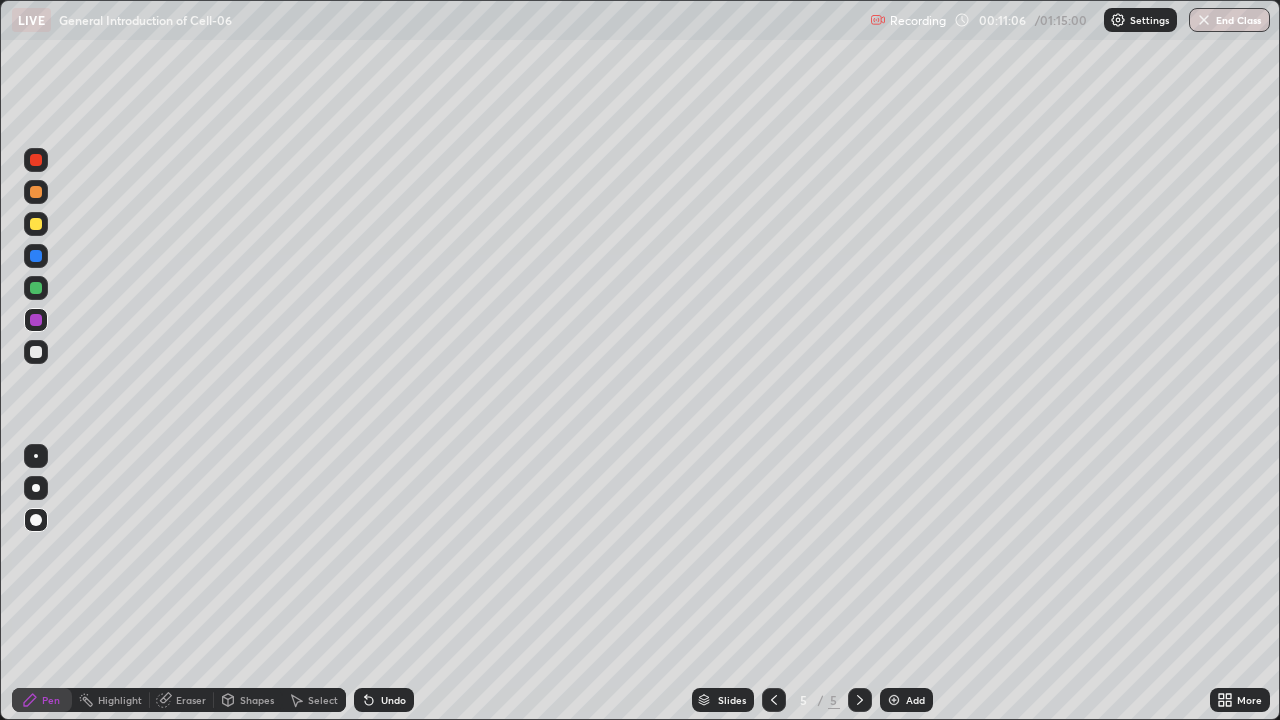 click at bounding box center (36, 352) 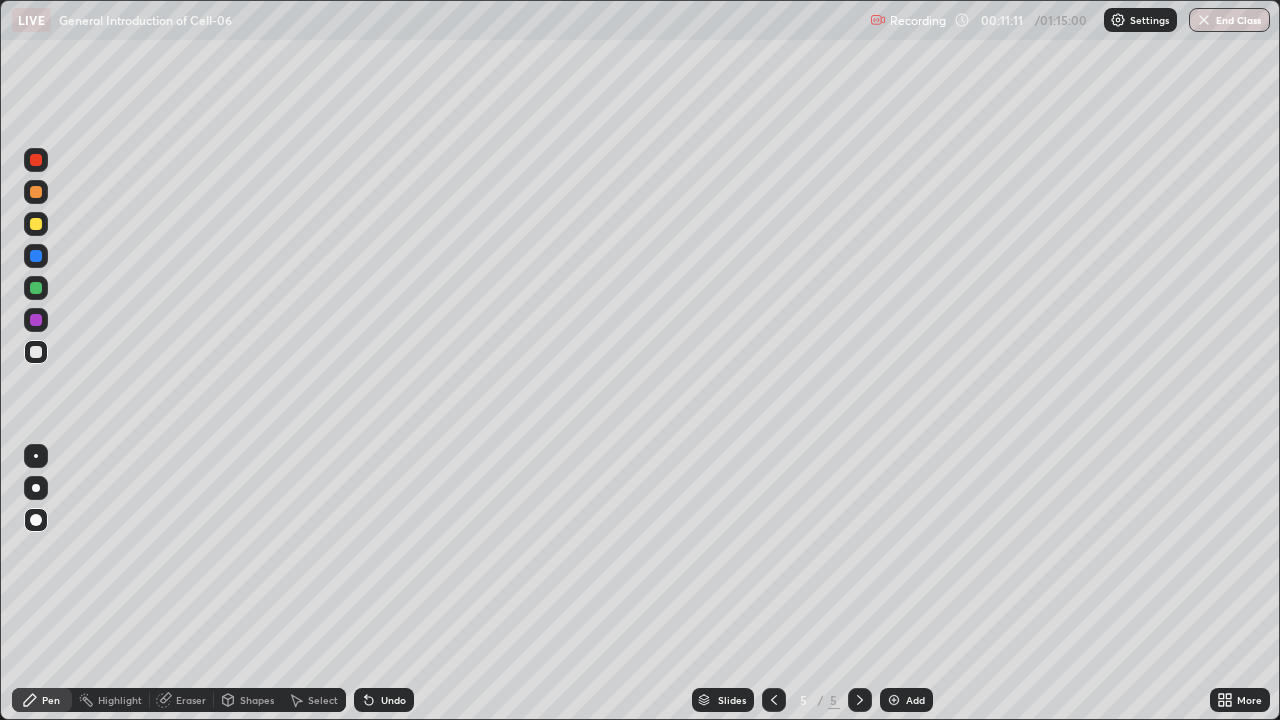 click 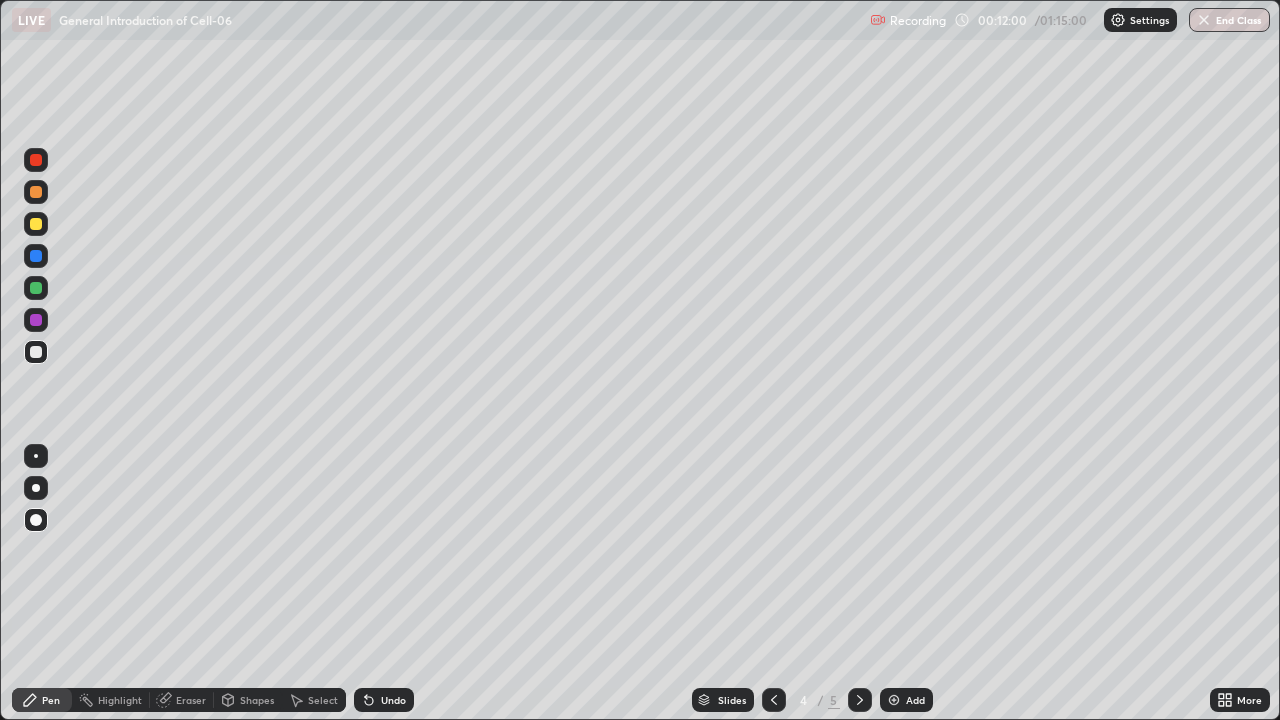 click 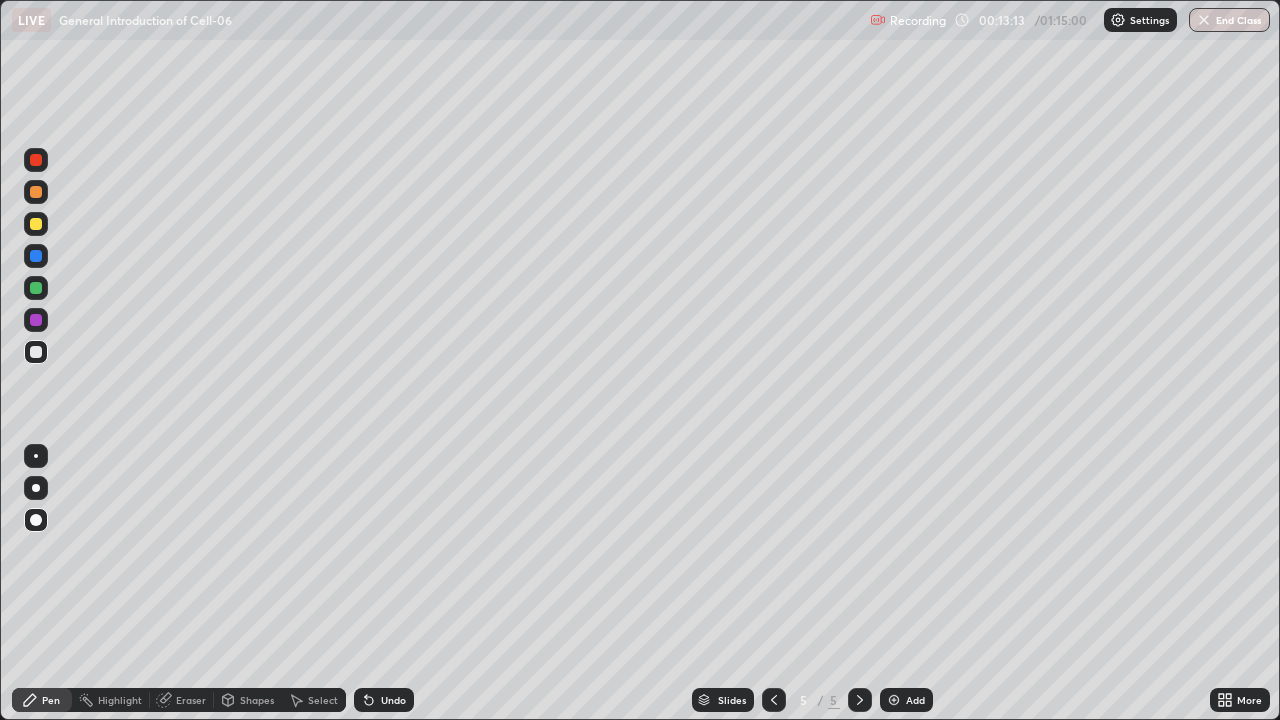 click at bounding box center (36, 224) 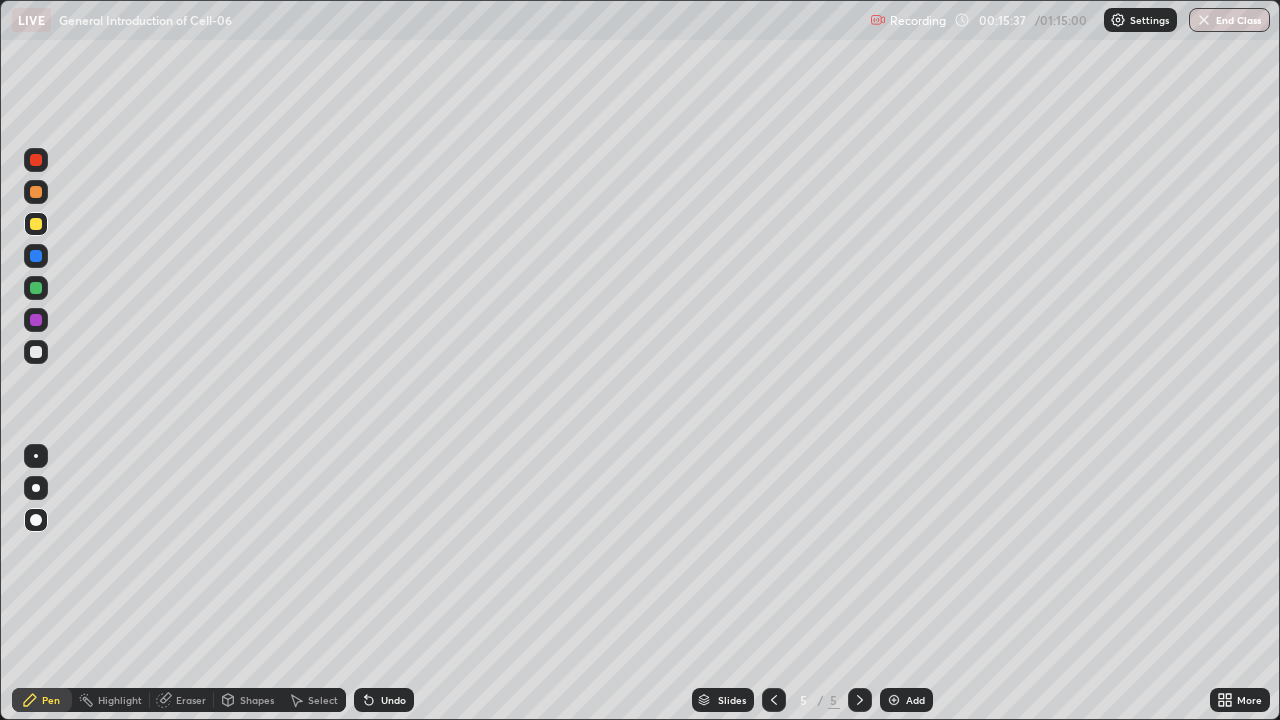 click at bounding box center [36, 320] 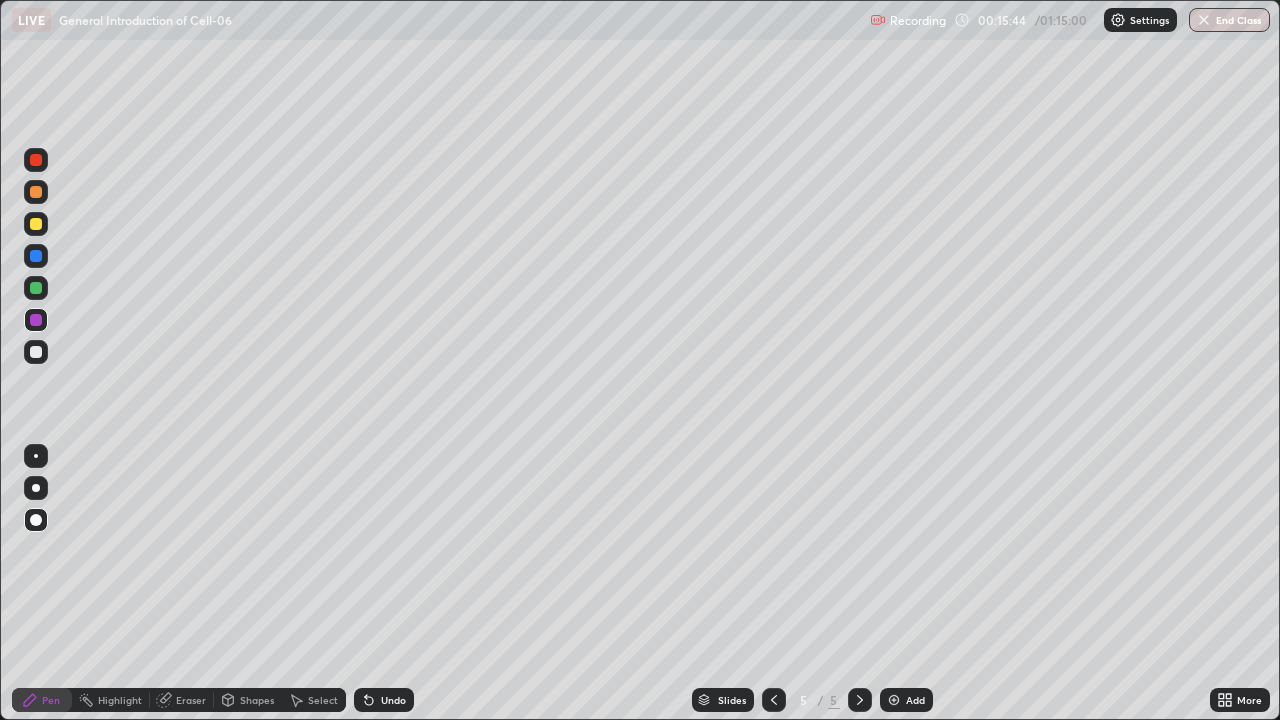 click at bounding box center [36, 224] 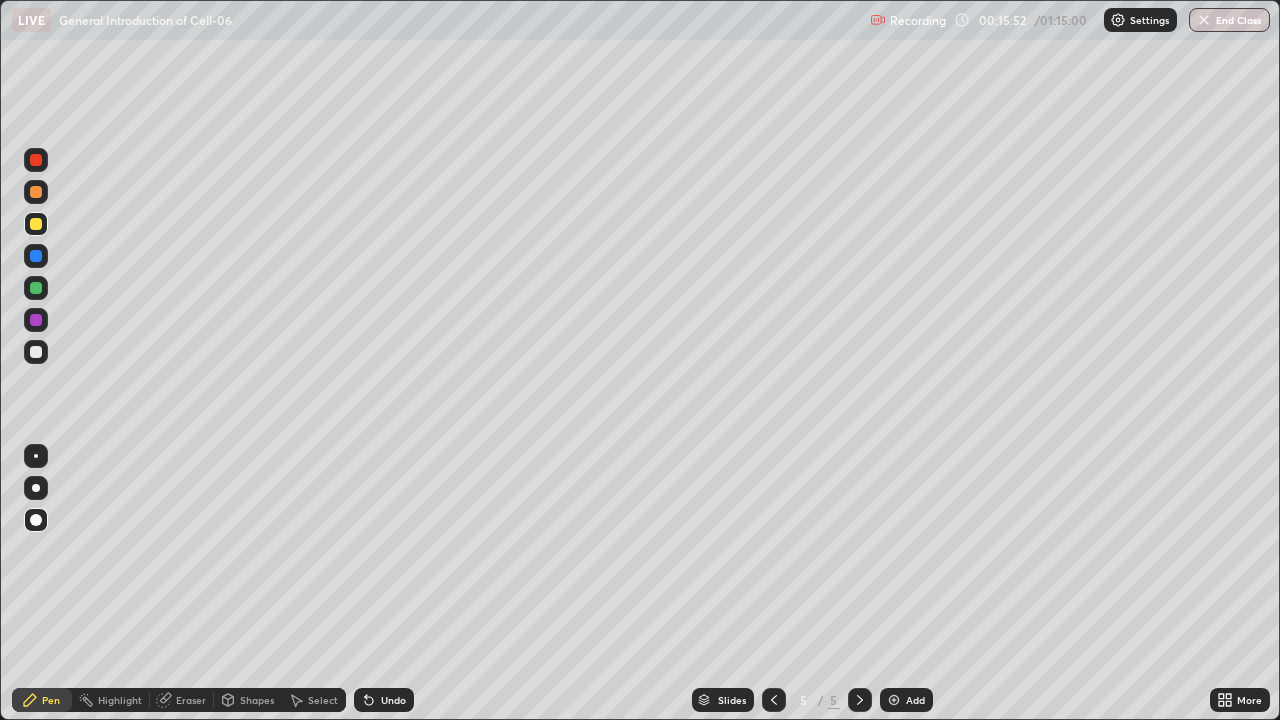click at bounding box center [36, 352] 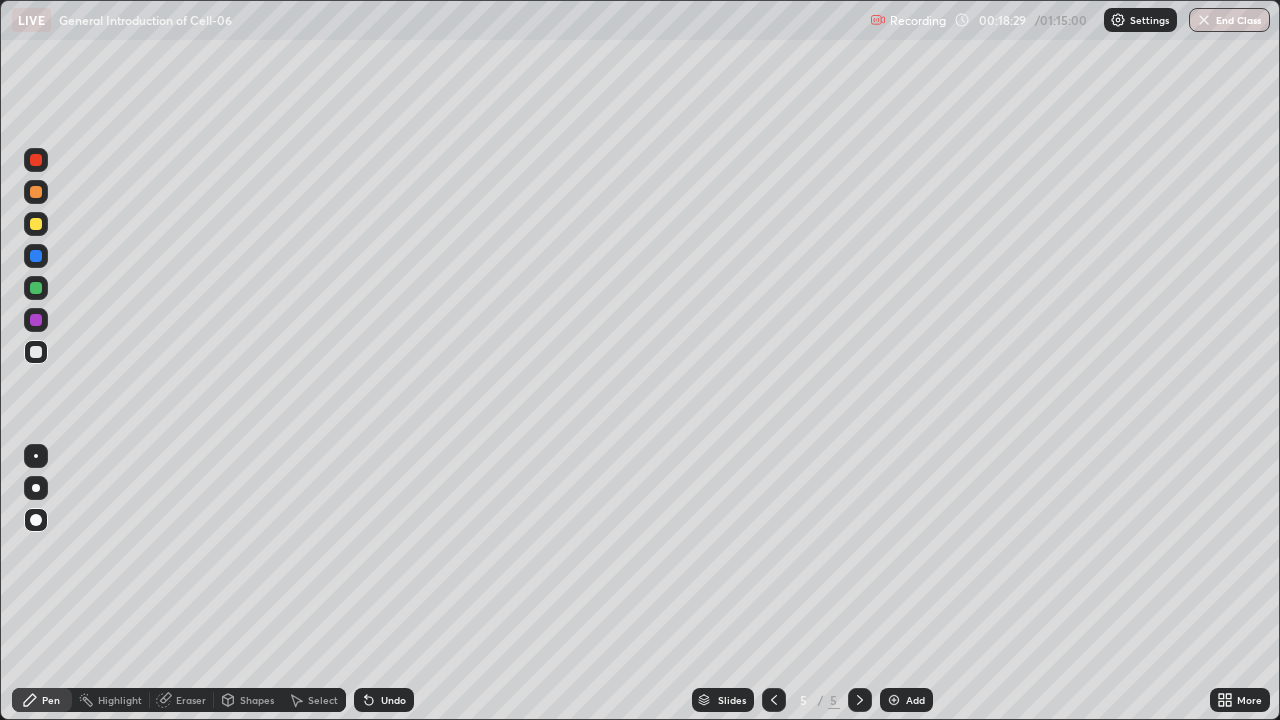 click at bounding box center [36, 224] 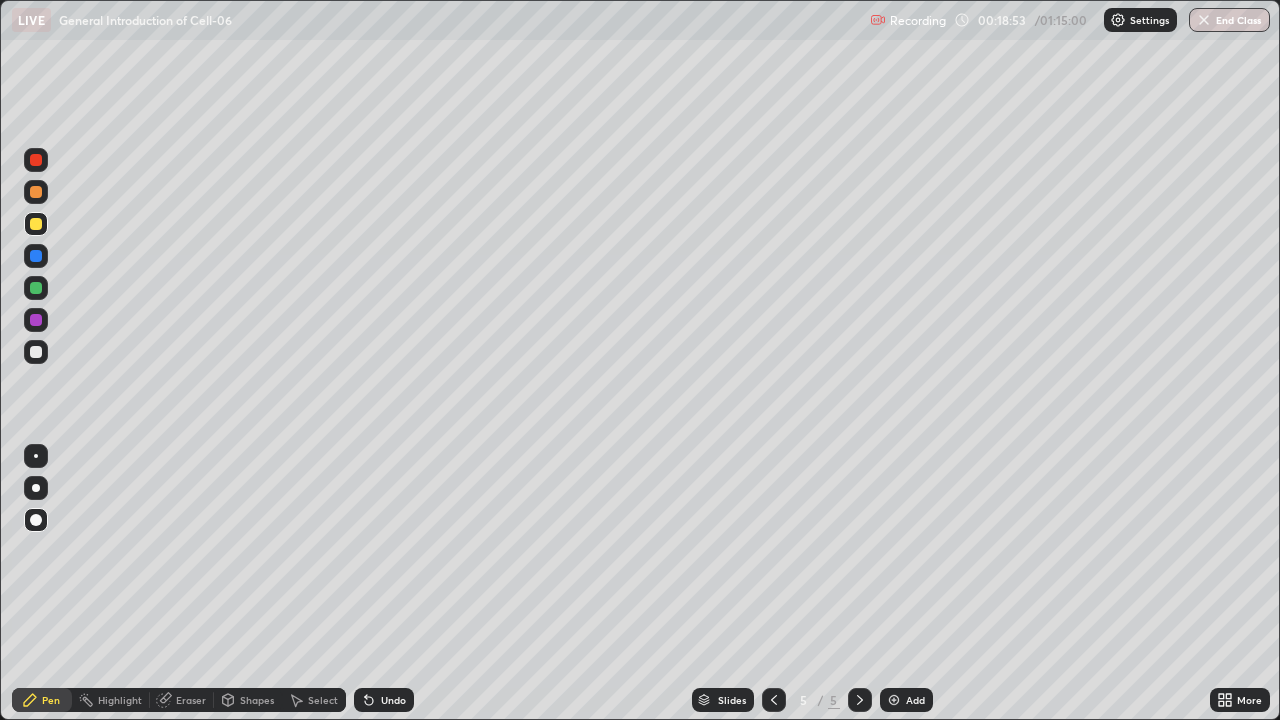 click 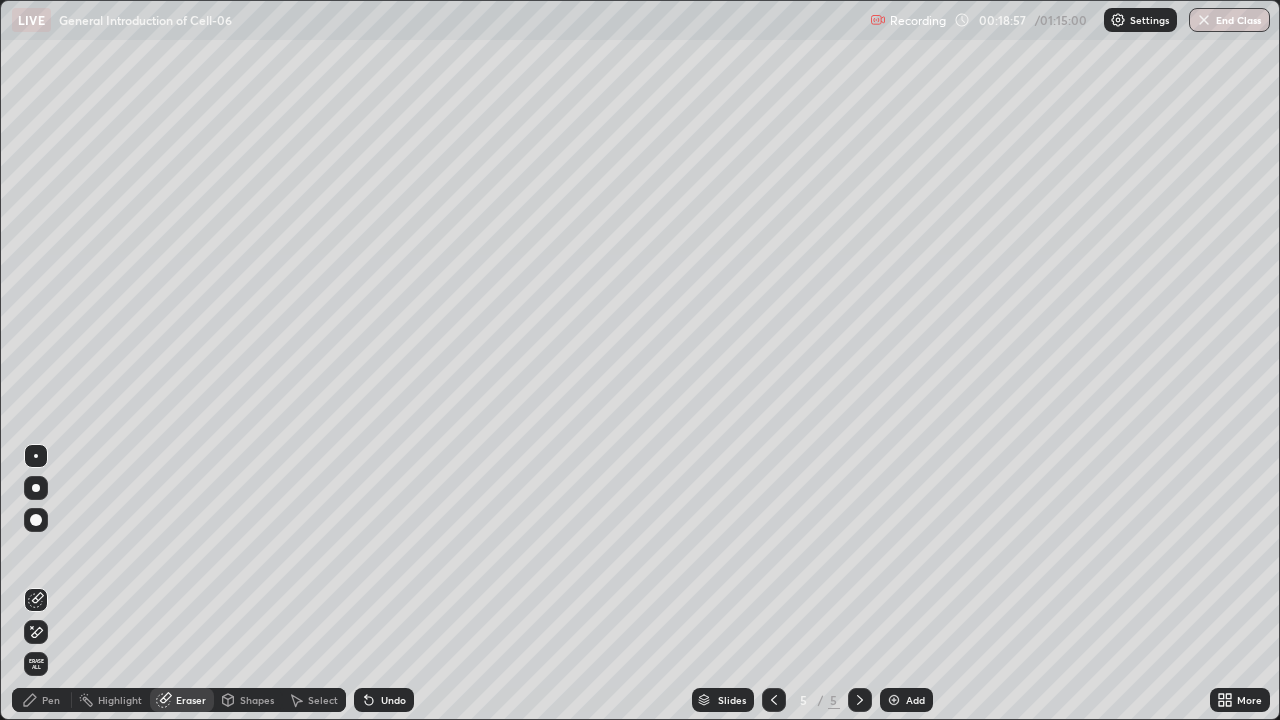 click on "Pen" at bounding box center [51, 700] 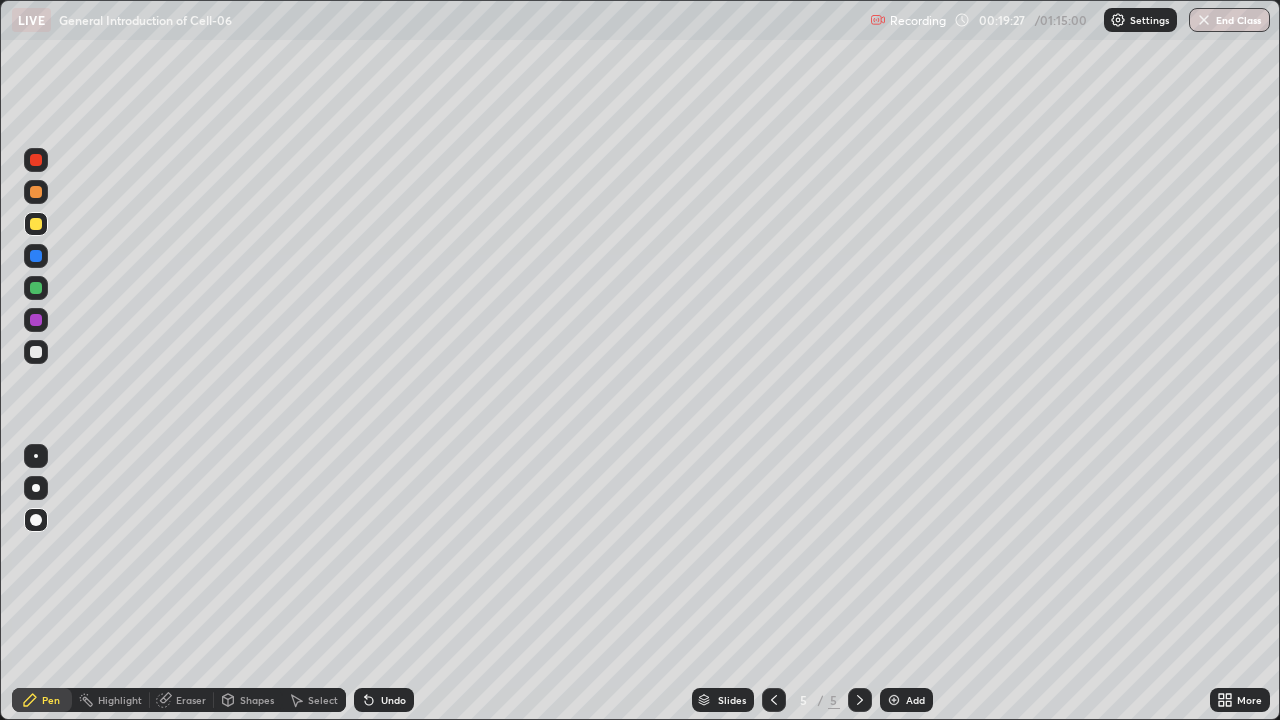 click at bounding box center (36, 320) 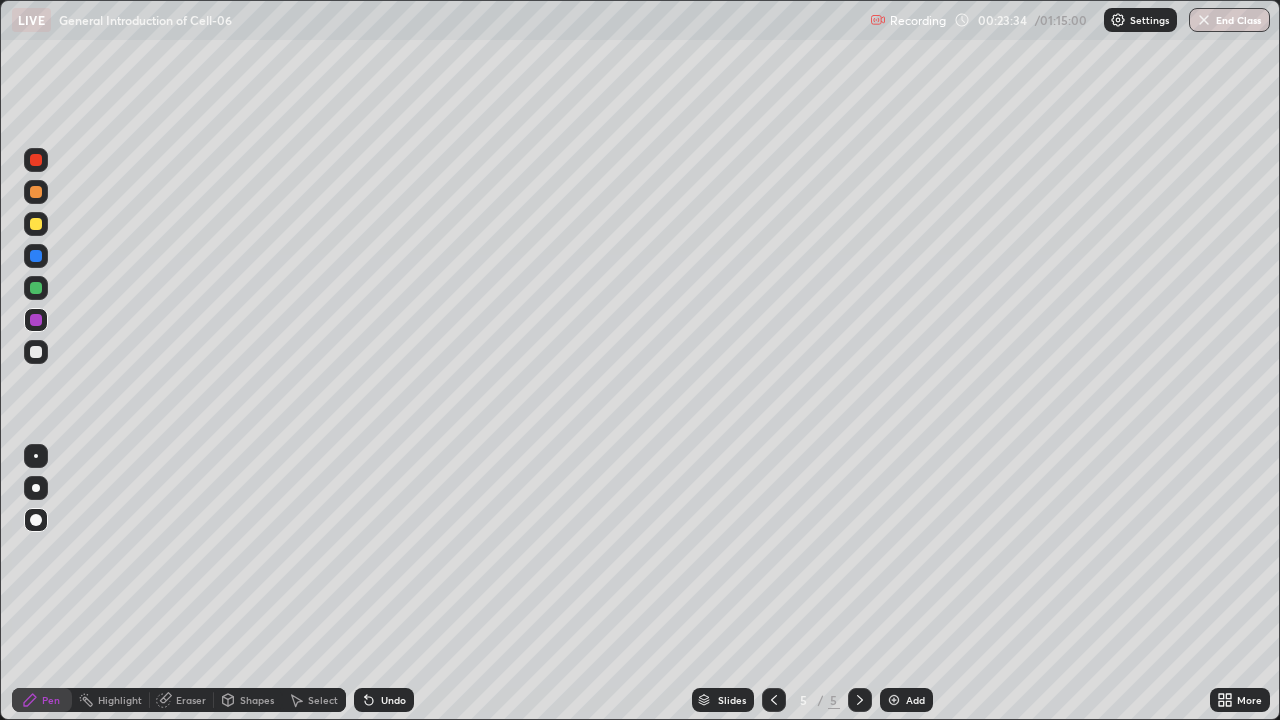click on "Add" at bounding box center (906, 700) 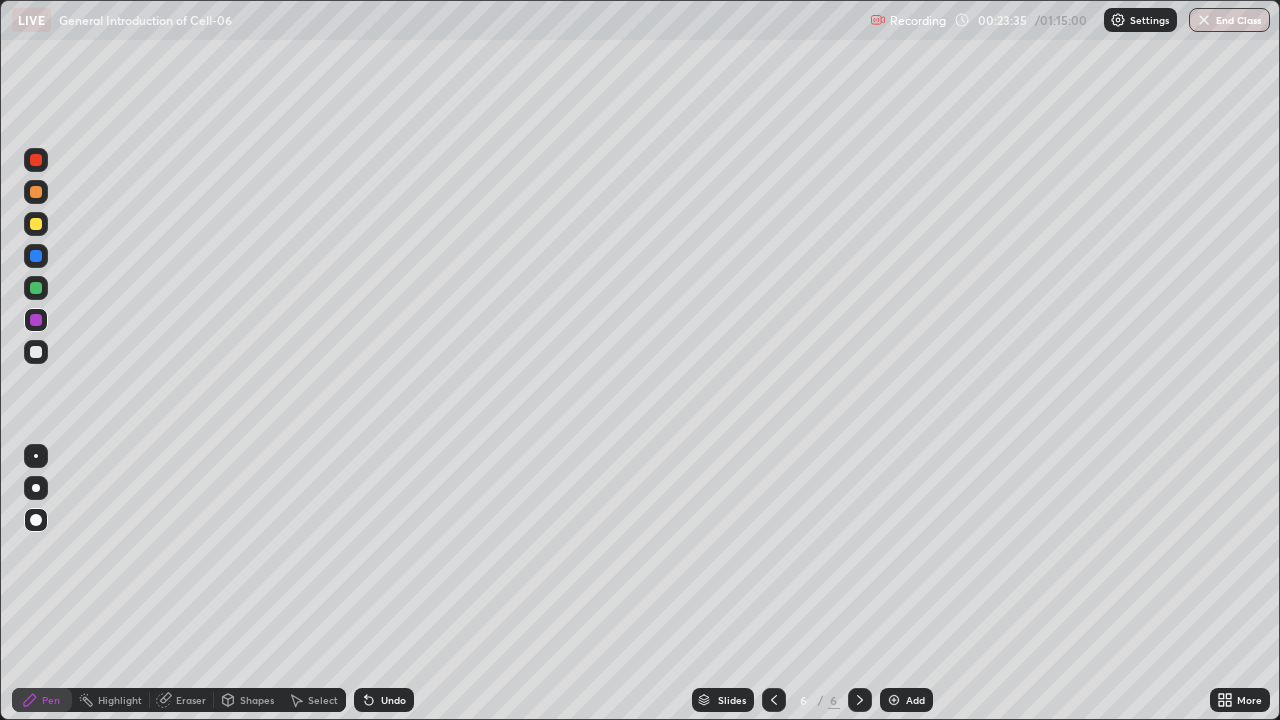 click at bounding box center [36, 352] 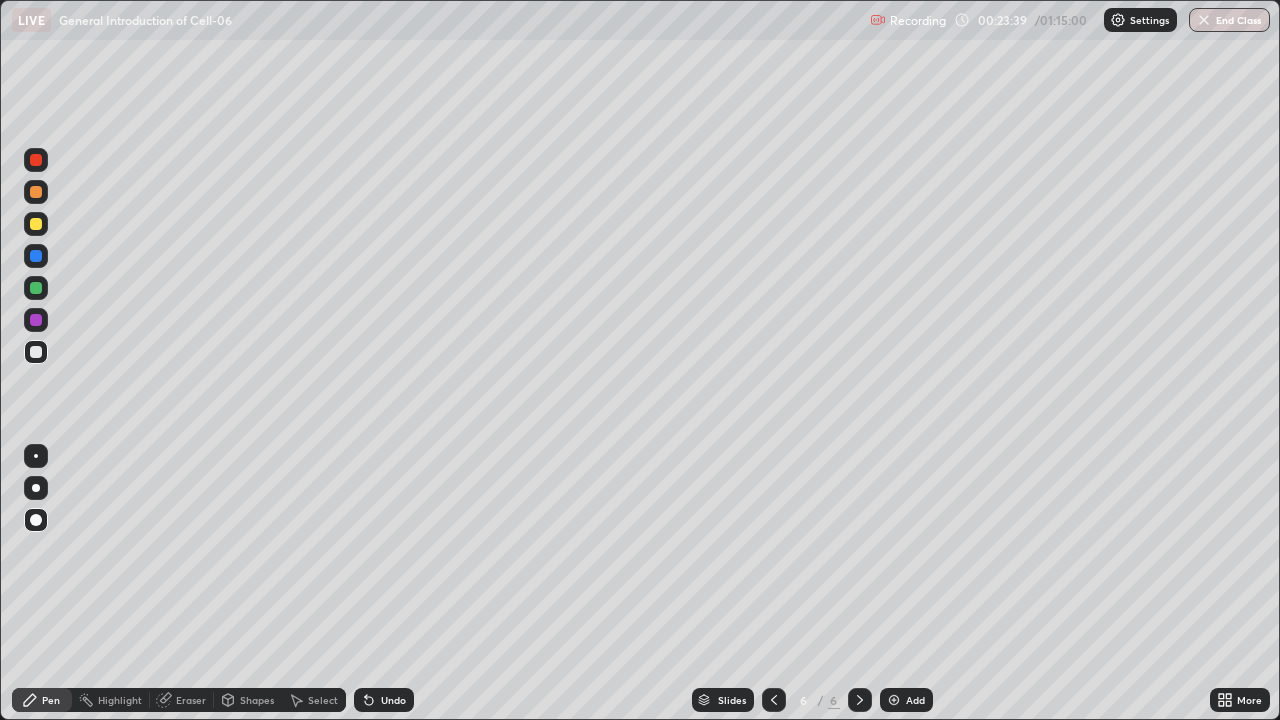 click 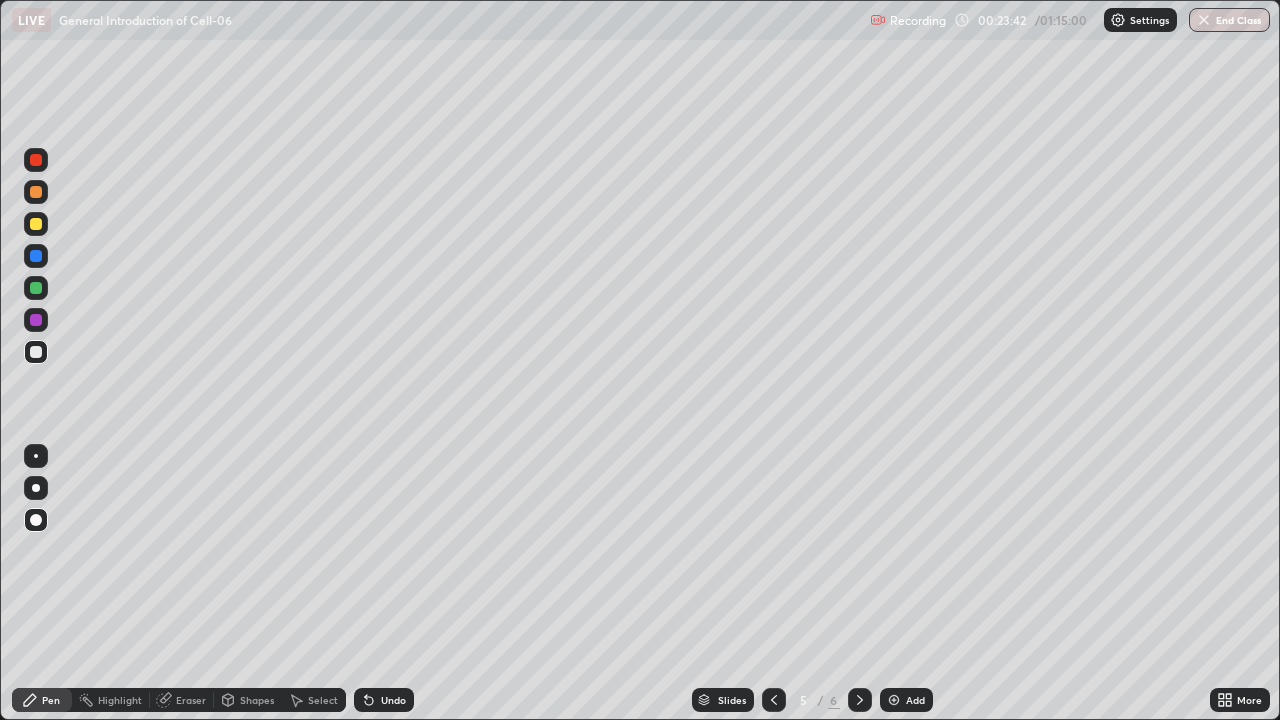 click at bounding box center [860, 700] 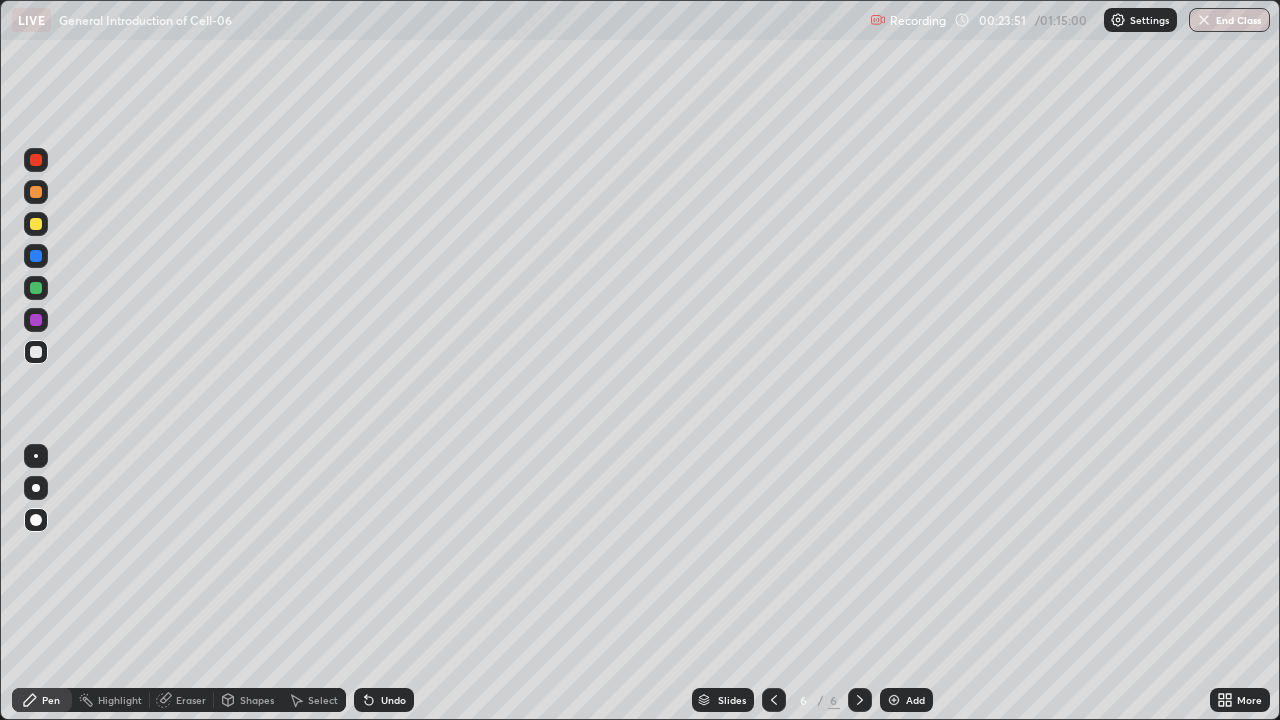 click at bounding box center (36, 288) 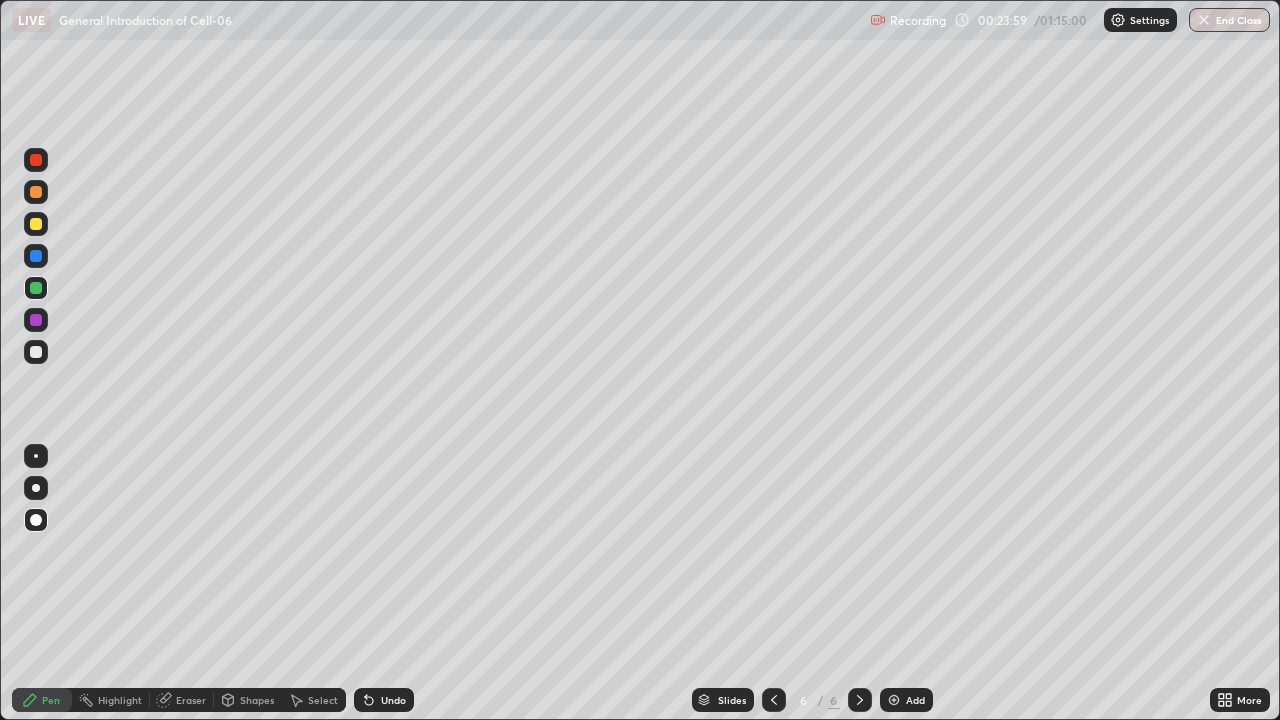 click at bounding box center (36, 224) 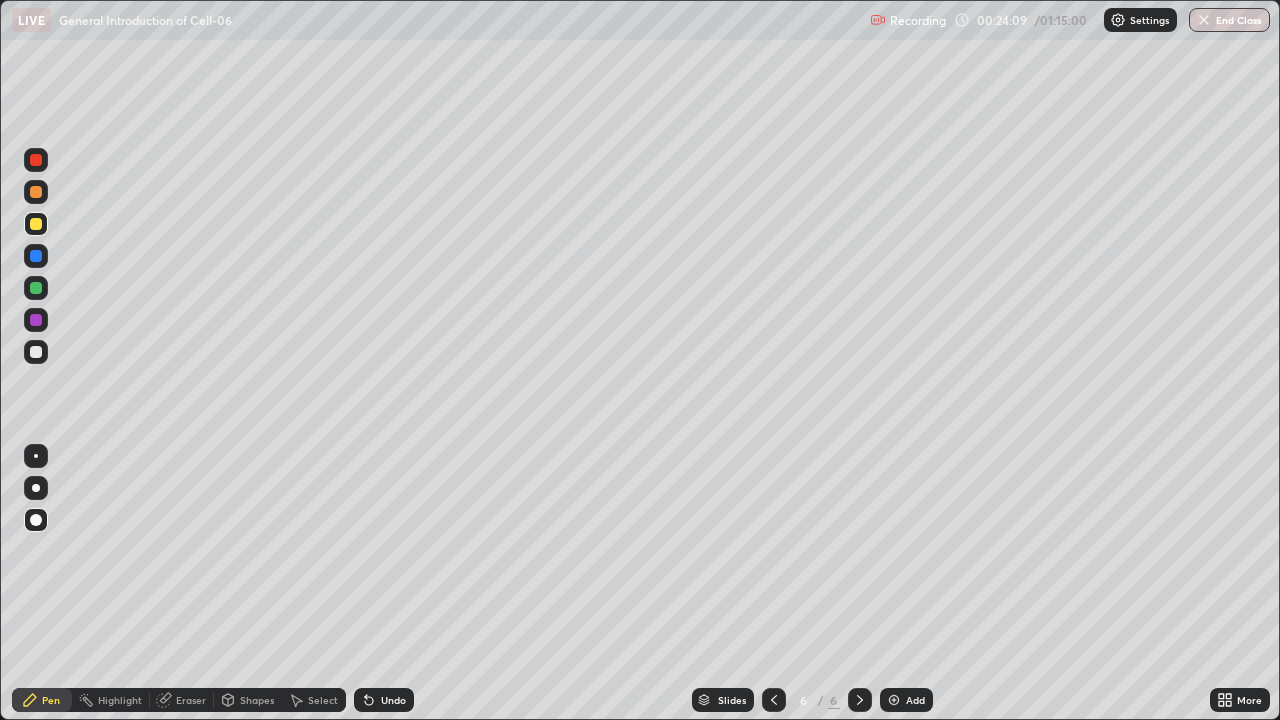 click at bounding box center (36, 352) 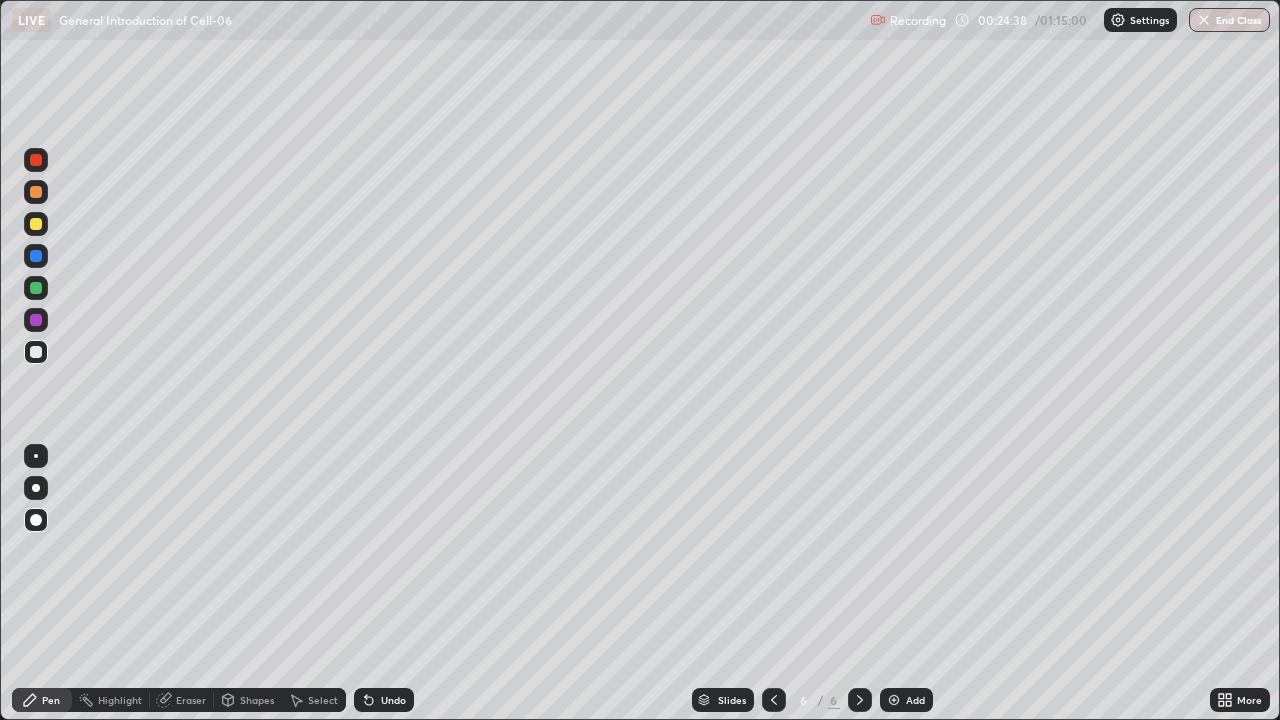 click on "More" at bounding box center [1249, 700] 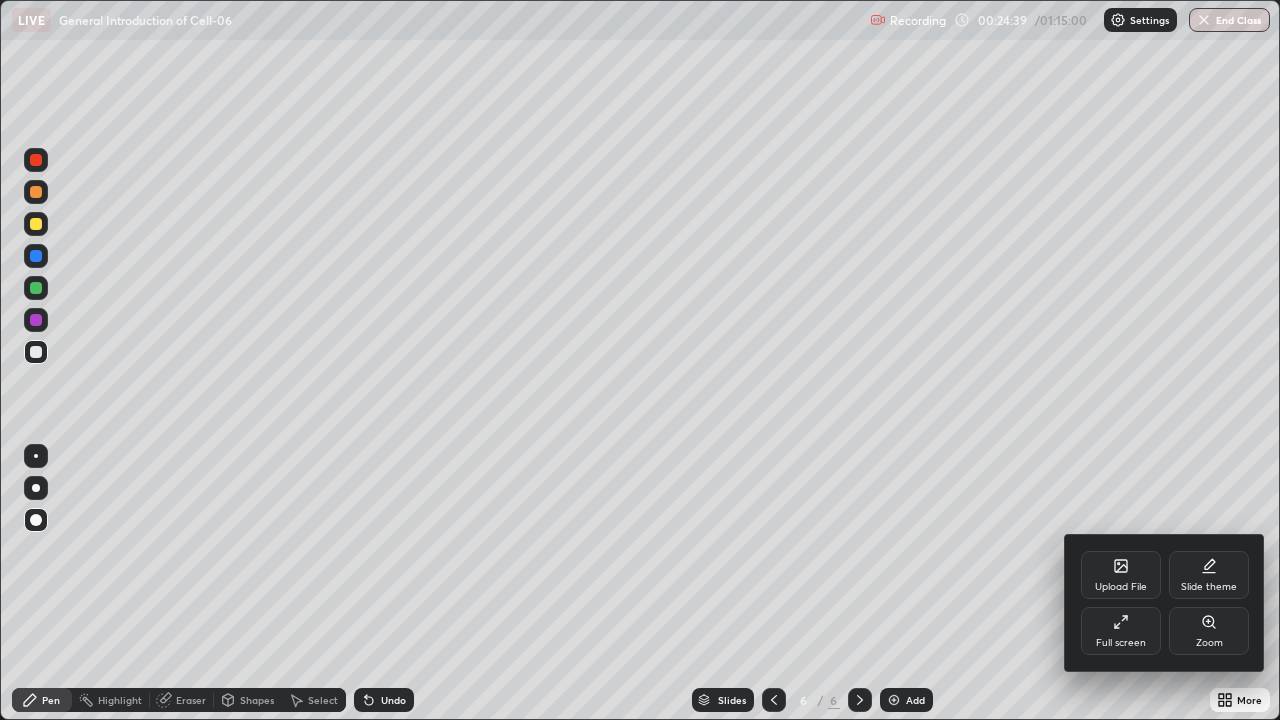 click on "Full screen" at bounding box center [1121, 643] 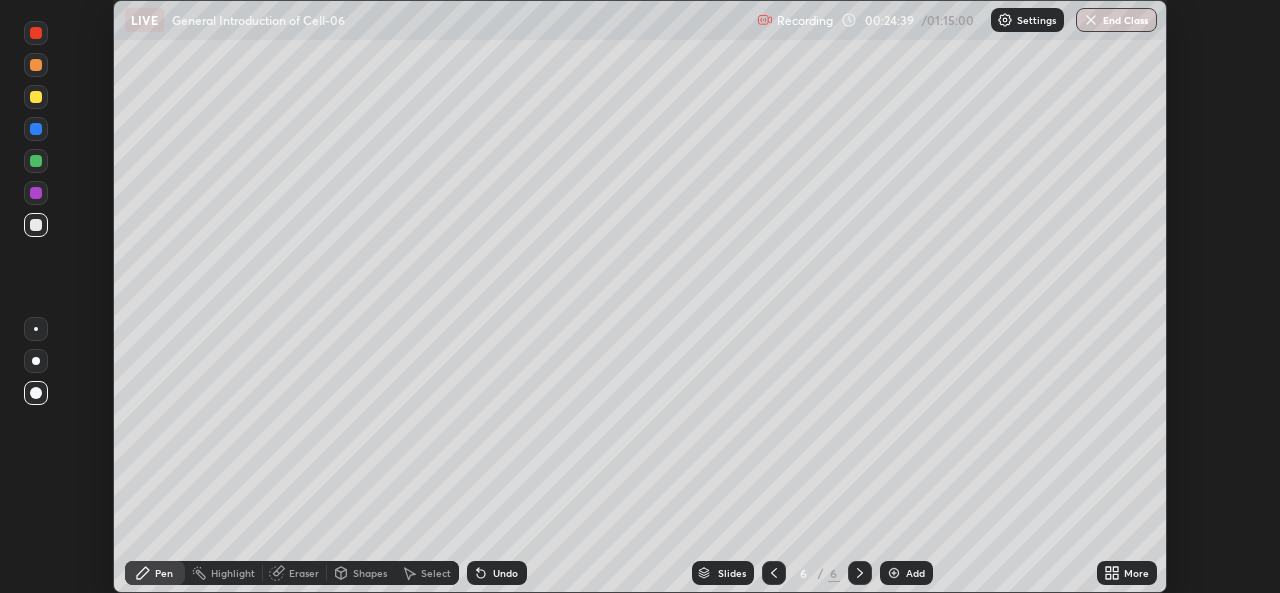 scroll, scrollTop: 593, scrollLeft: 1280, axis: both 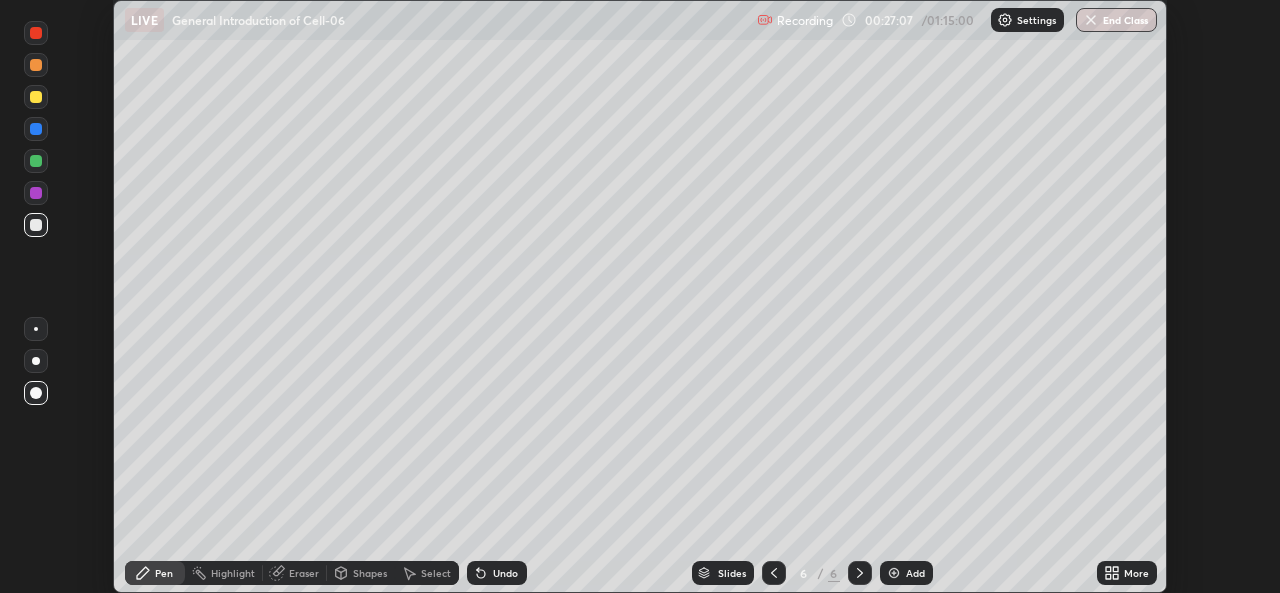 click on "Eraser" at bounding box center (304, 573) 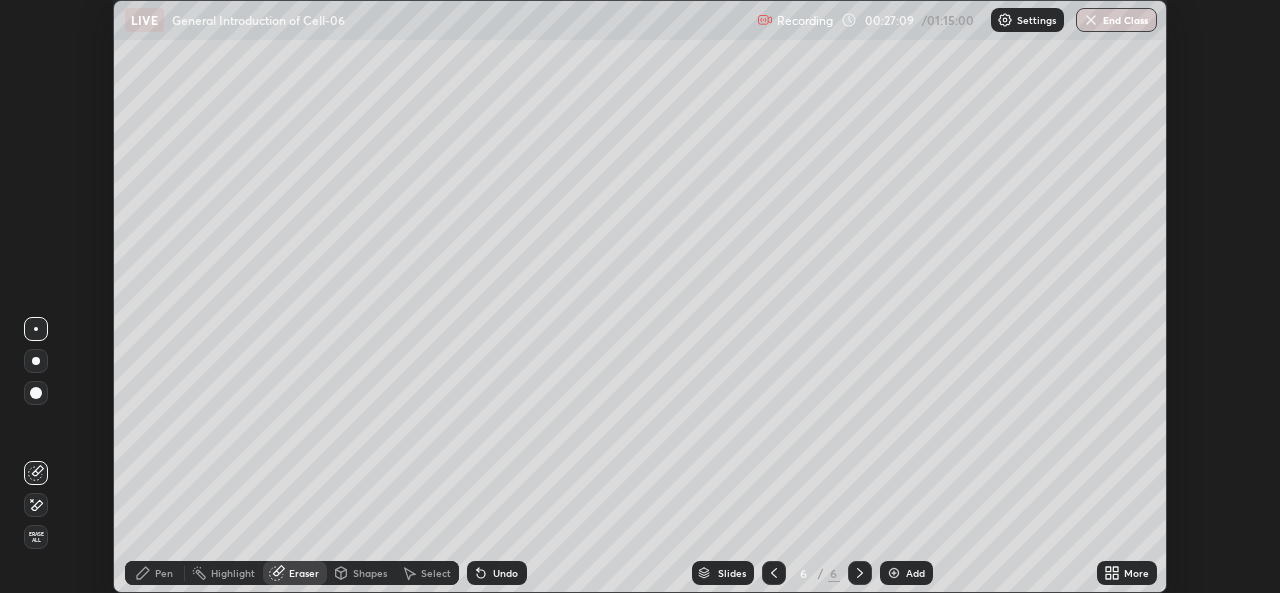 click on "Pen" at bounding box center (164, 573) 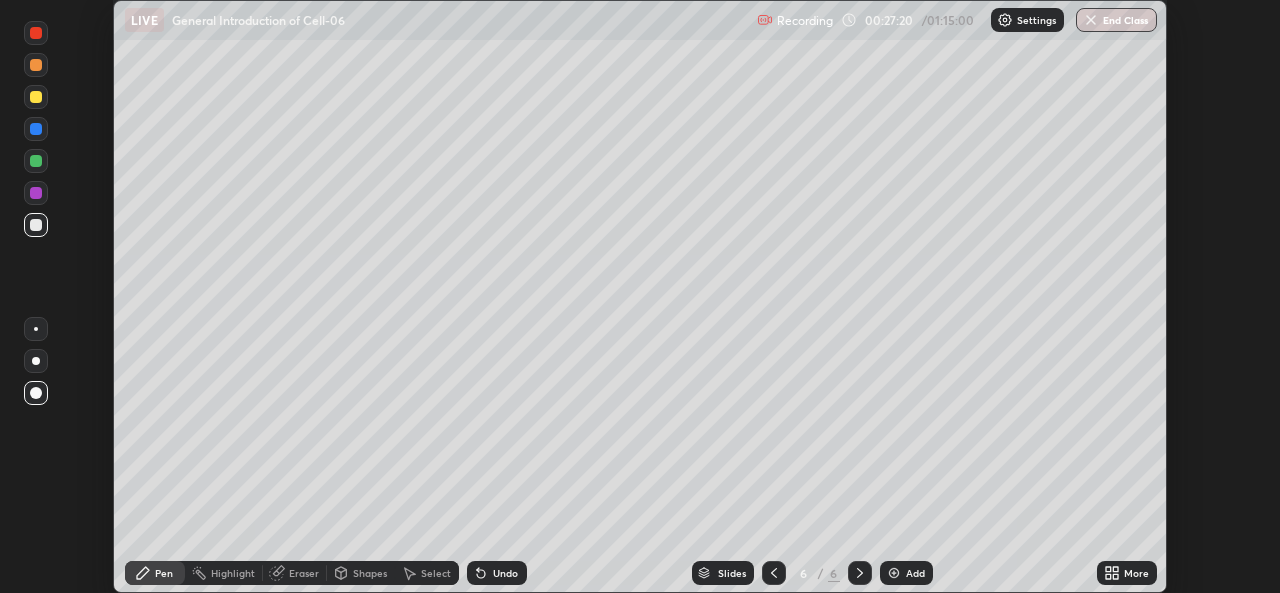 click 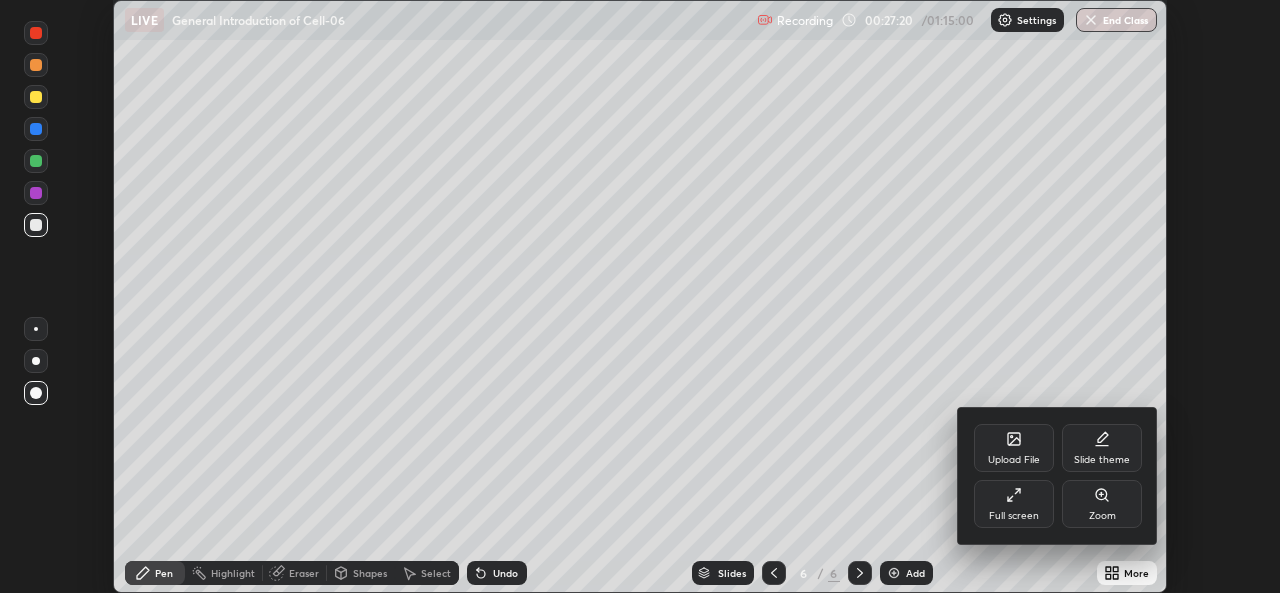 click on "Full screen" at bounding box center (1014, 504) 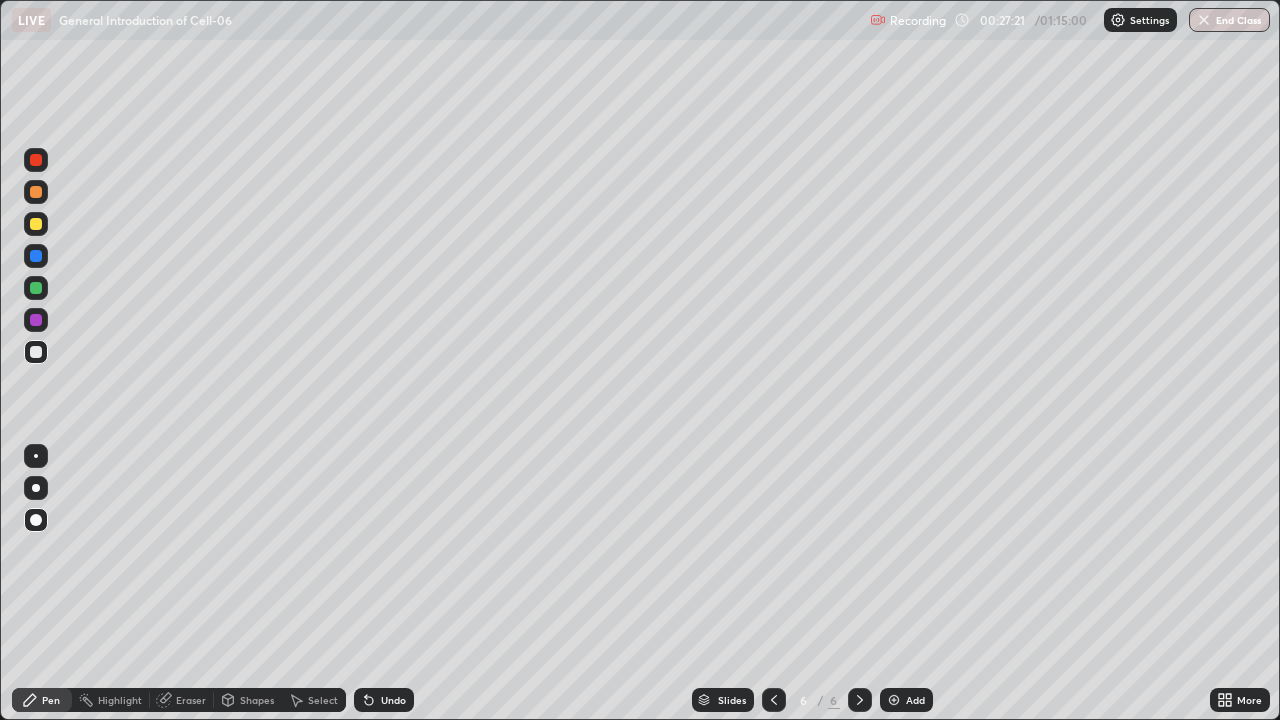 scroll, scrollTop: 99280, scrollLeft: 98720, axis: both 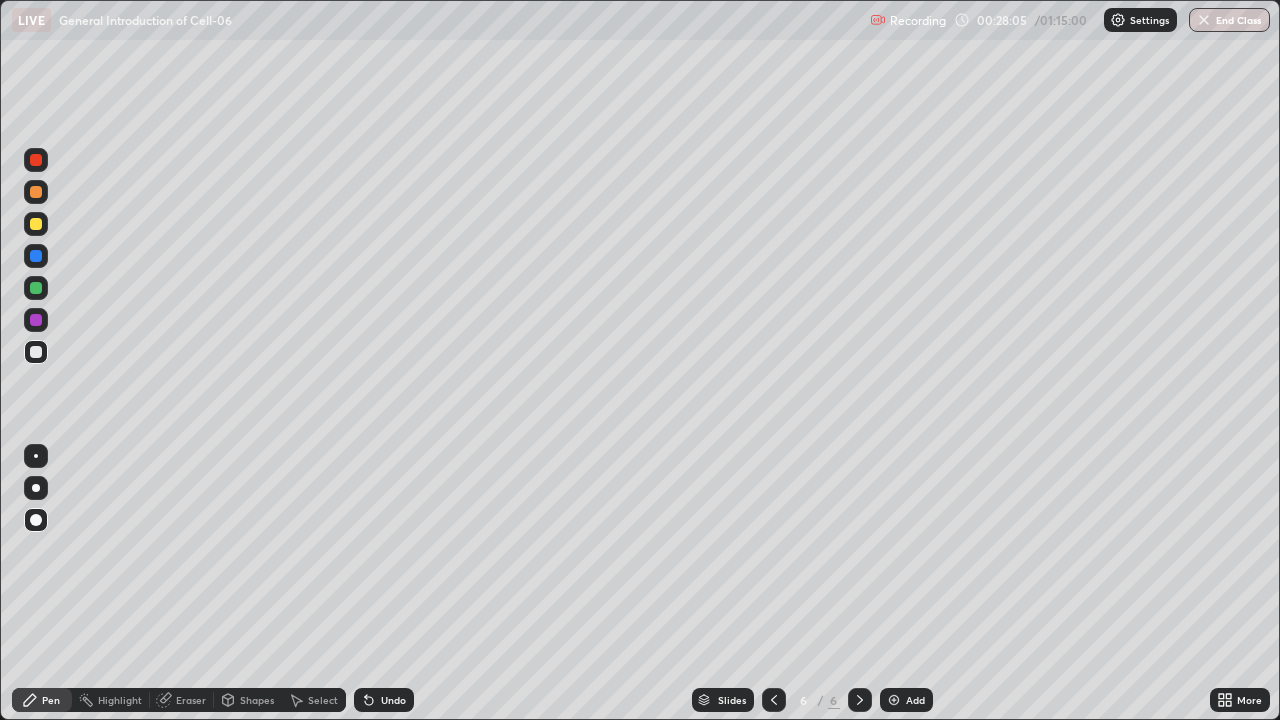 click on "Eraser" at bounding box center (191, 700) 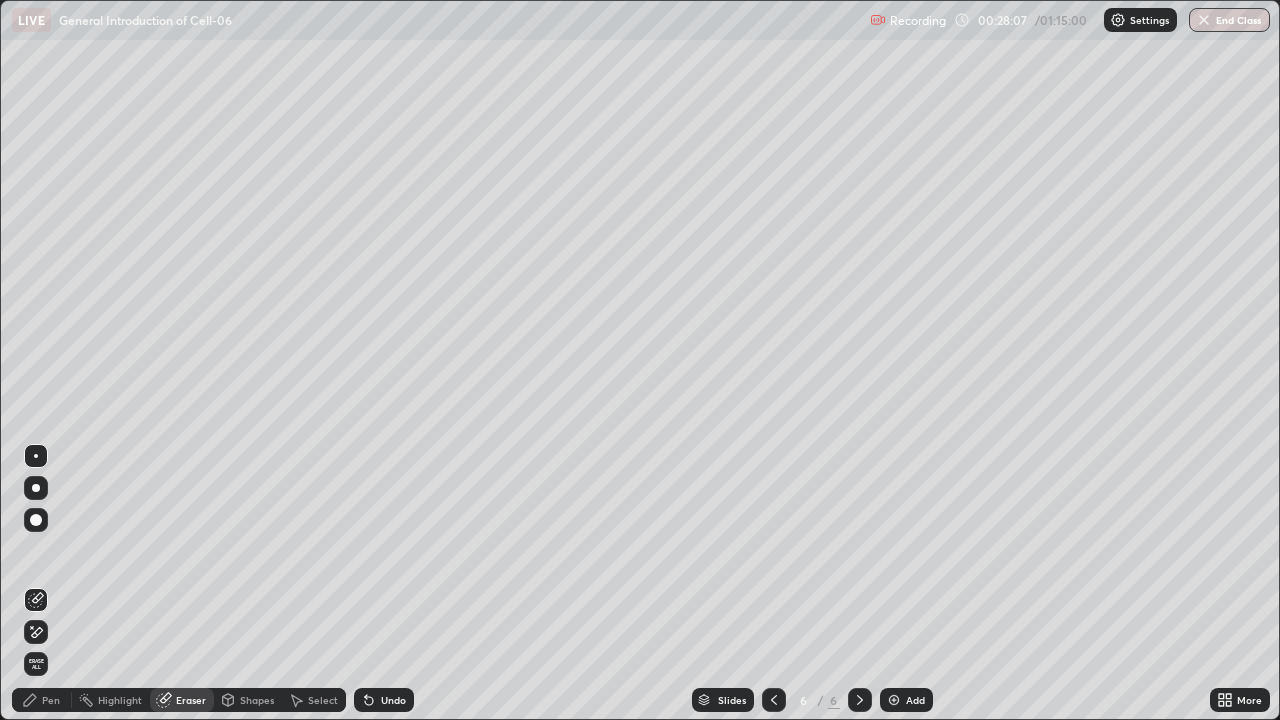 click on "Pen" at bounding box center (51, 700) 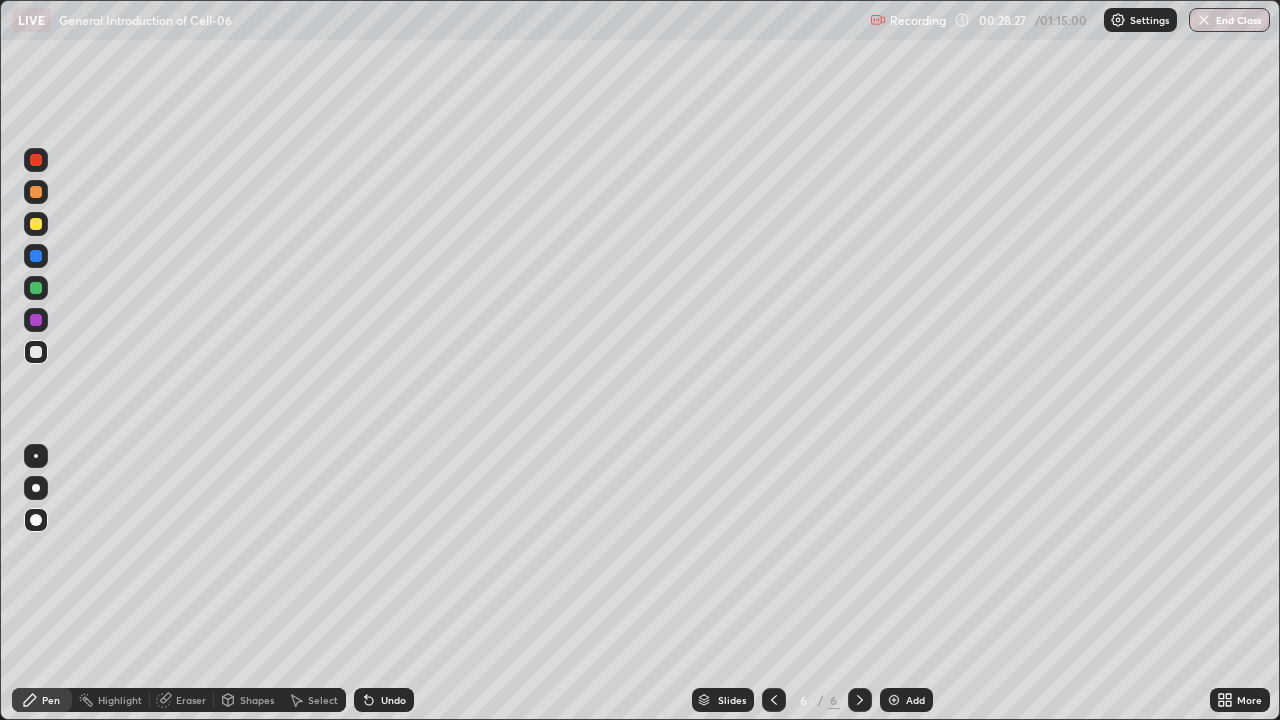 click at bounding box center [36, 224] 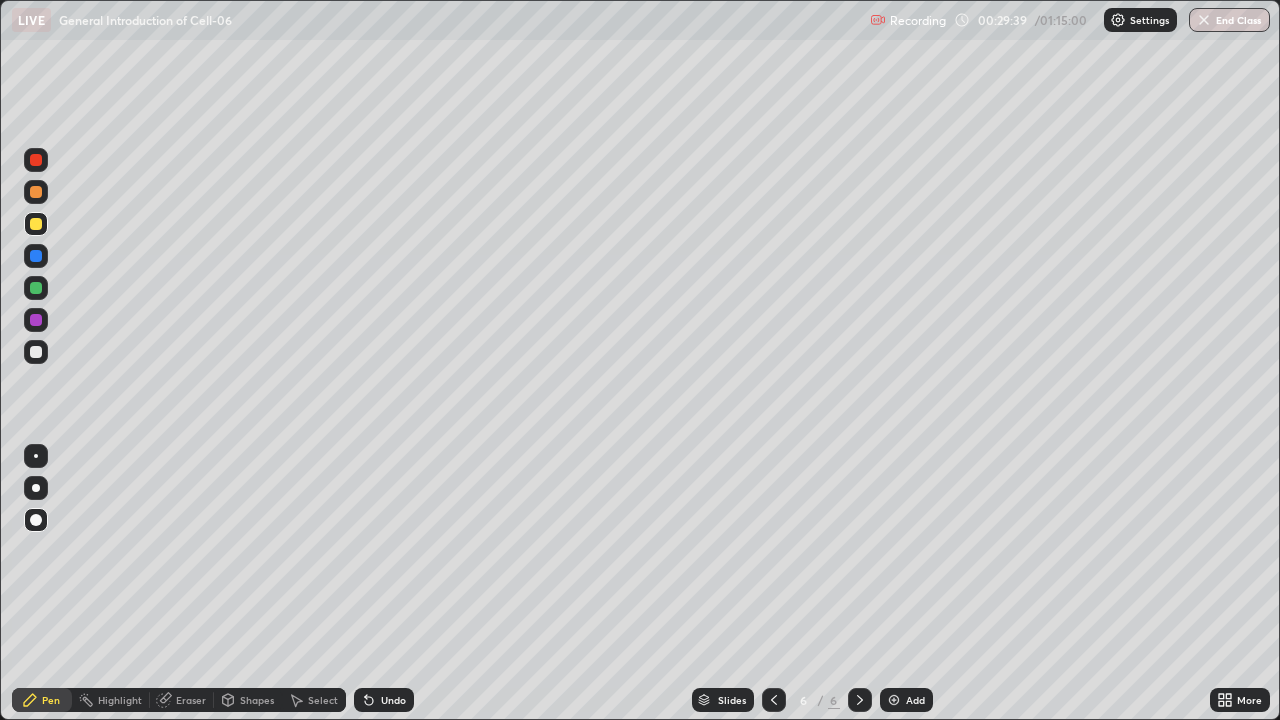 click at bounding box center (894, 700) 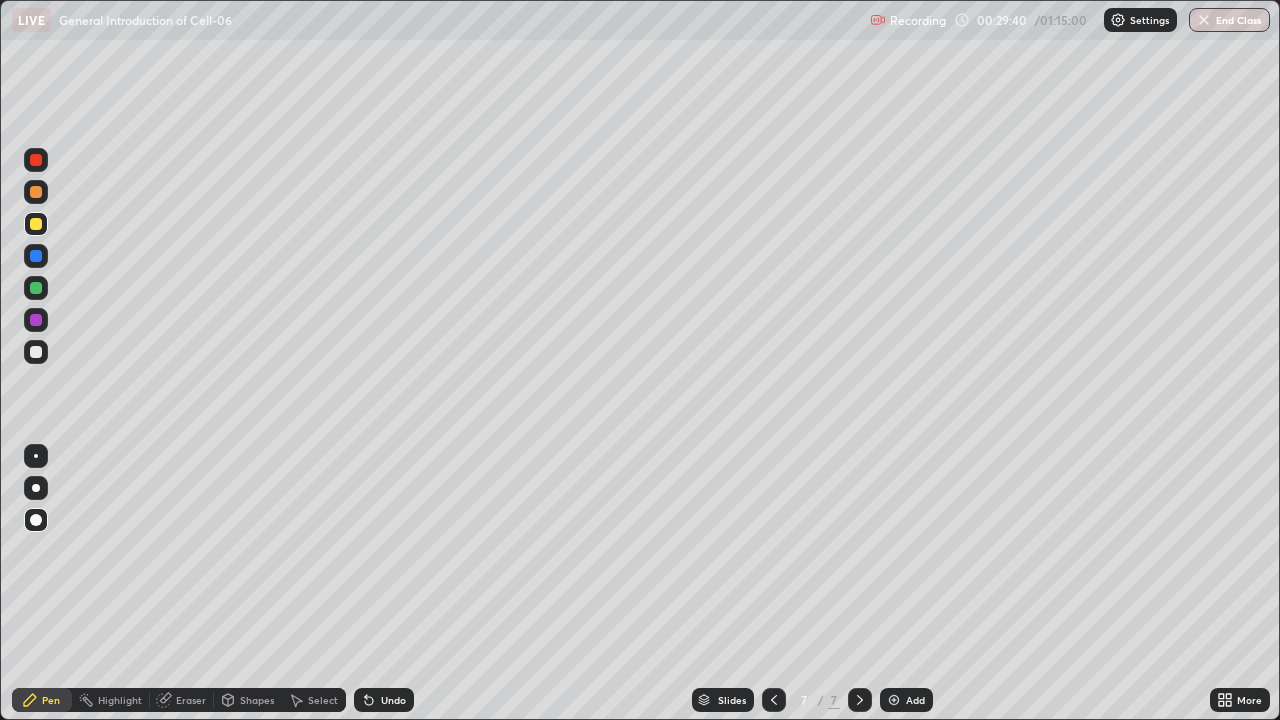 click at bounding box center [36, 192] 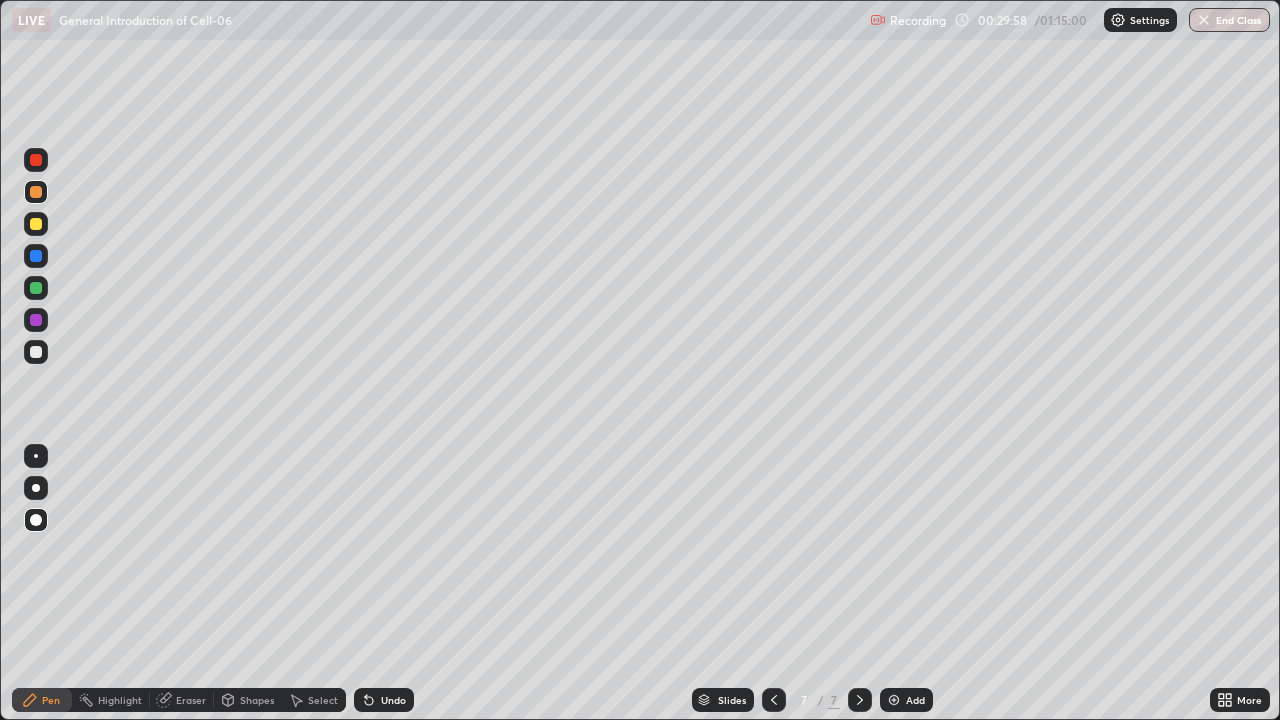 click at bounding box center (36, 288) 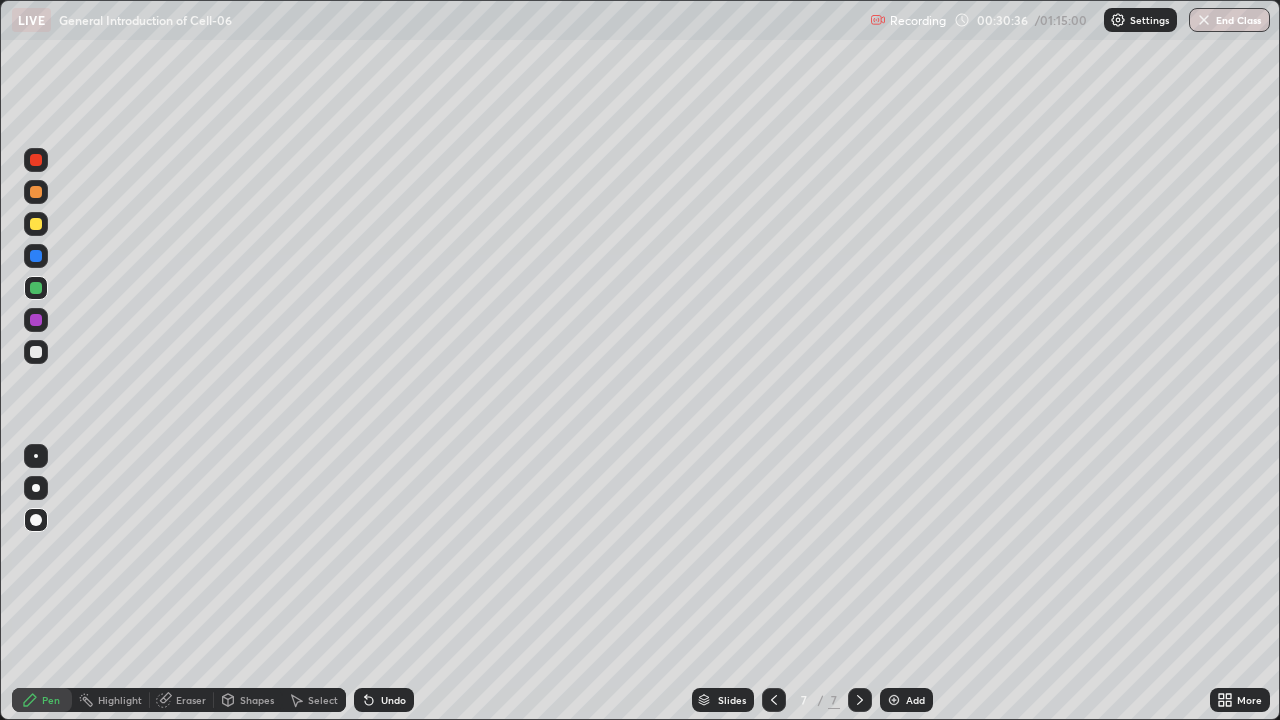 click at bounding box center [894, 700] 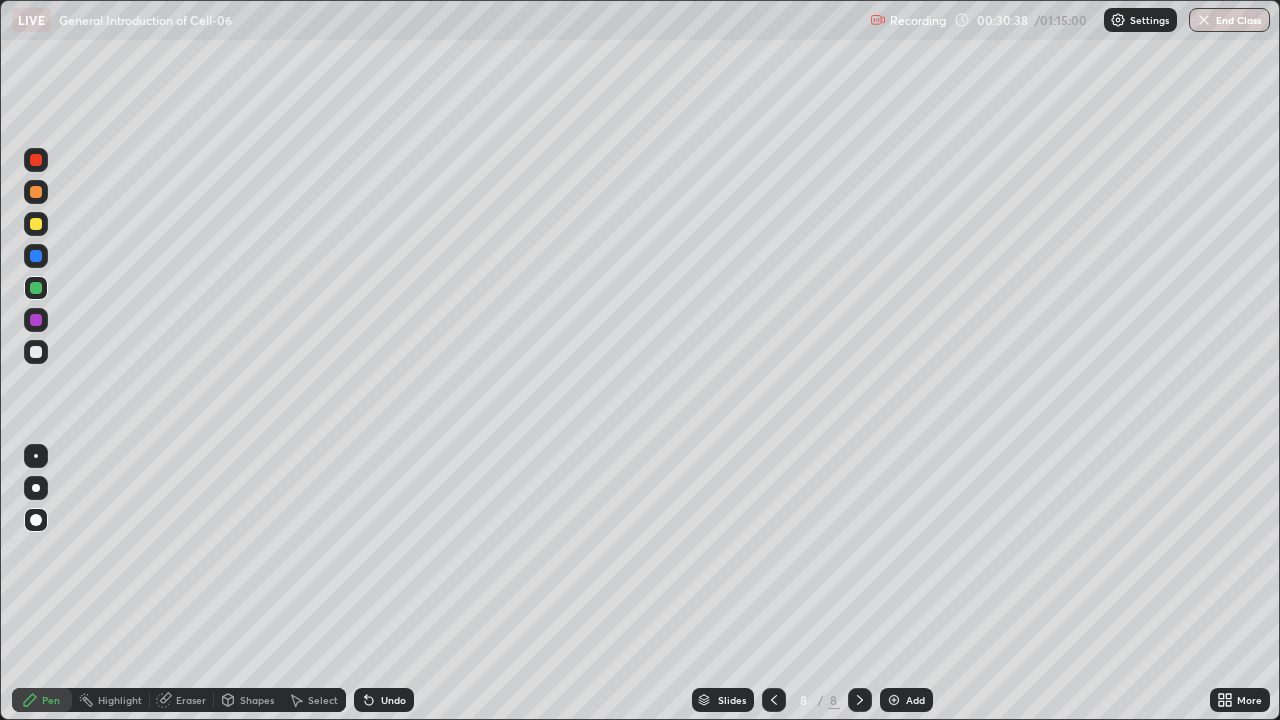 click at bounding box center (36, 224) 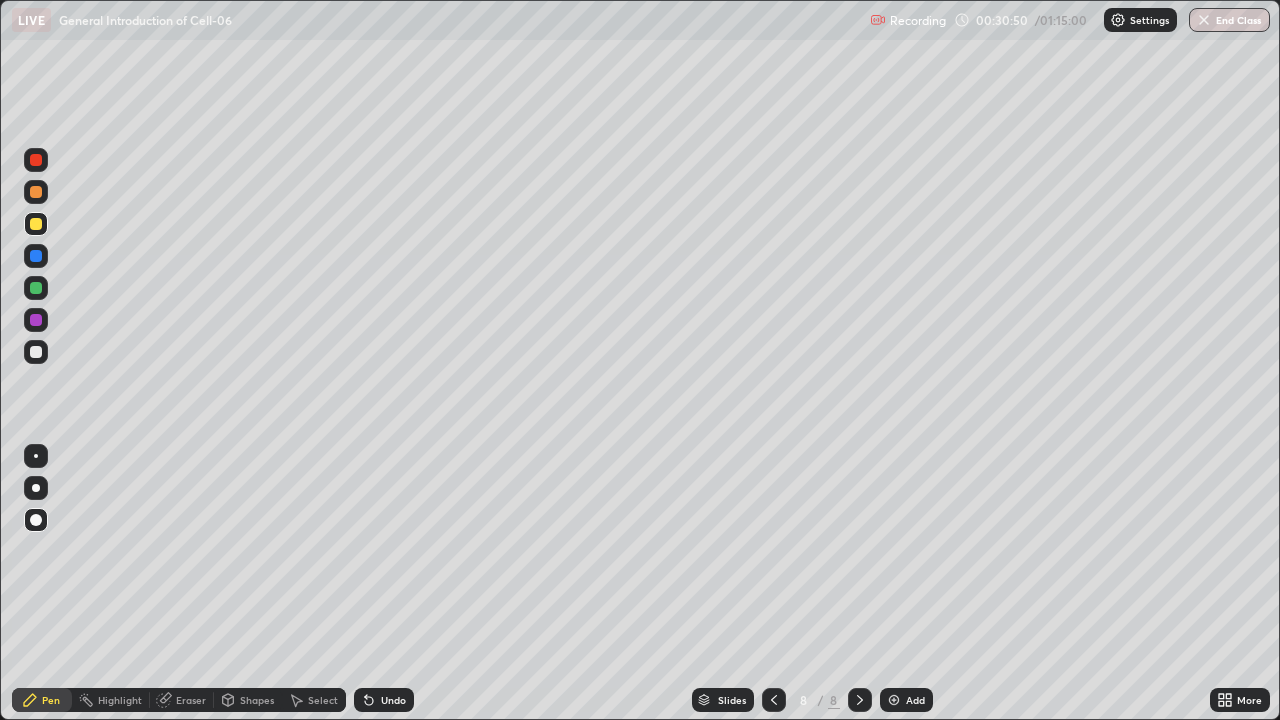 click at bounding box center (36, 352) 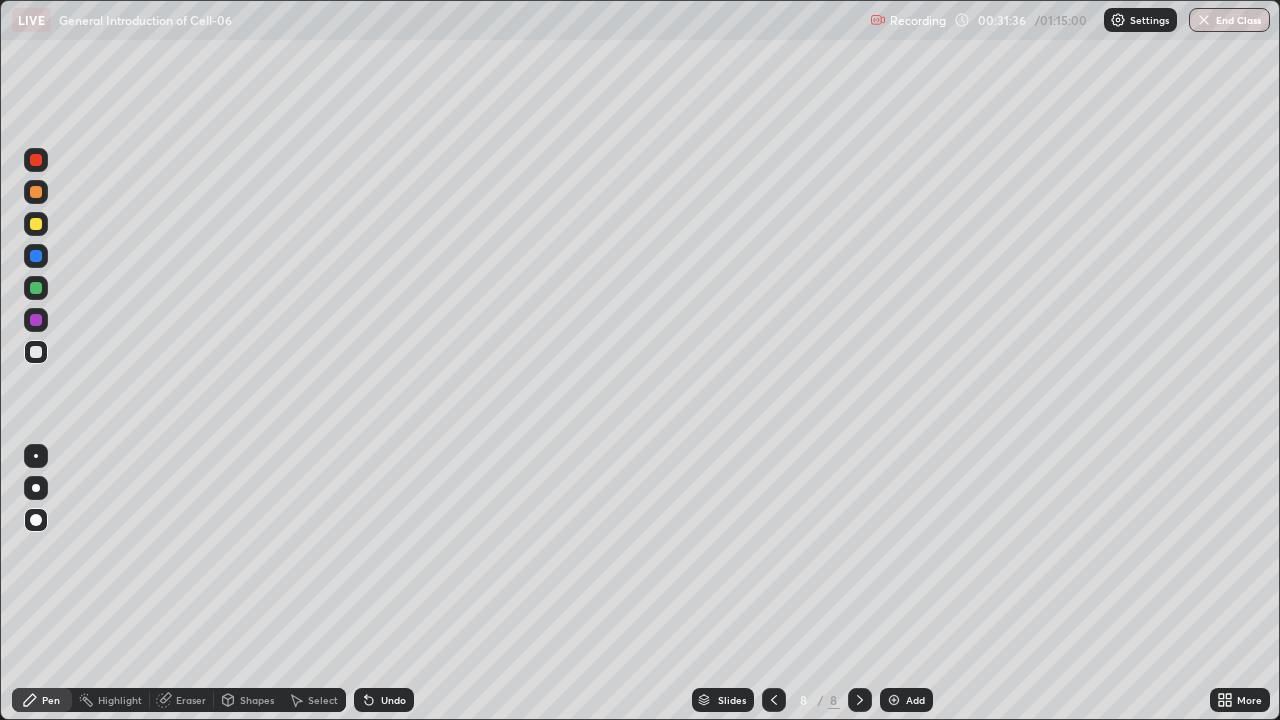 click at bounding box center [36, 224] 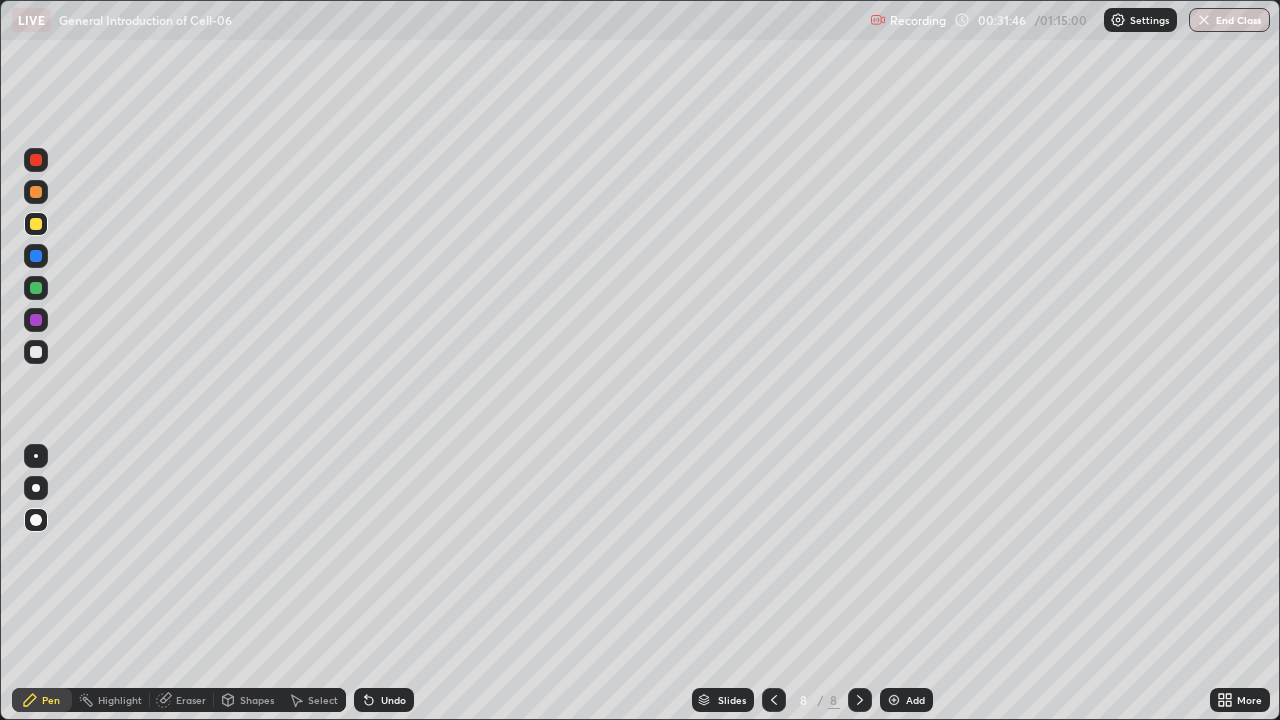 click at bounding box center [36, 352] 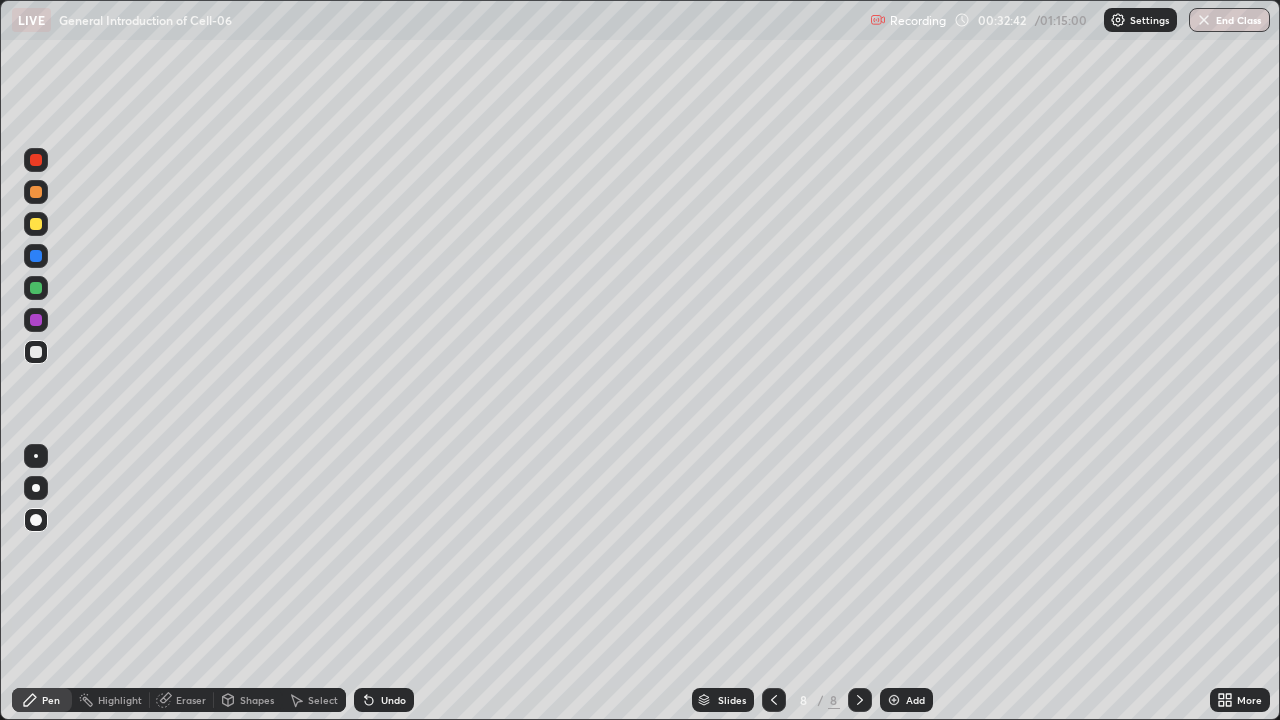 click at bounding box center (36, 320) 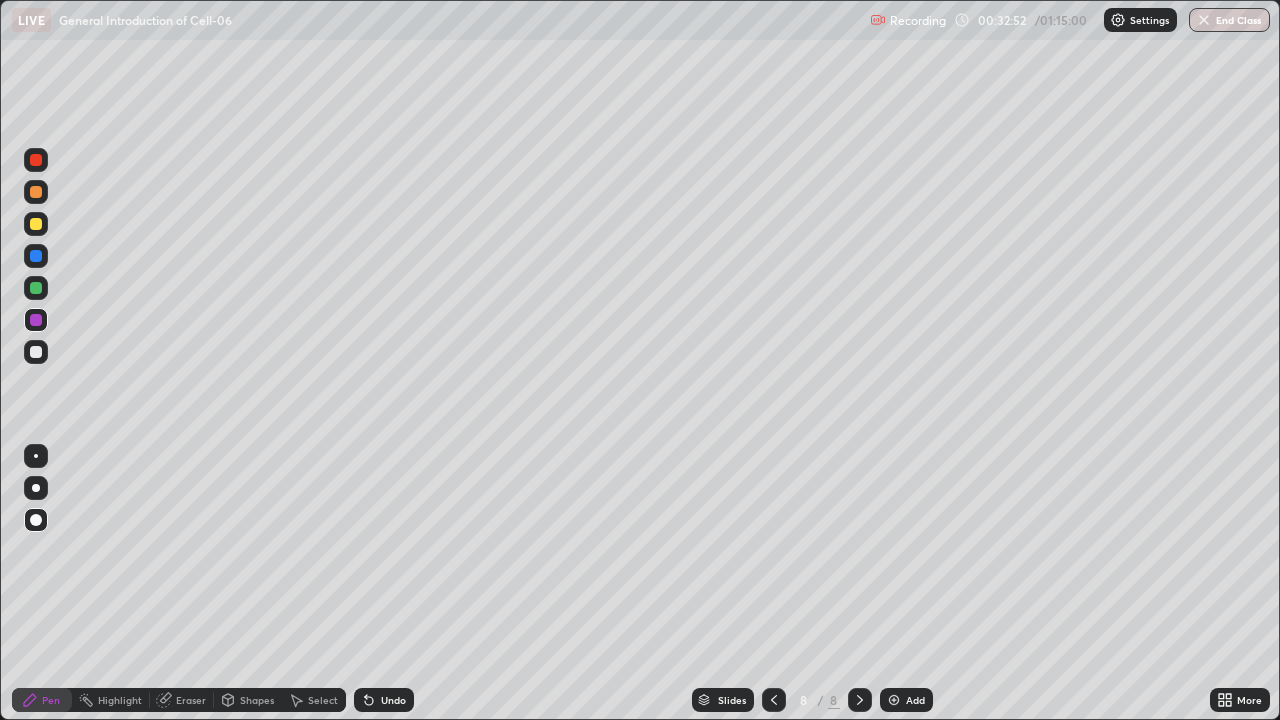 click at bounding box center [36, 288] 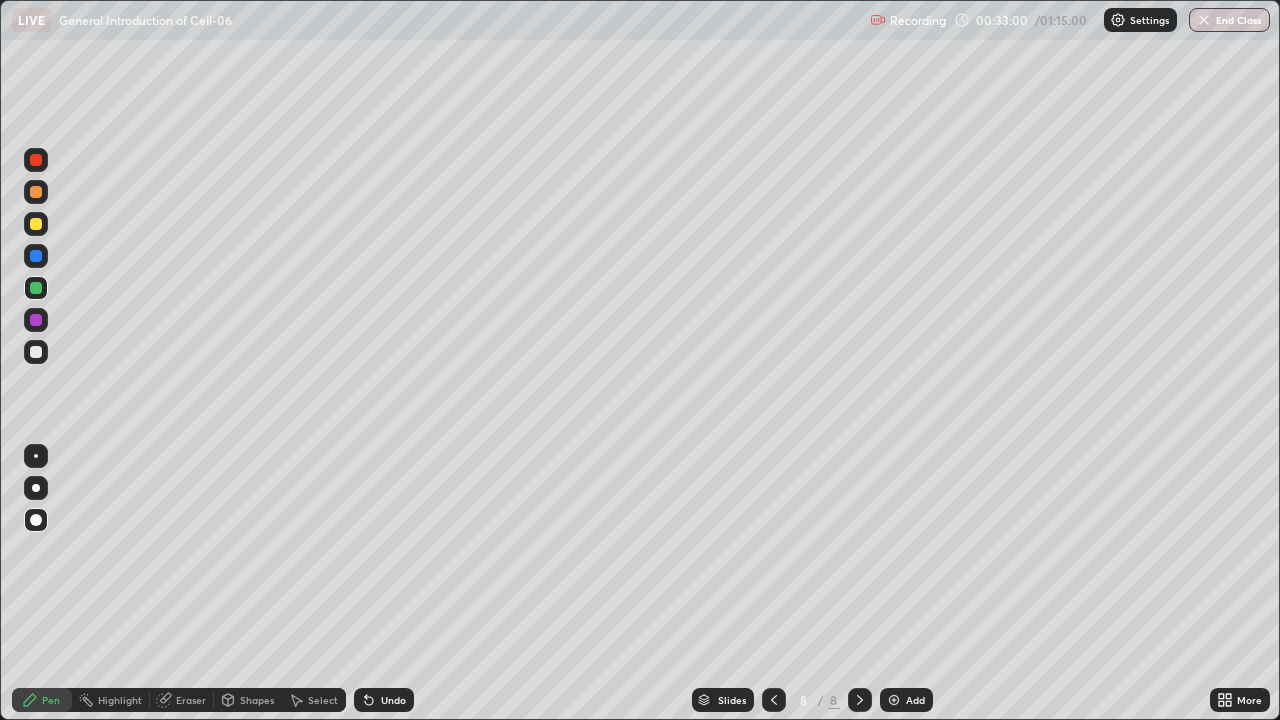 click at bounding box center [894, 700] 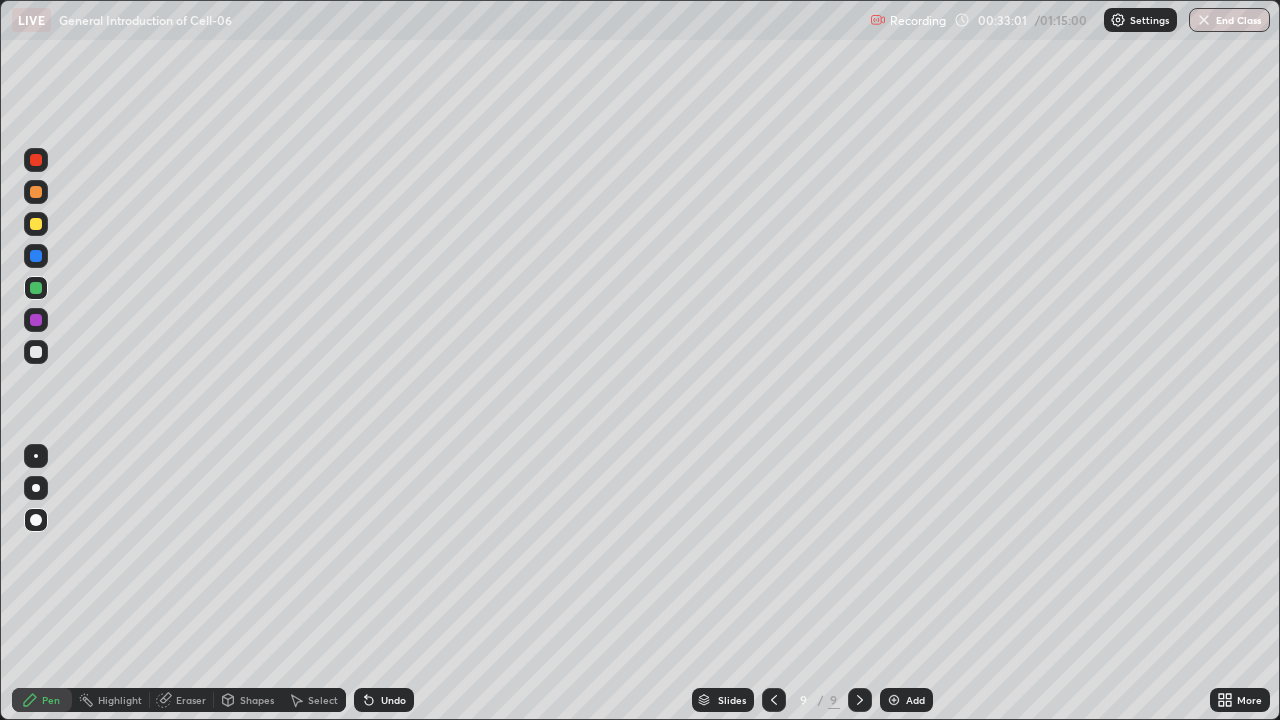 click at bounding box center (36, 352) 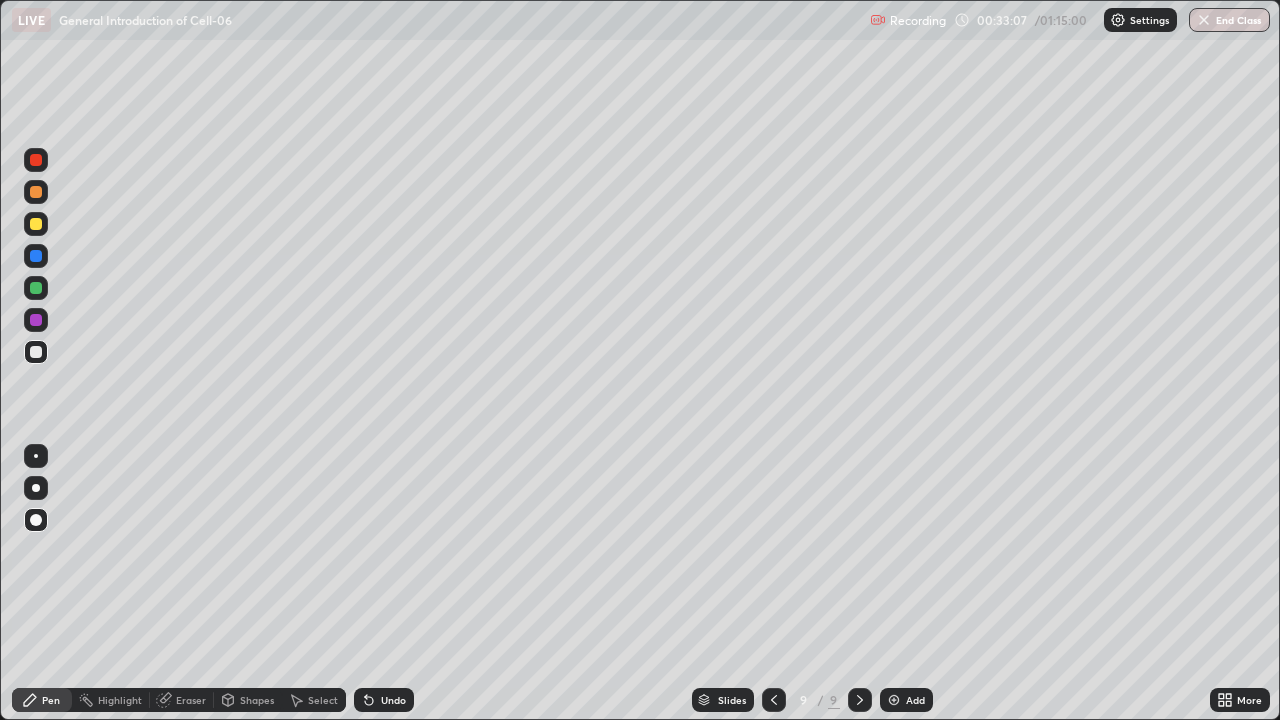 click 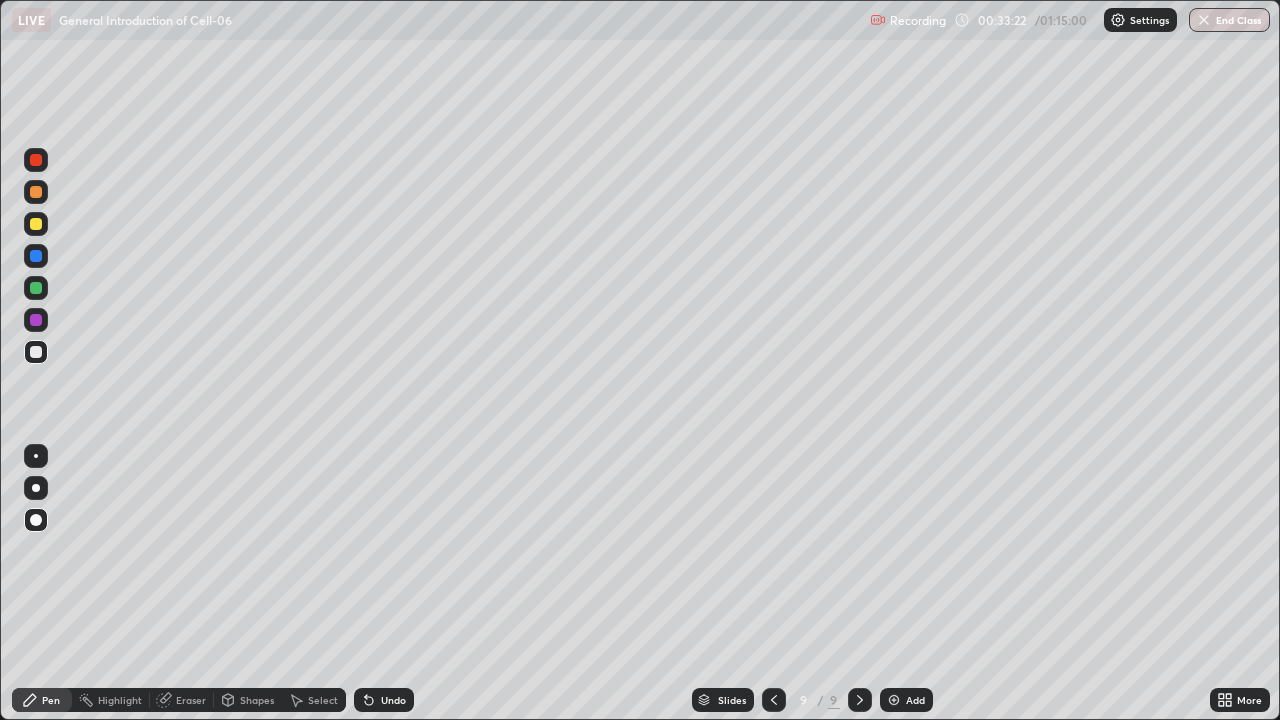 click at bounding box center (36, 224) 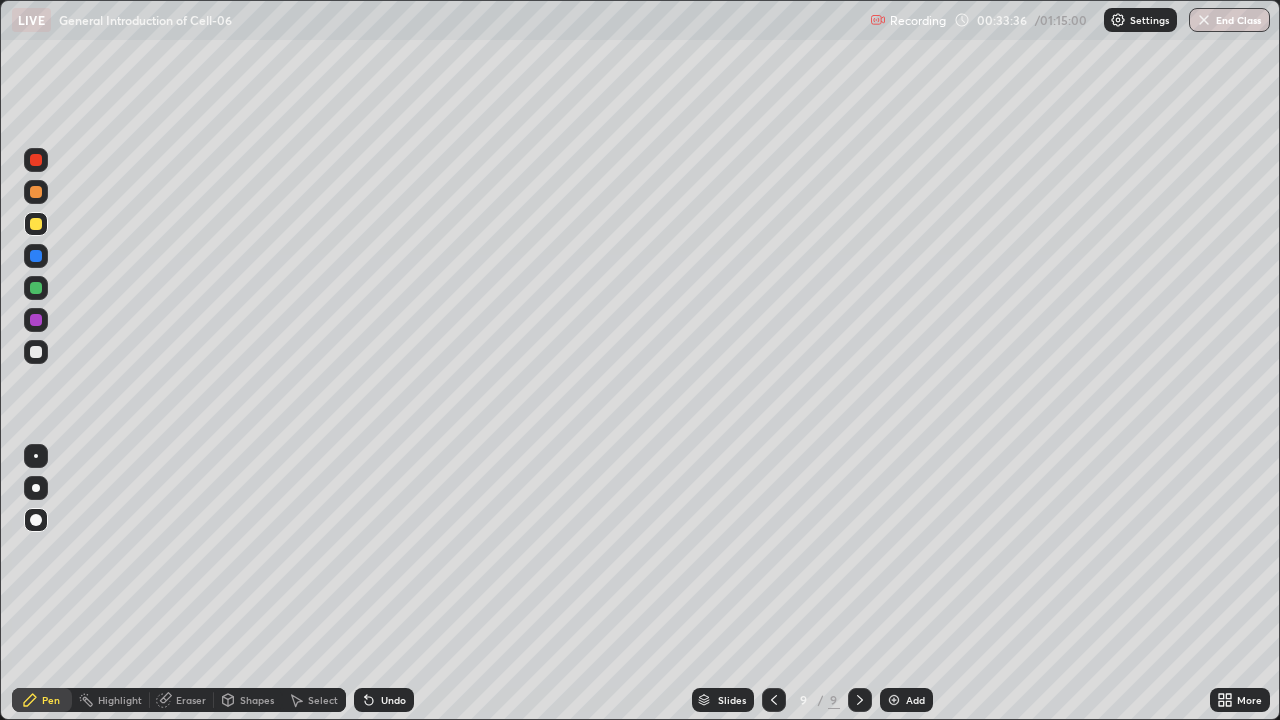 click at bounding box center [36, 192] 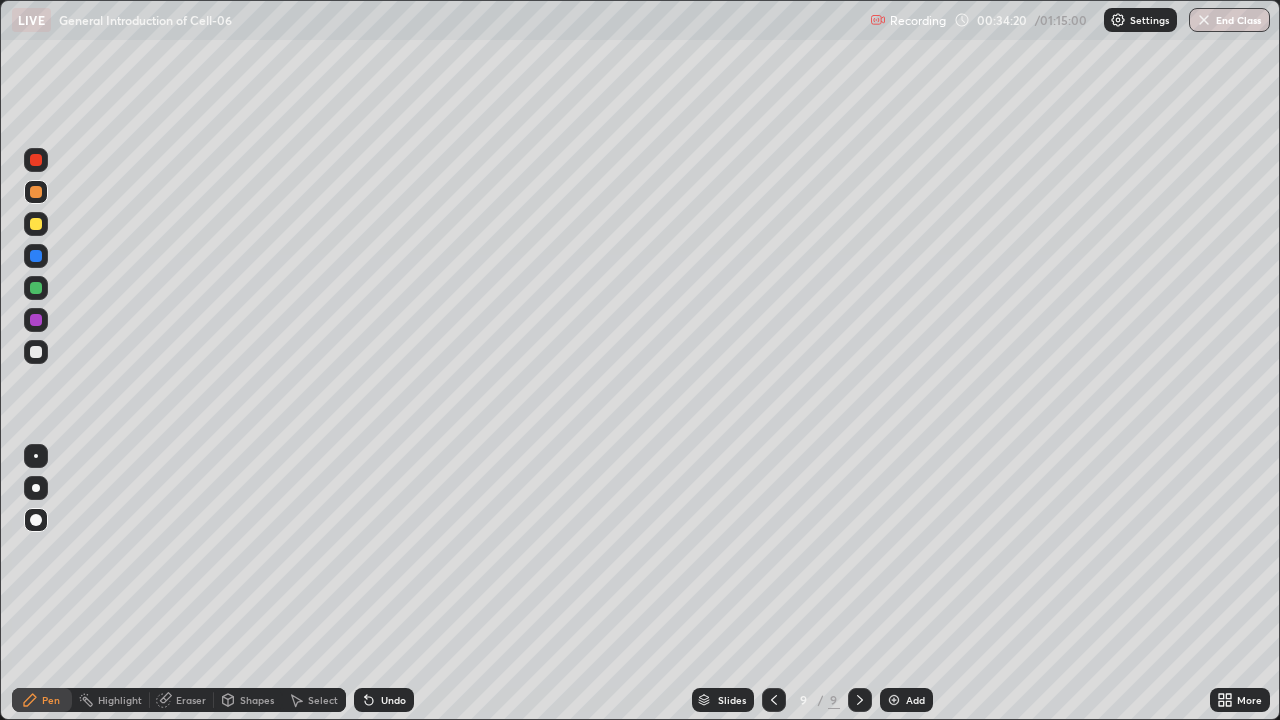click at bounding box center (36, 352) 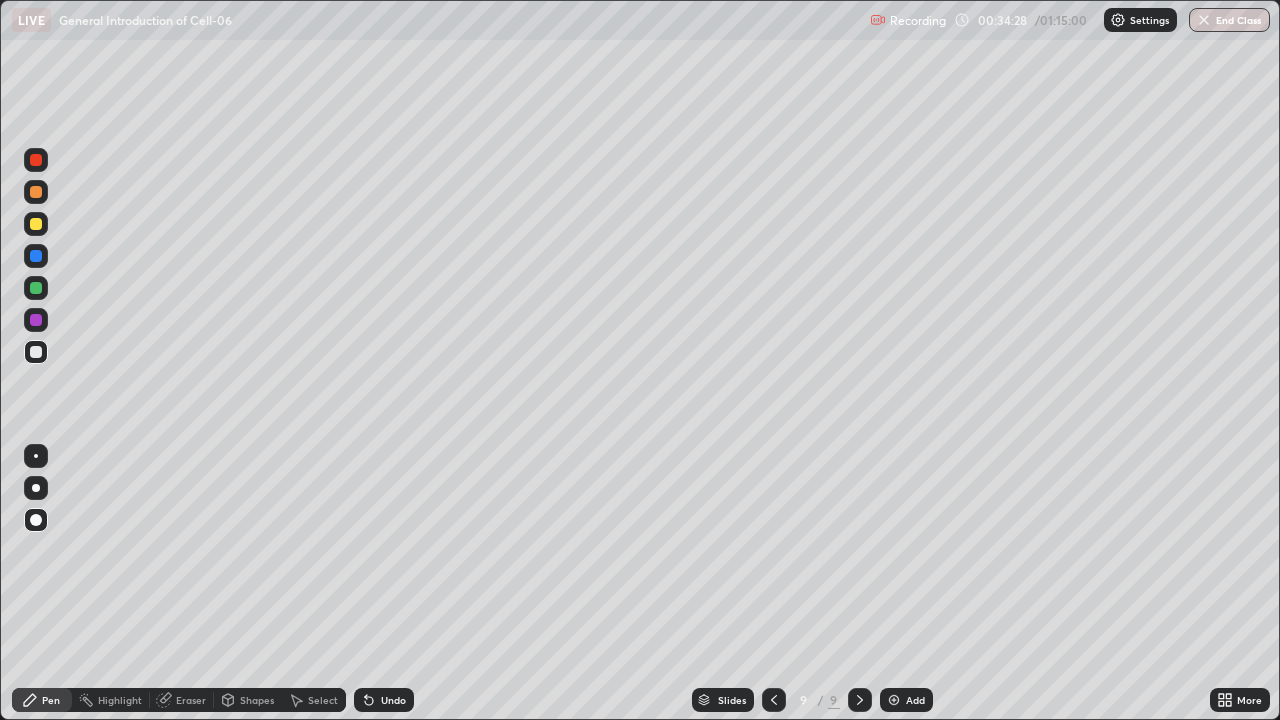click on "Eraser" at bounding box center [191, 700] 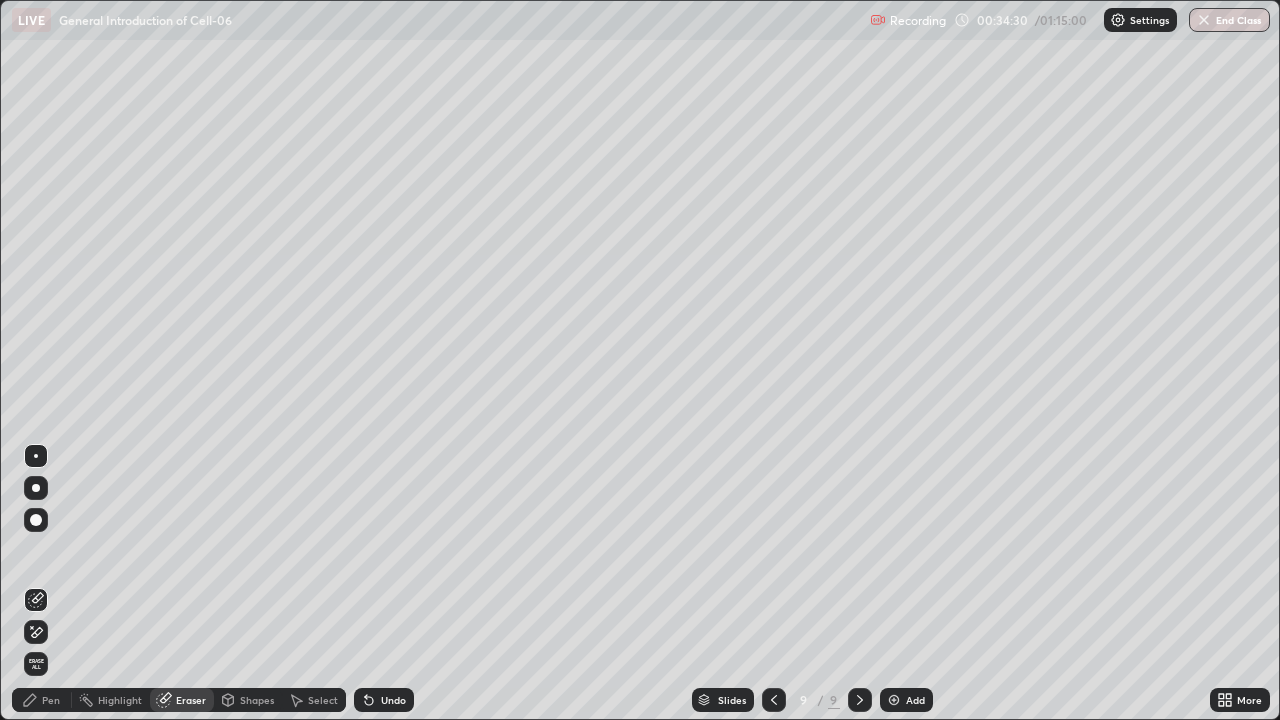 click on "Pen" at bounding box center [51, 700] 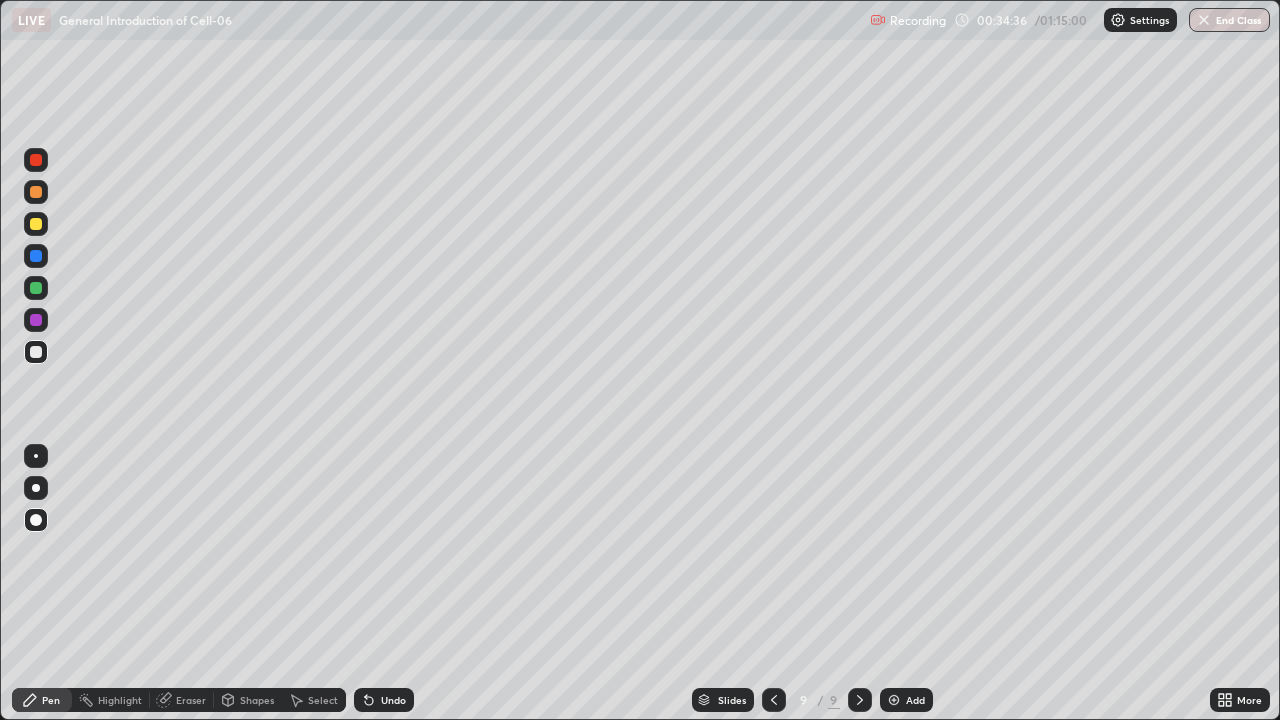 click at bounding box center [36, 320] 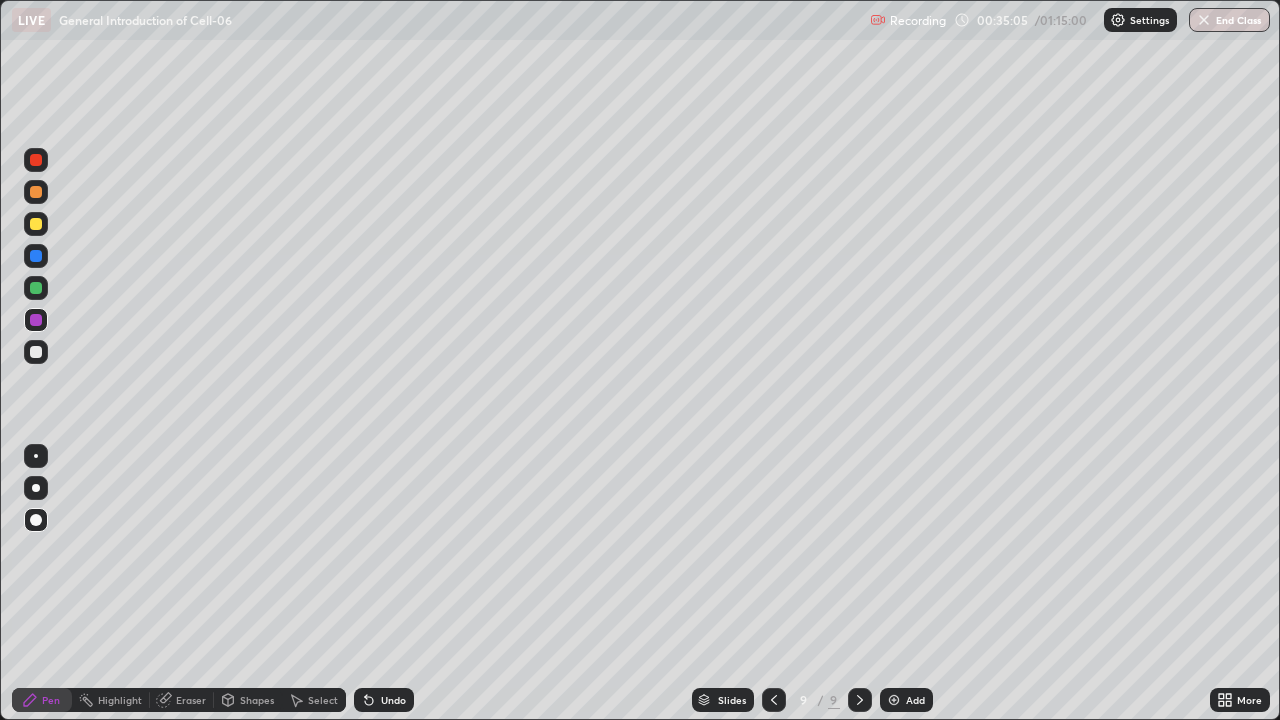 click on "Undo" at bounding box center [384, 700] 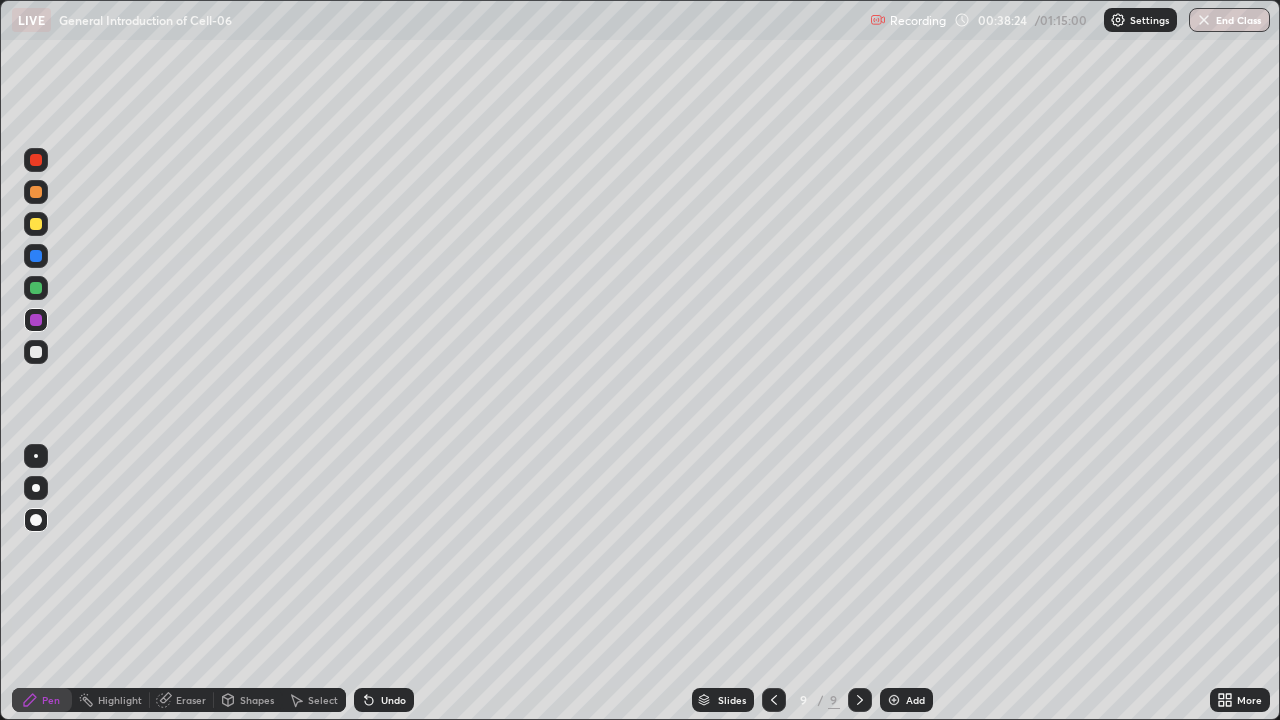 click at bounding box center (774, 700) 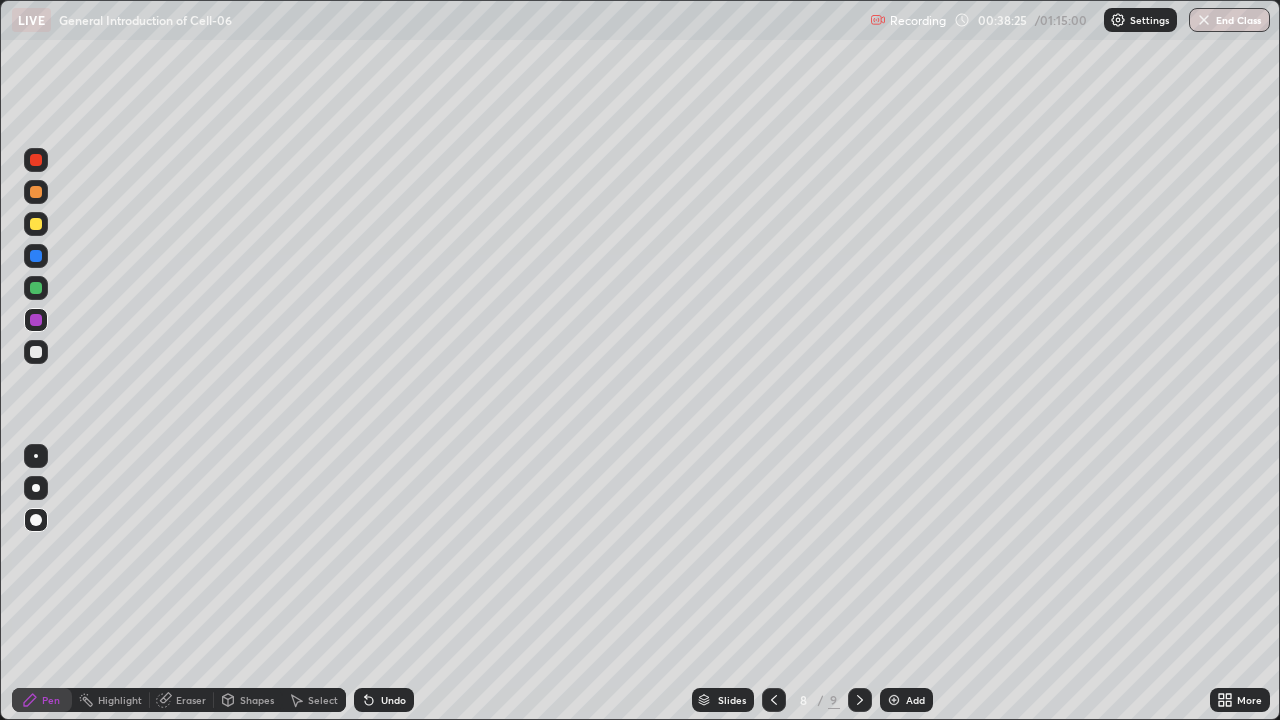 click at bounding box center (36, 352) 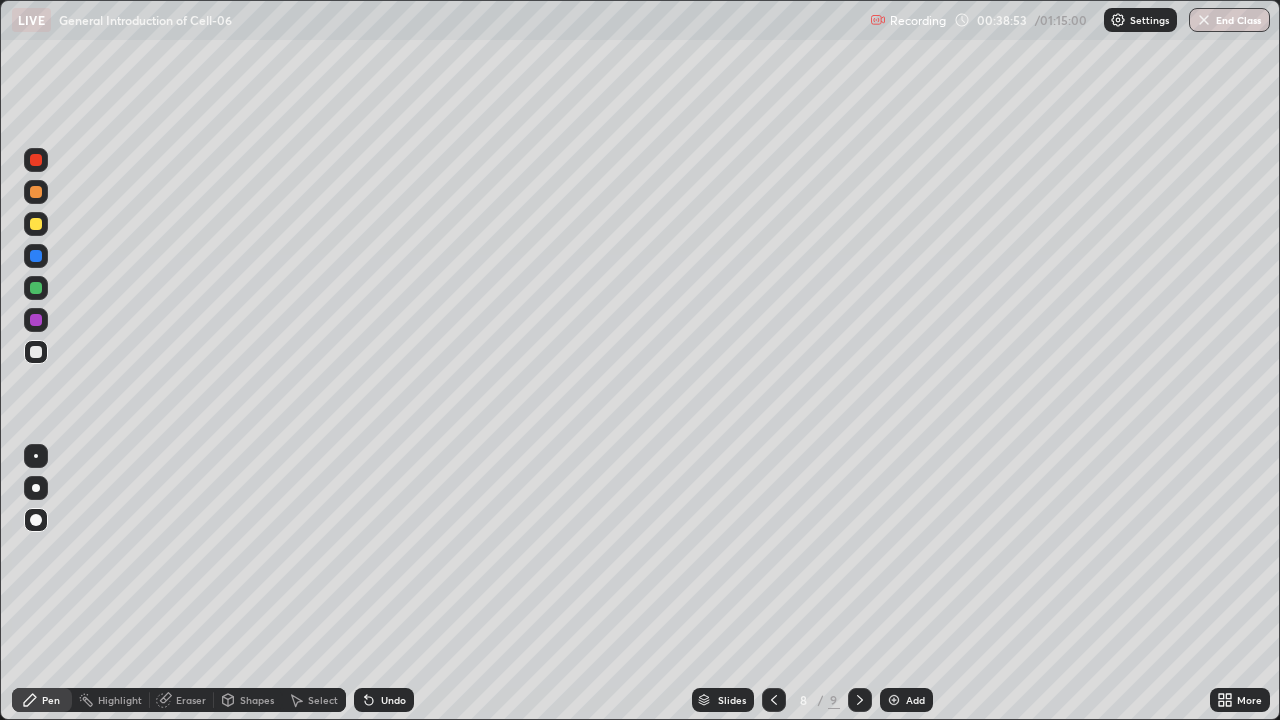 click on "Eraser" at bounding box center [191, 700] 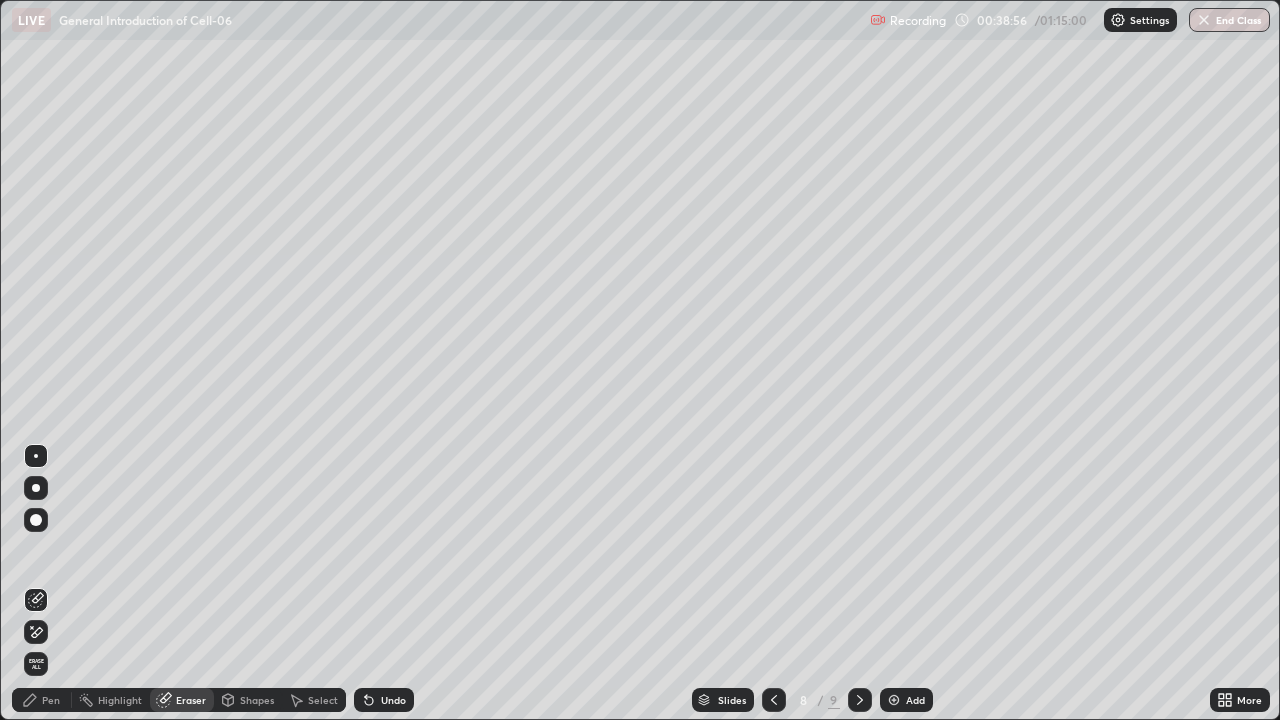 click on "Pen" at bounding box center (51, 700) 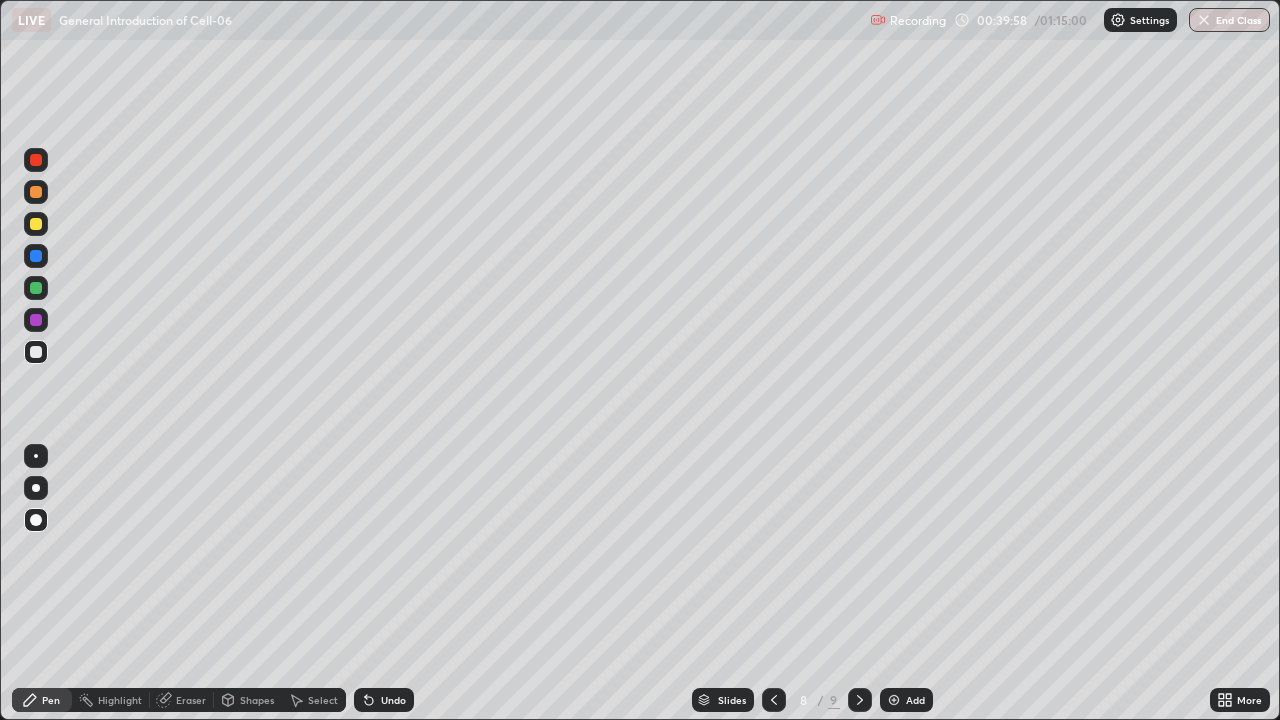 click 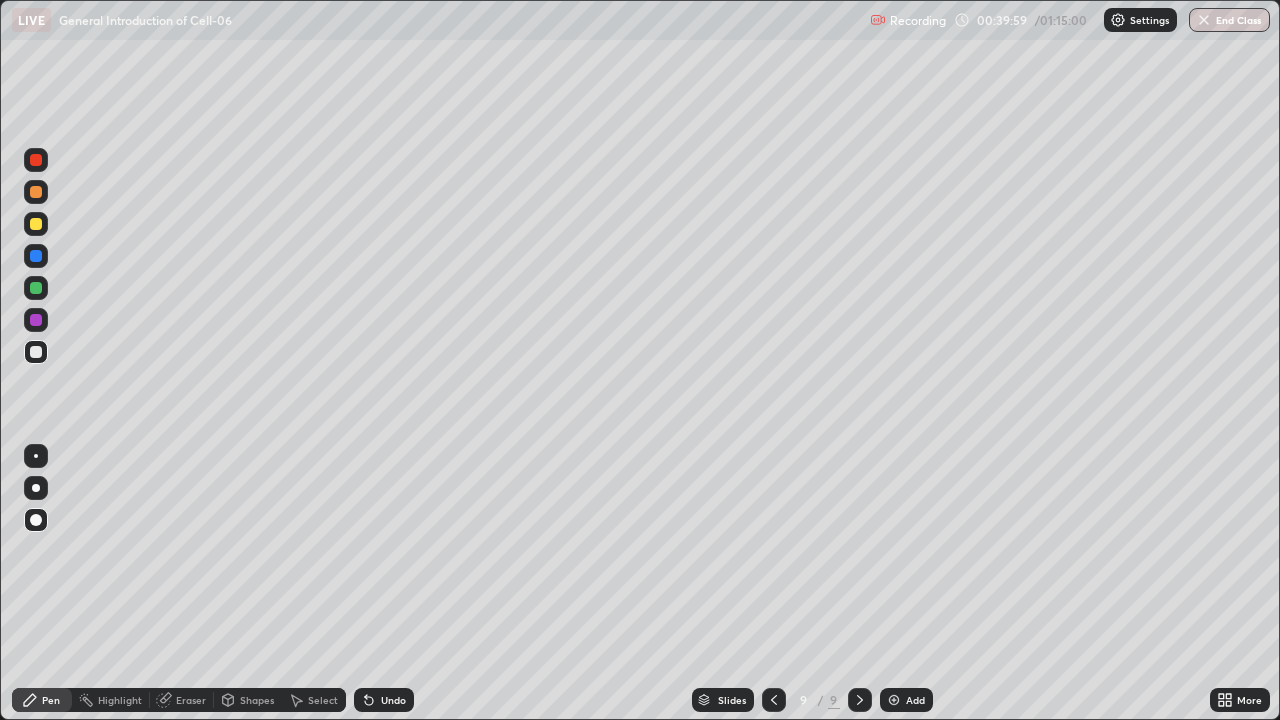 click at bounding box center (894, 700) 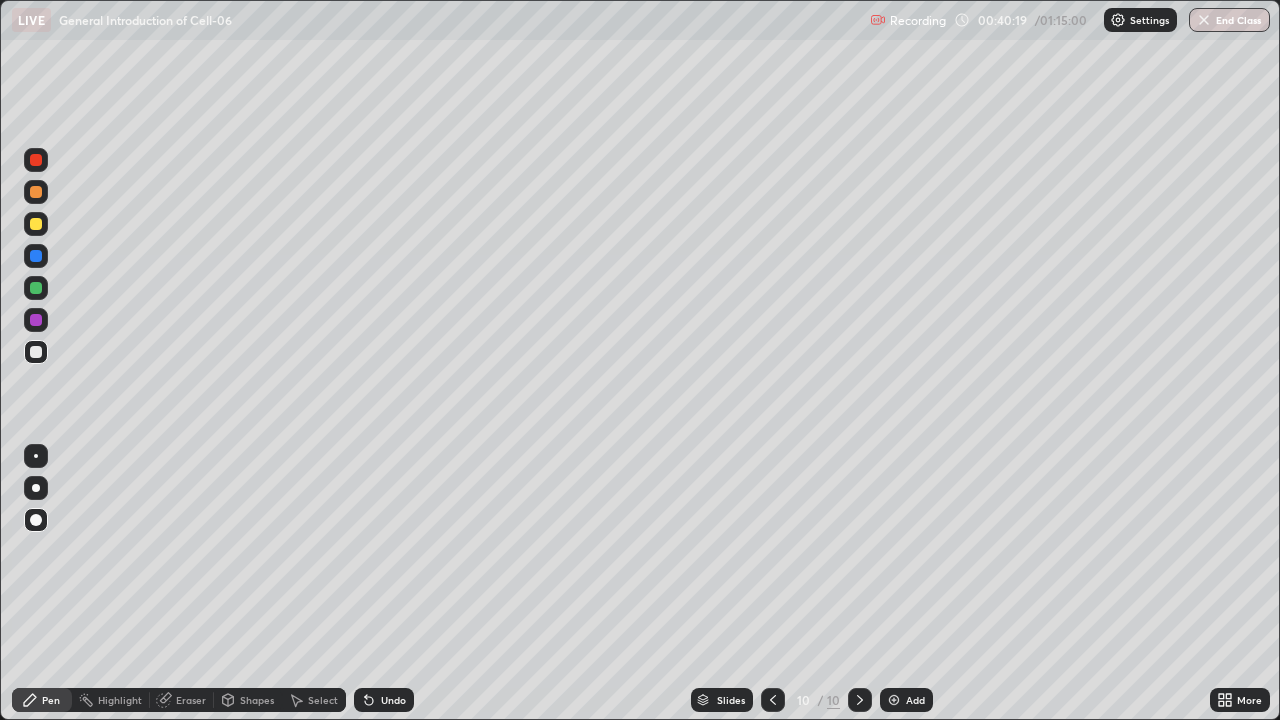 click at bounding box center (36, 320) 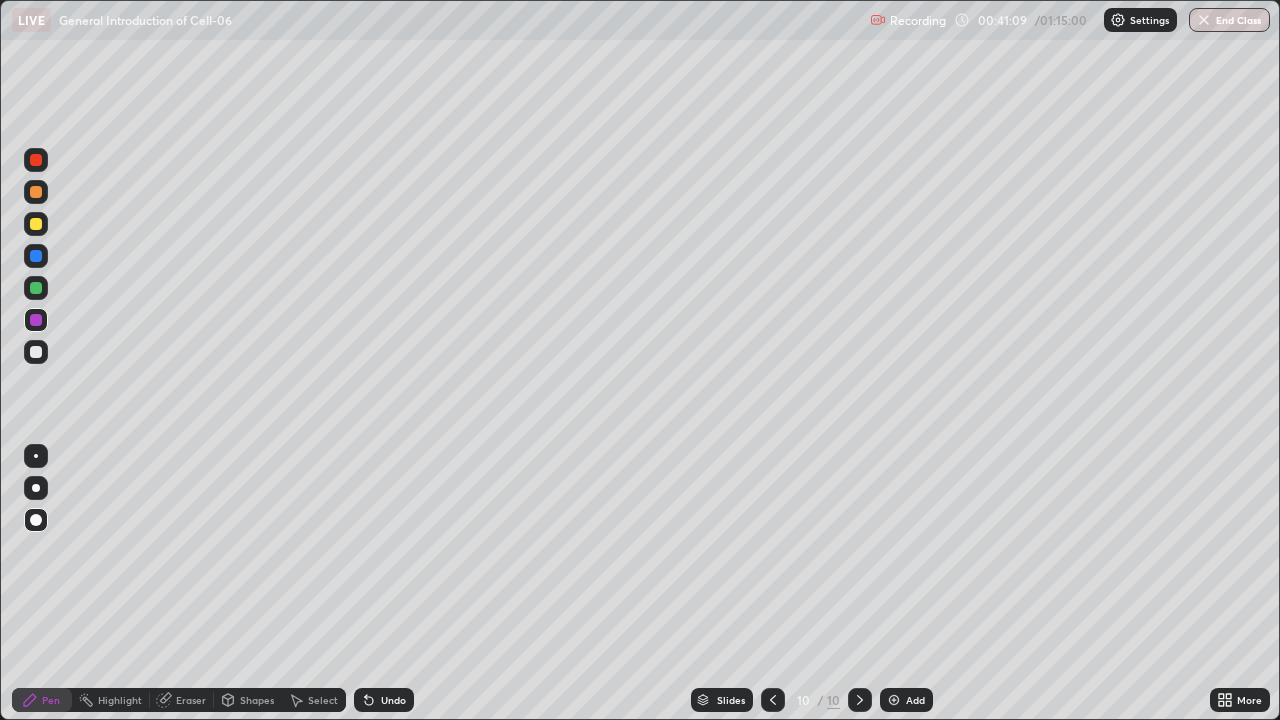 click at bounding box center [36, 352] 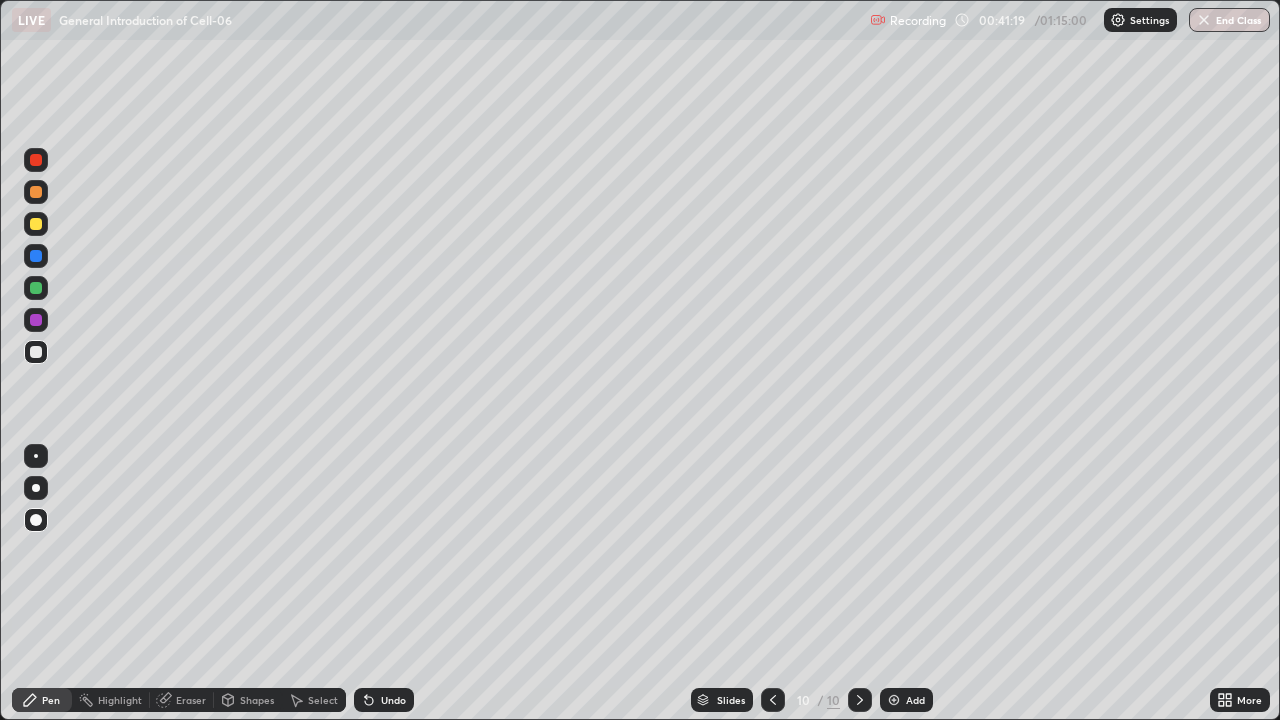 click at bounding box center (36, 320) 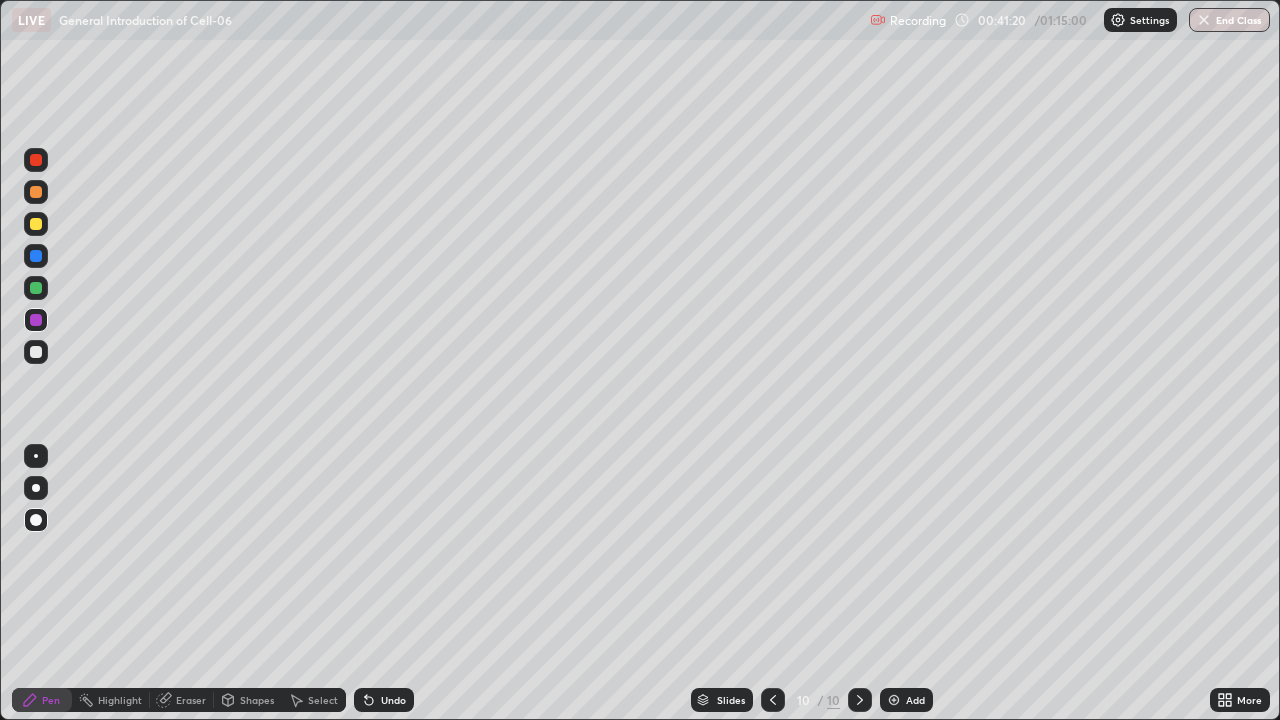 click at bounding box center [36, 352] 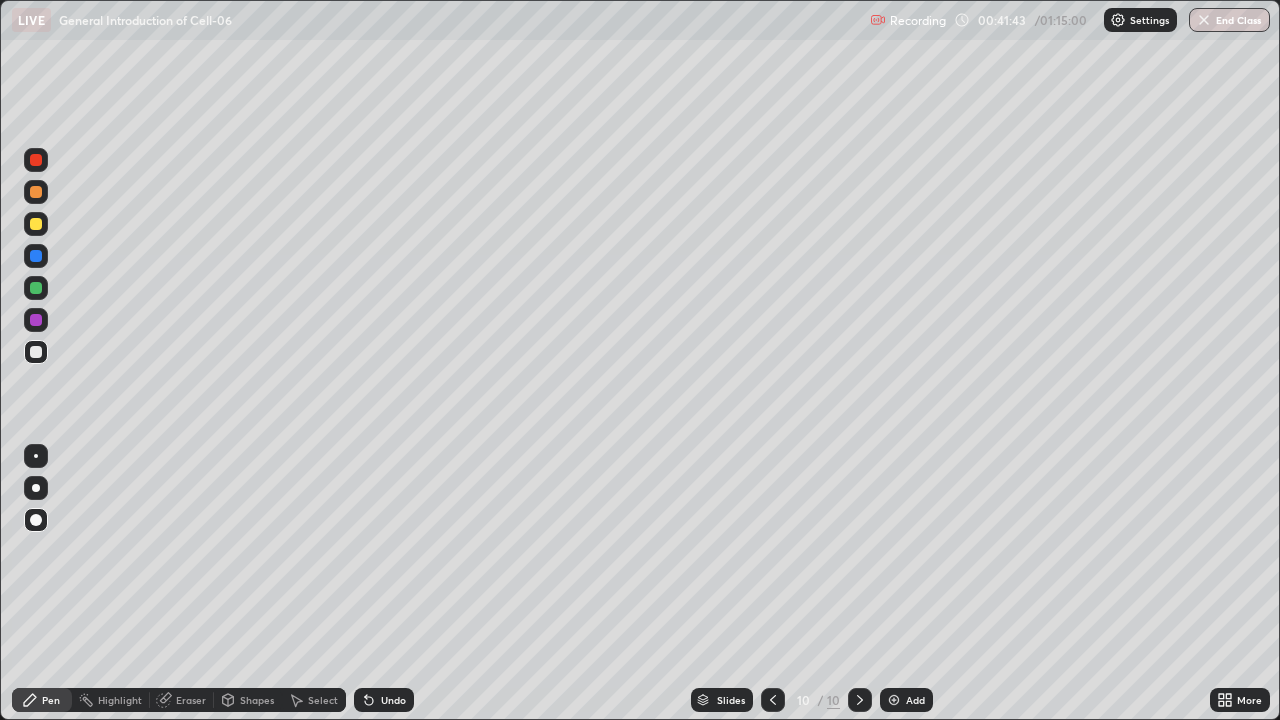 click 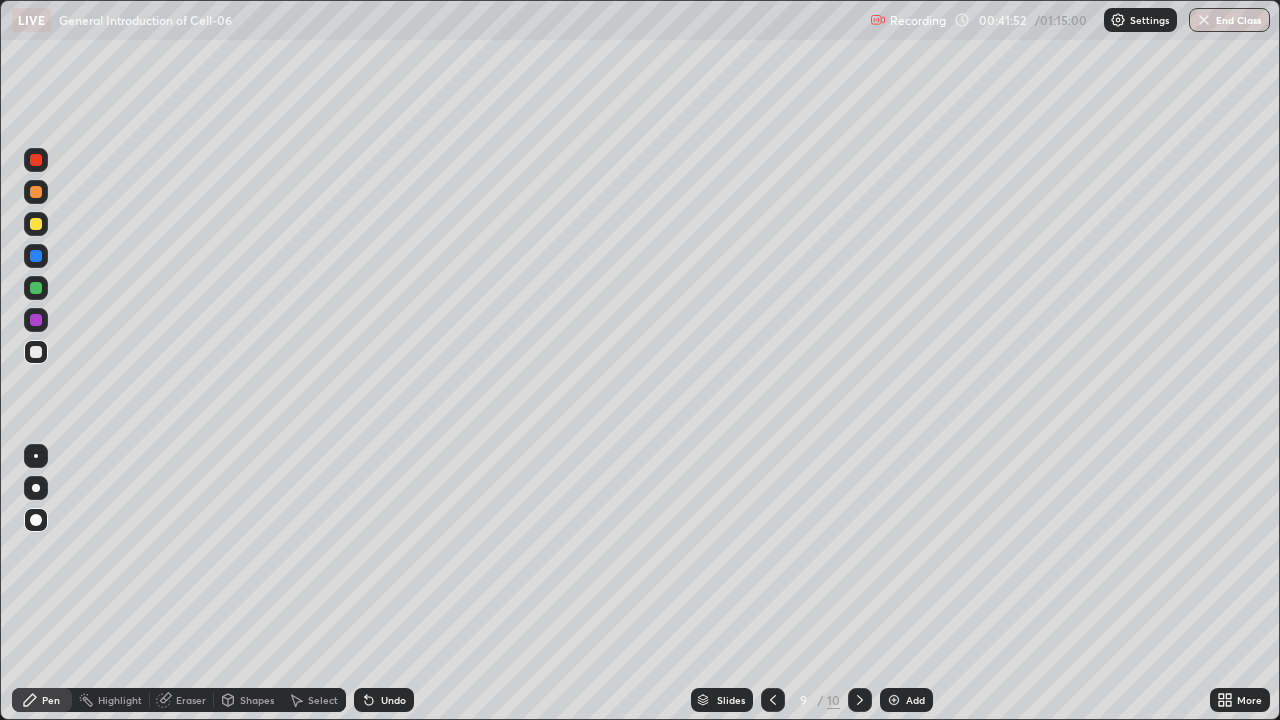 click 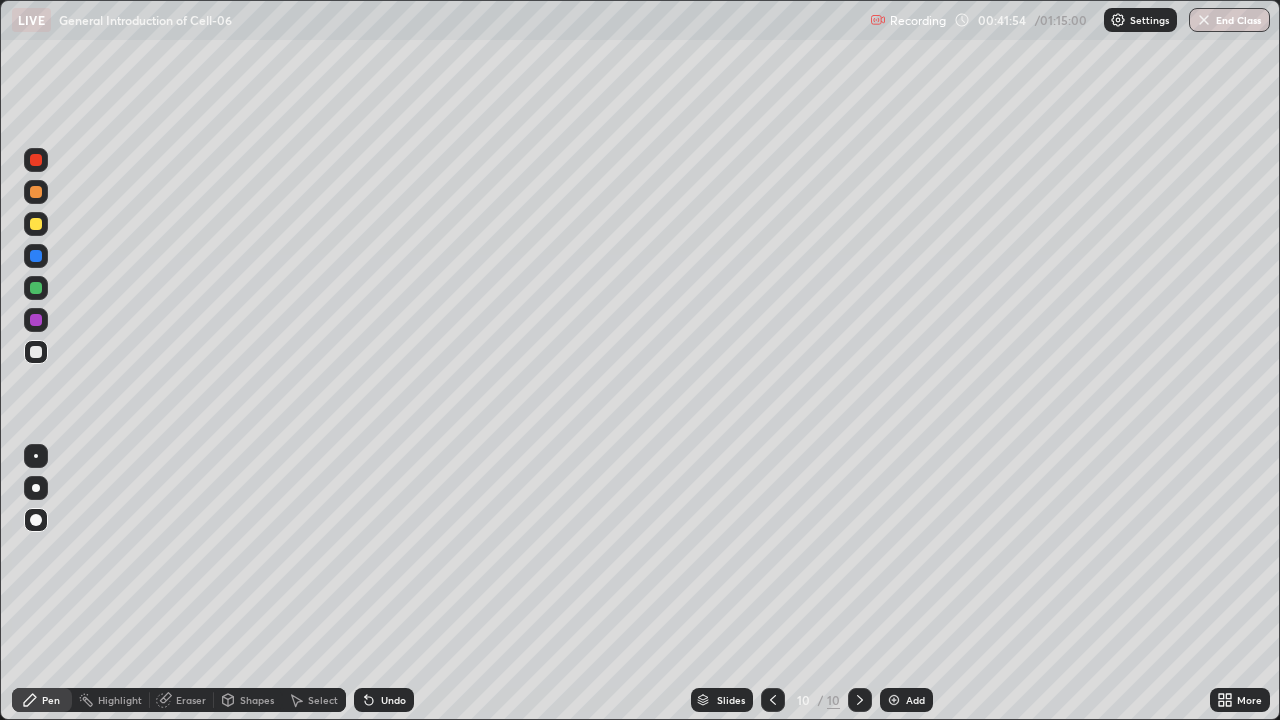 click at bounding box center [36, 288] 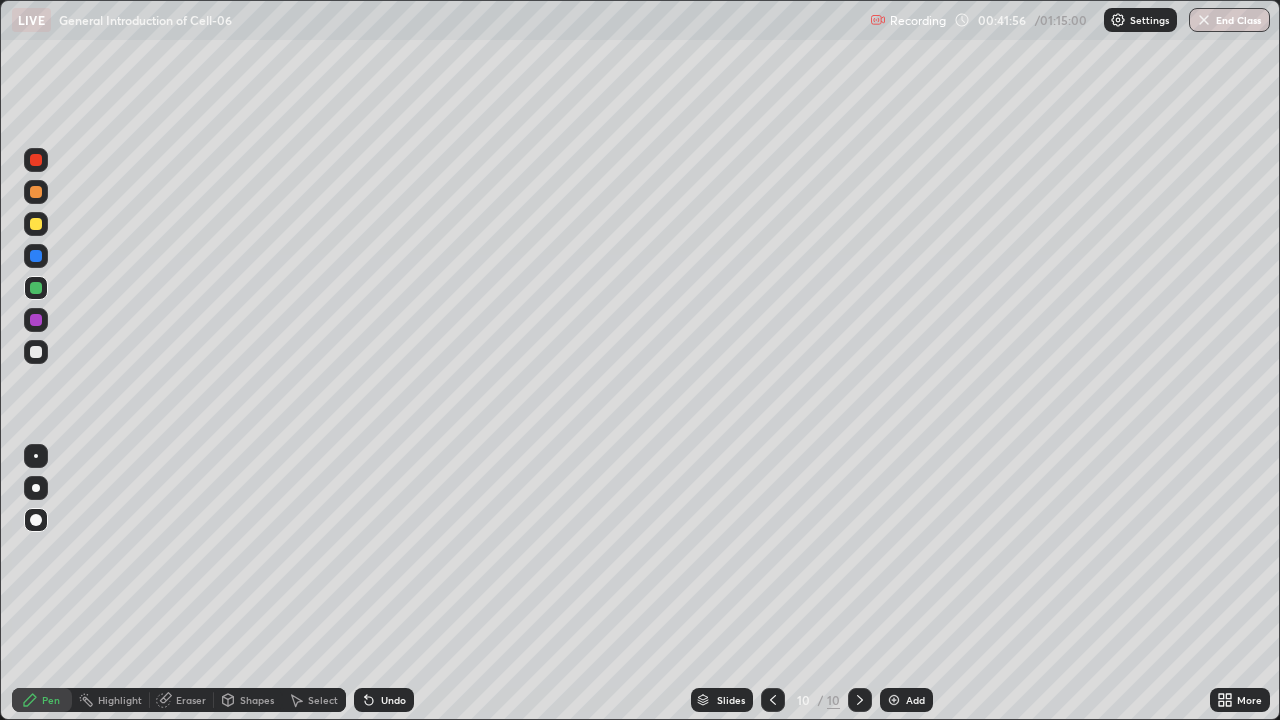 click at bounding box center (36, 352) 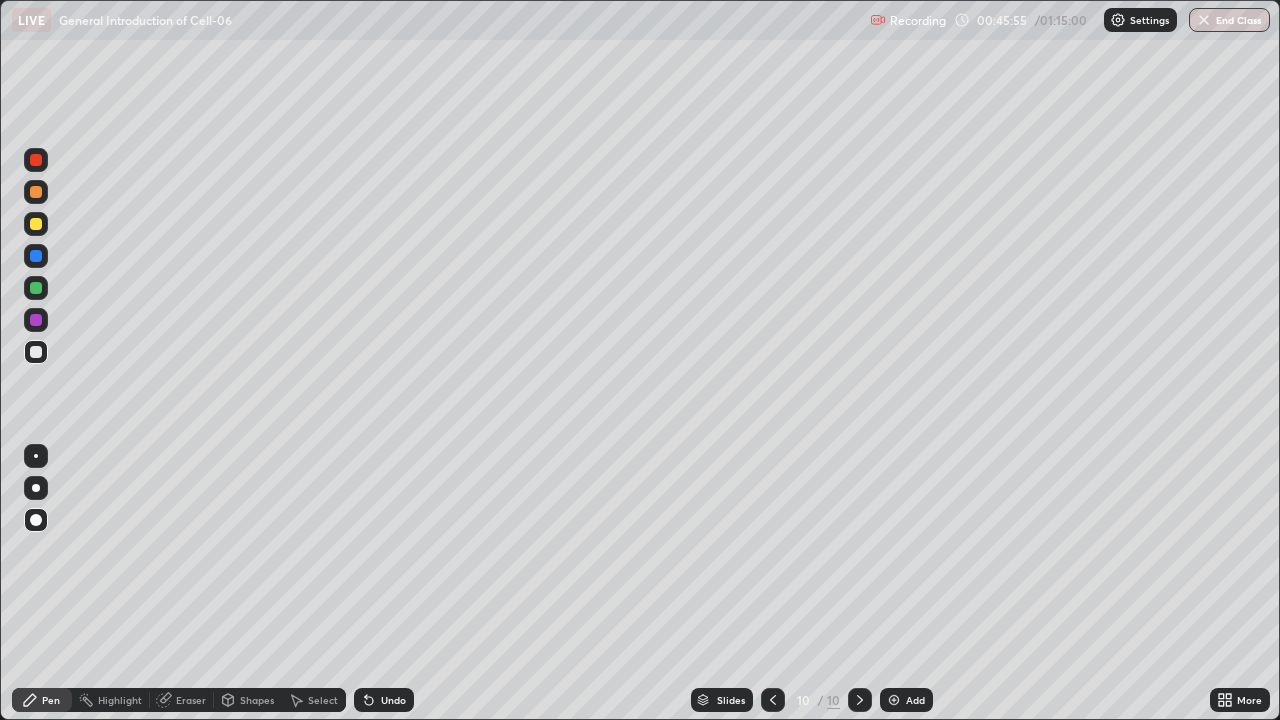 click at bounding box center [894, 700] 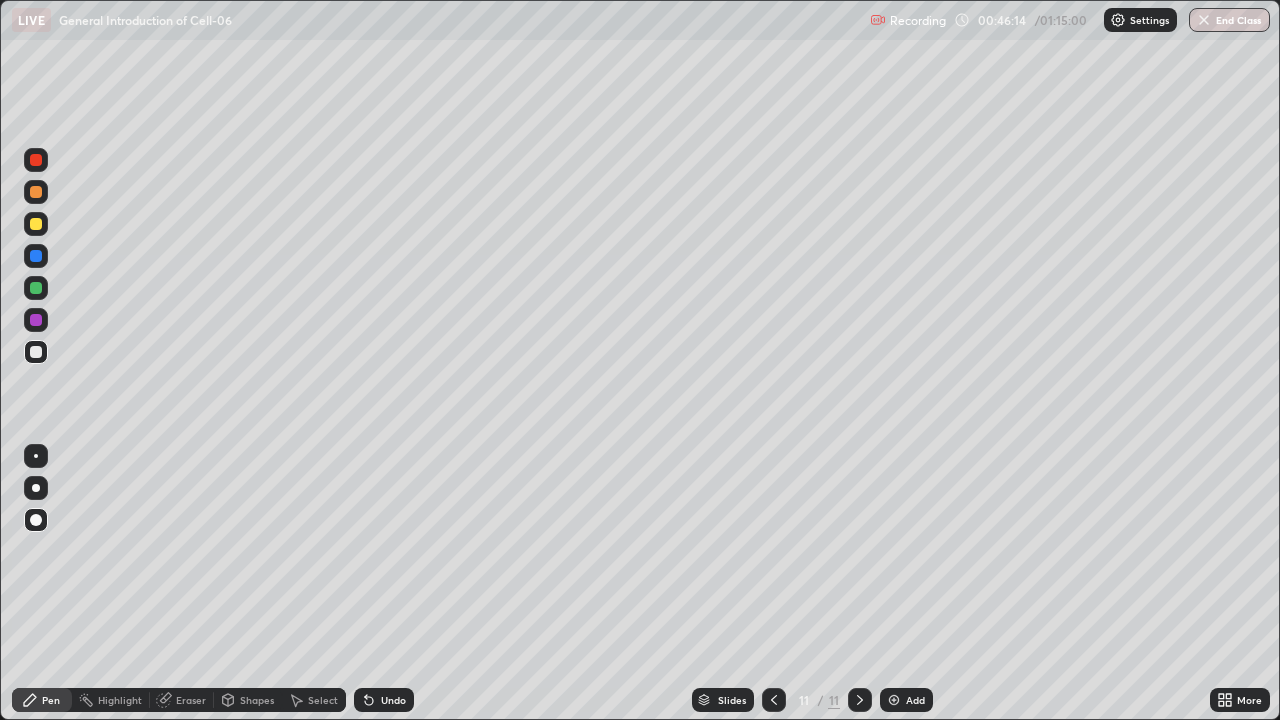 click at bounding box center (36, 224) 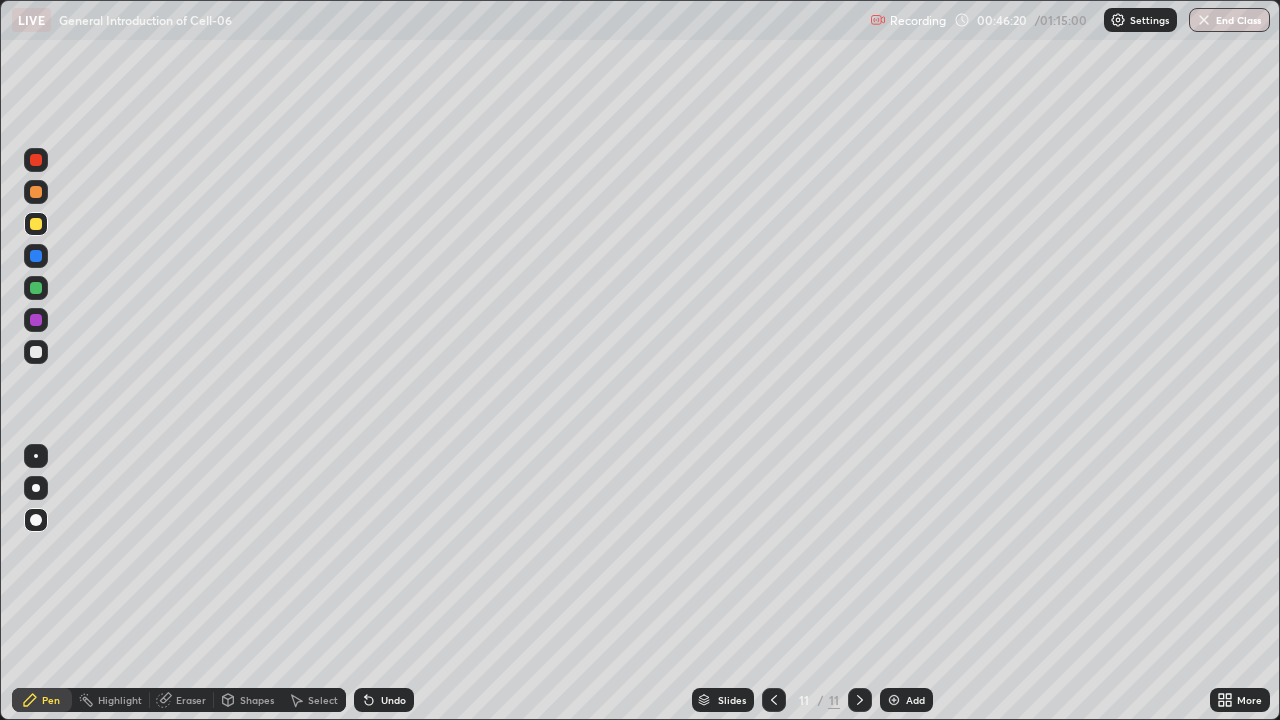 click at bounding box center [36, 352] 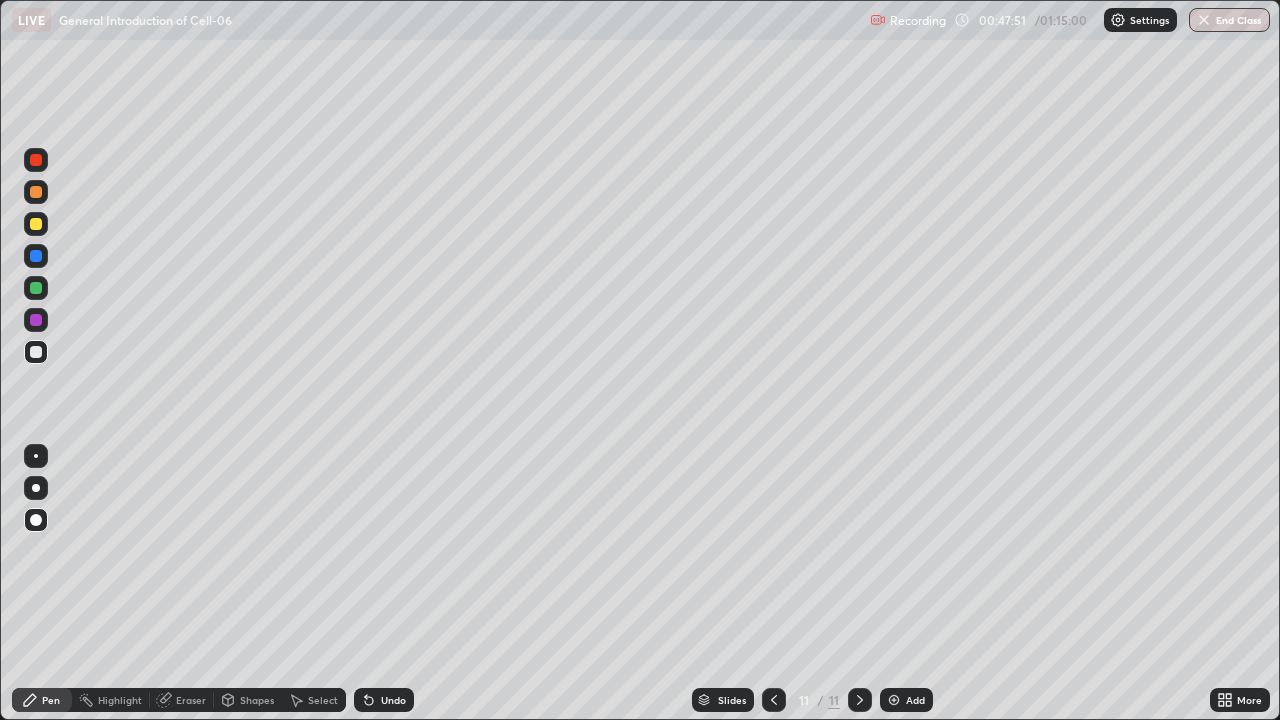 click on "Eraser" at bounding box center [182, 700] 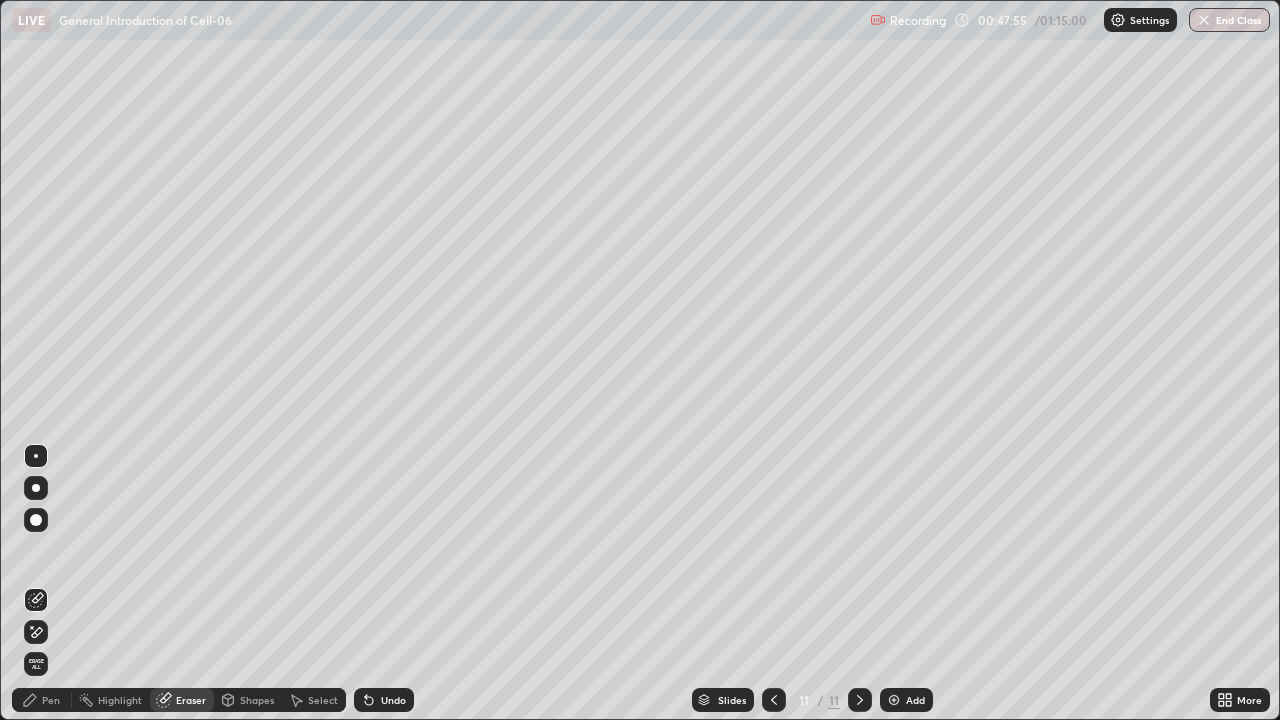 click on "Pen" at bounding box center [51, 700] 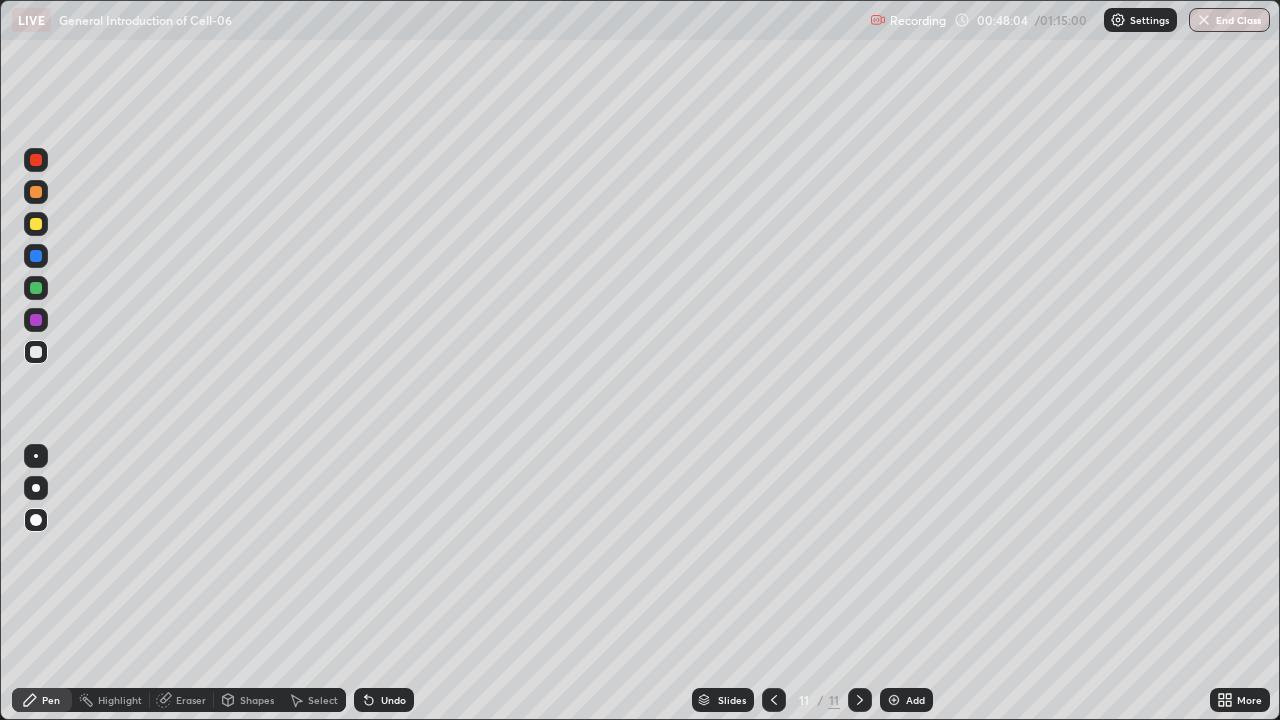 click at bounding box center (36, 320) 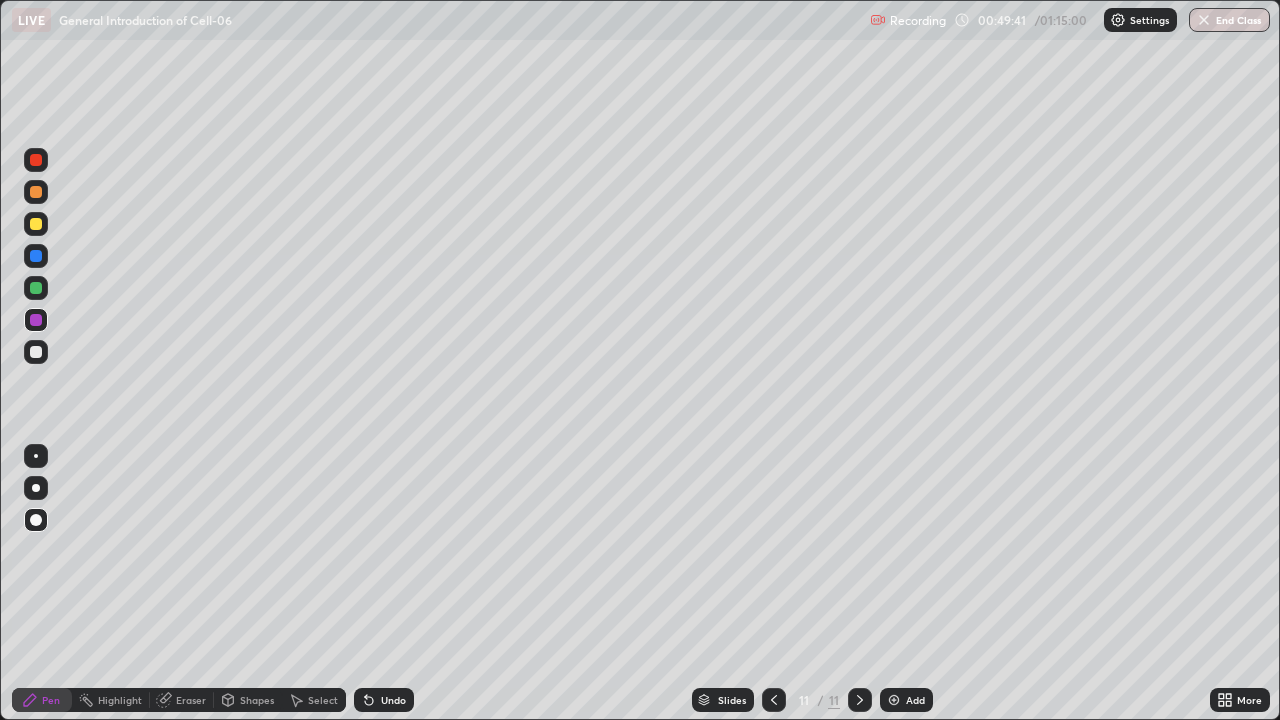 click at bounding box center [894, 700] 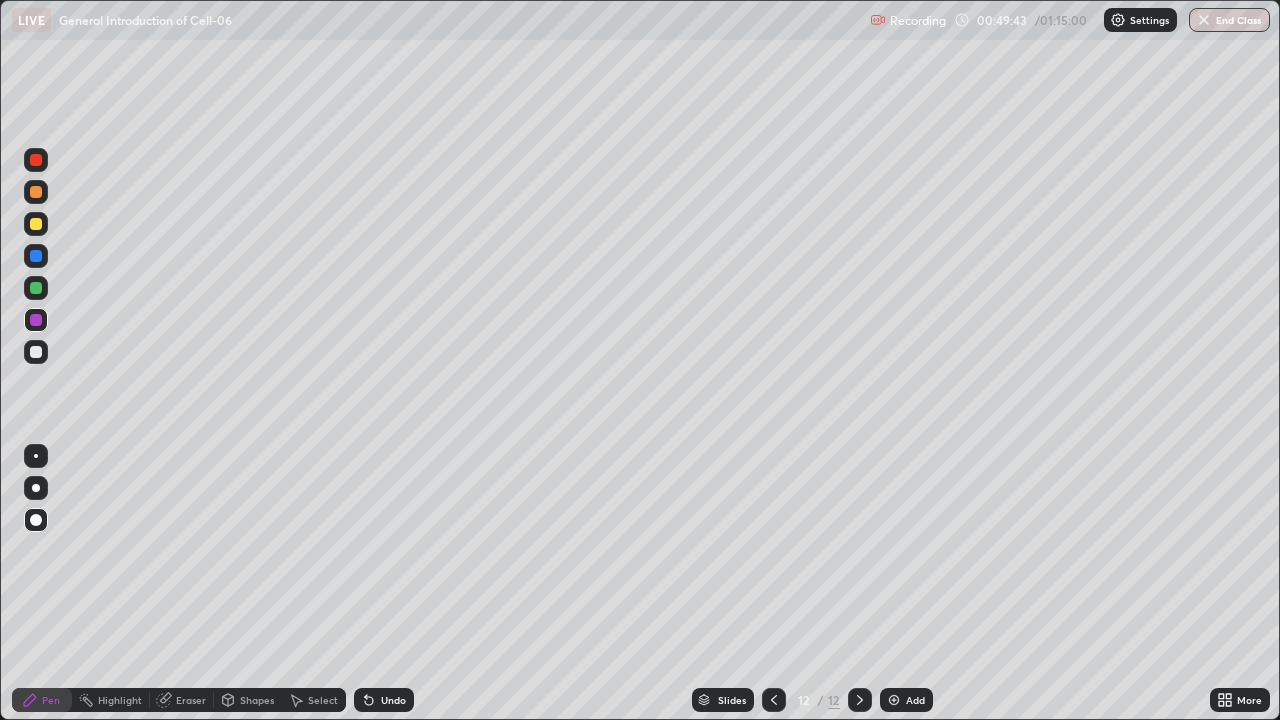click at bounding box center [36, 288] 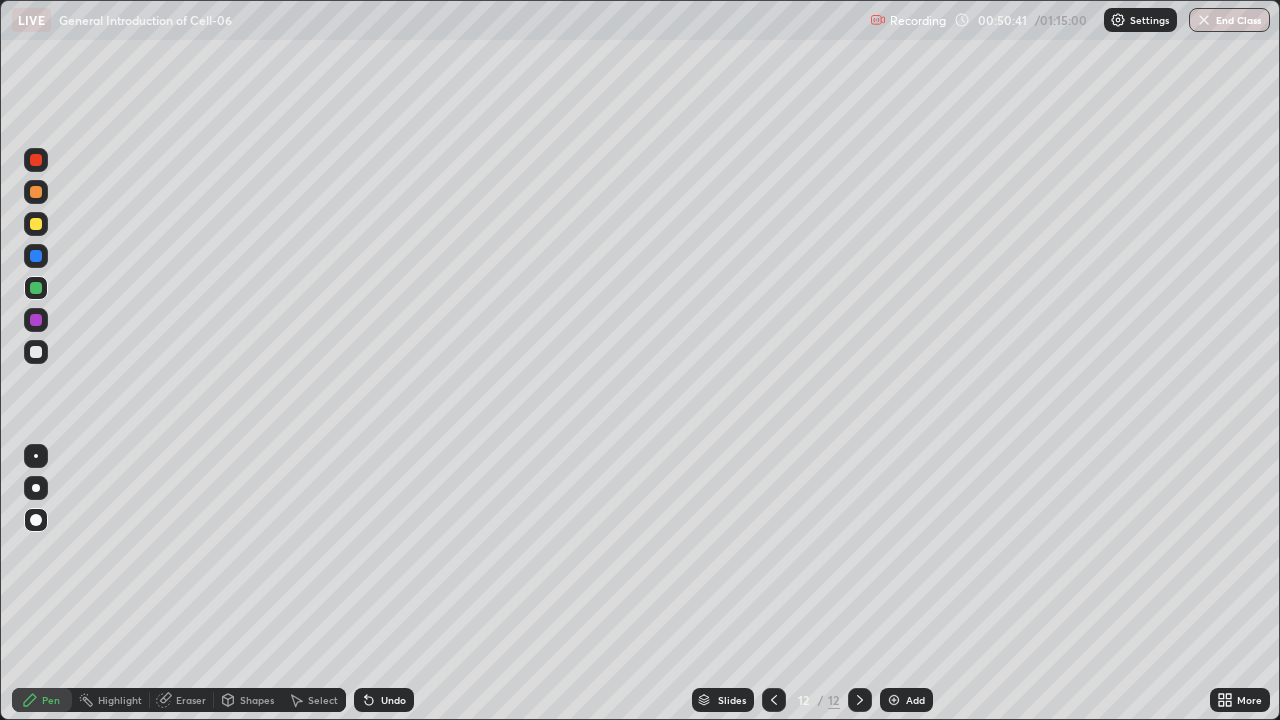 click at bounding box center (36, 352) 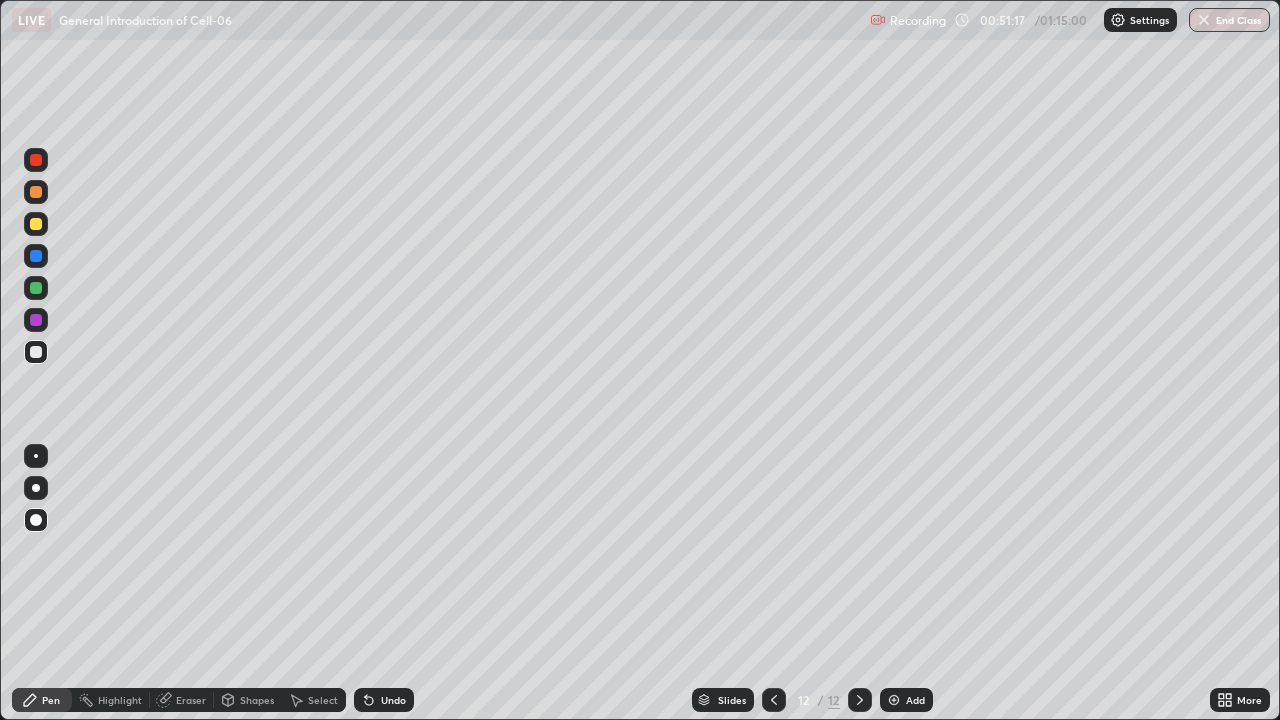 click on "Eraser" at bounding box center [191, 700] 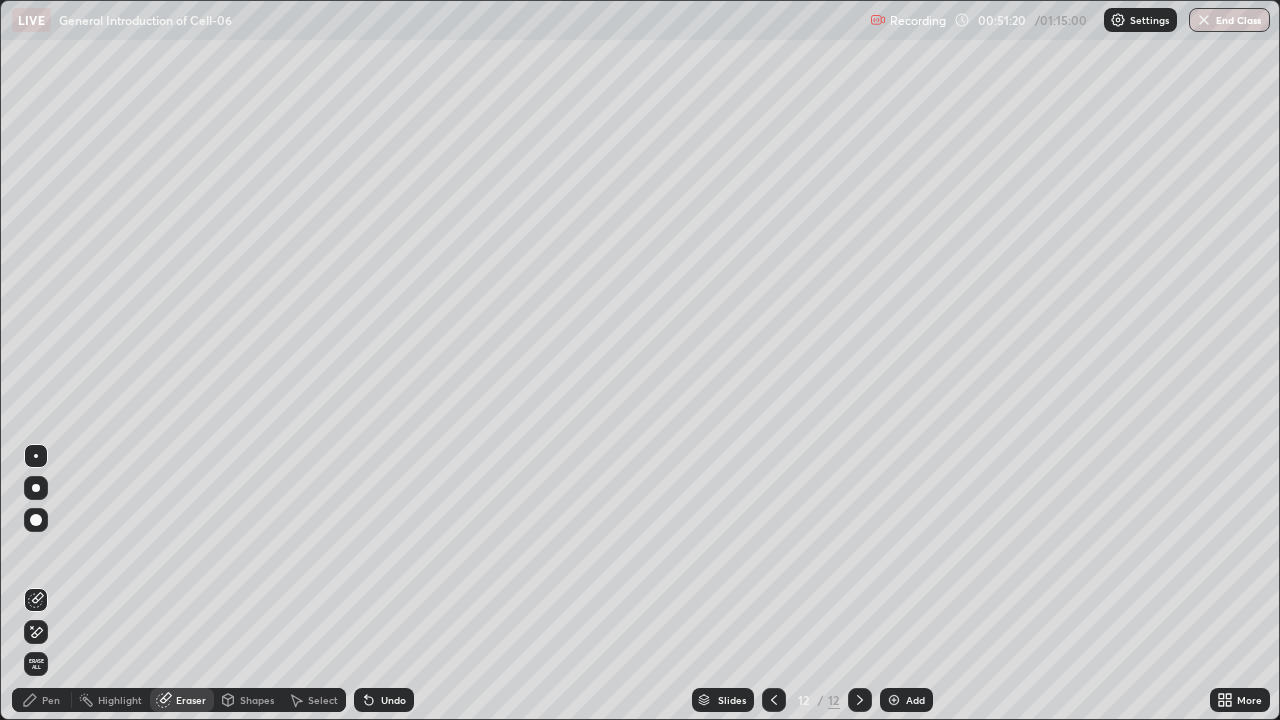 click on "Pen" at bounding box center [51, 700] 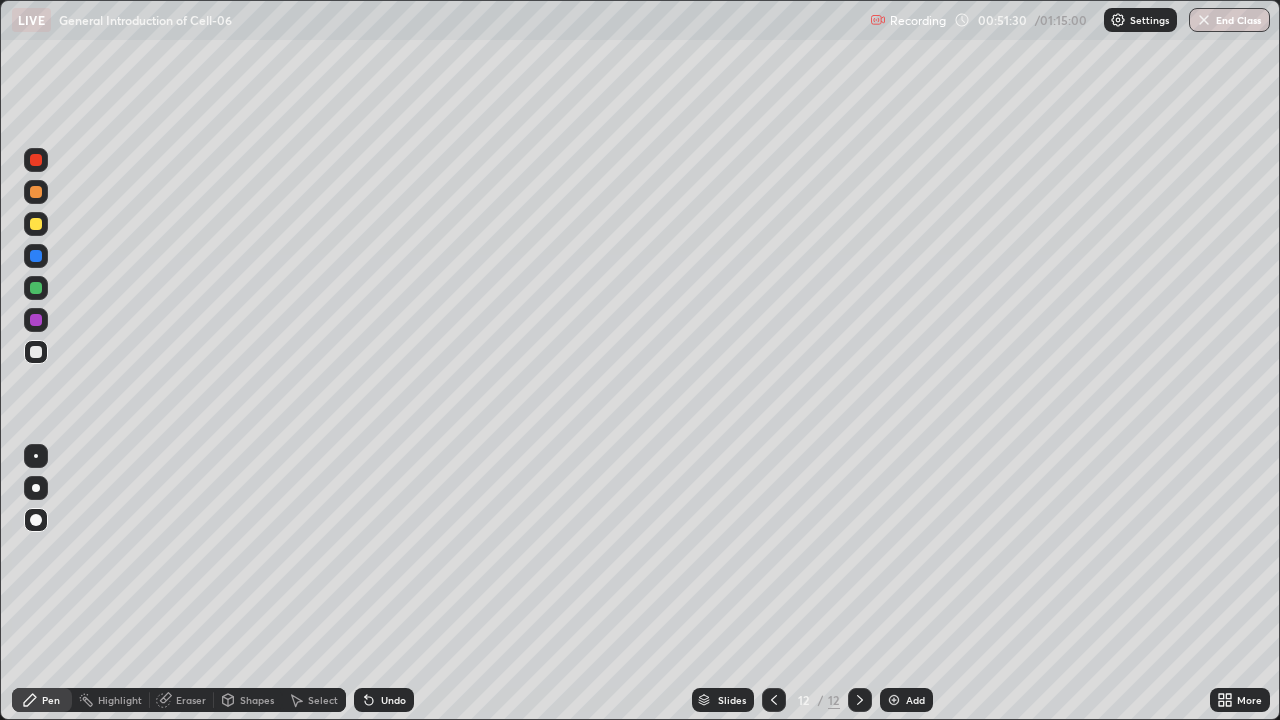 click on "More" at bounding box center (1240, 700) 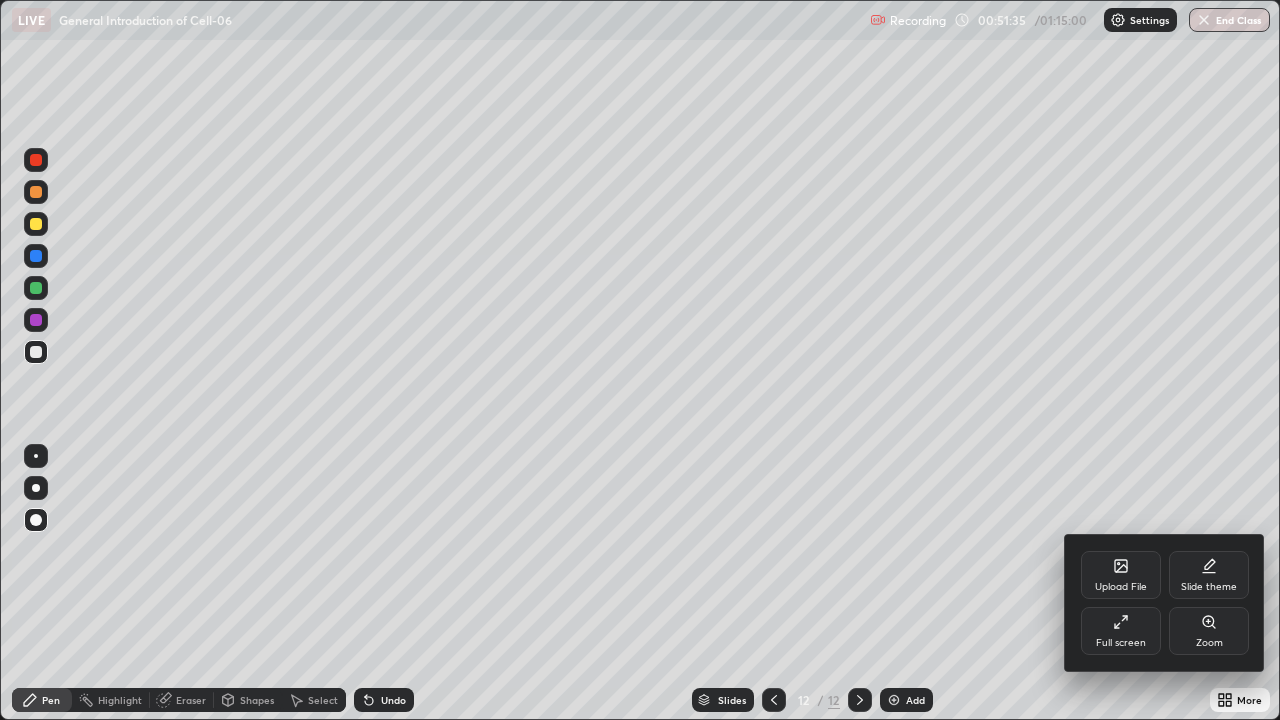 click on "Full screen" at bounding box center (1121, 643) 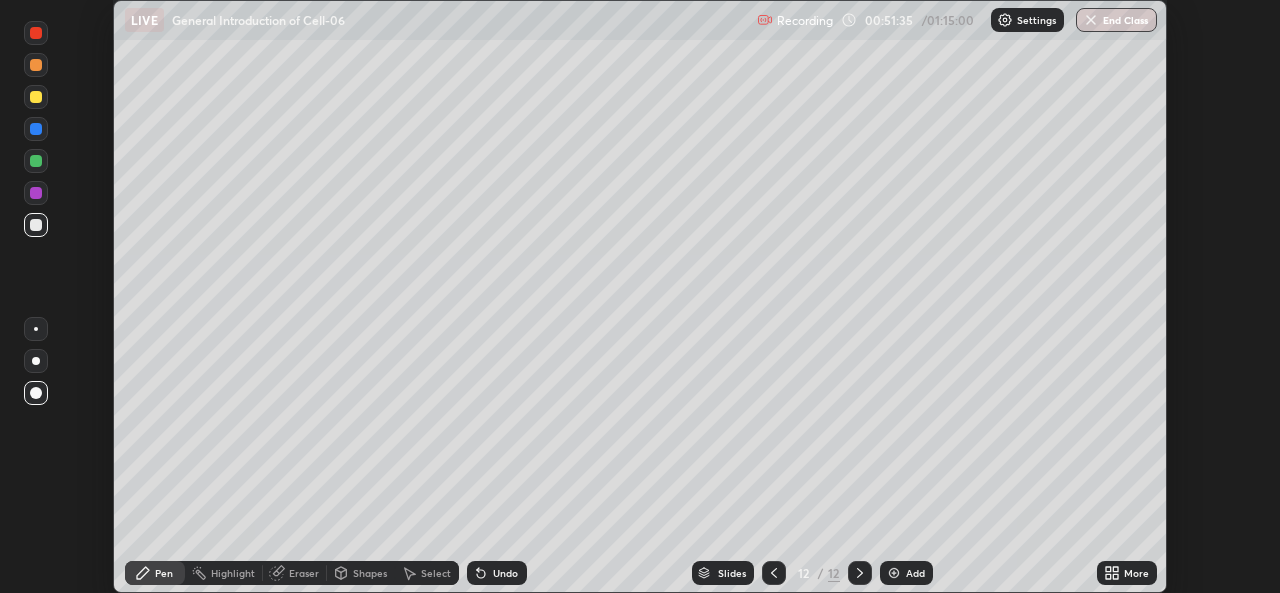 scroll, scrollTop: 593, scrollLeft: 1280, axis: both 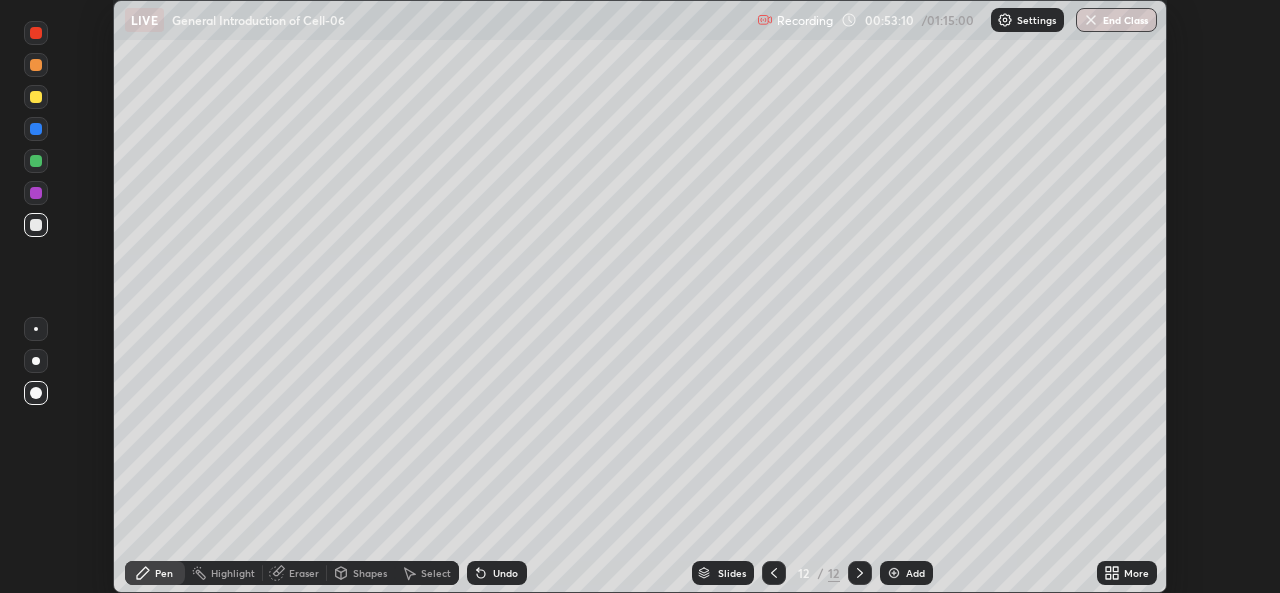 click at bounding box center (894, 573) 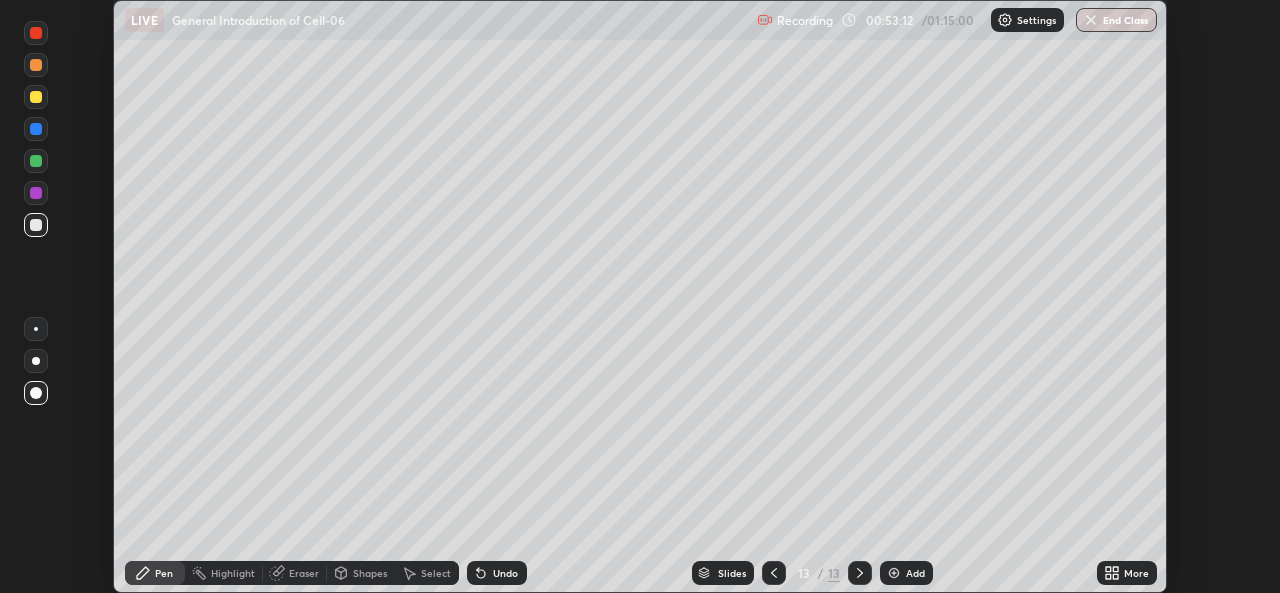 click at bounding box center [36, 161] 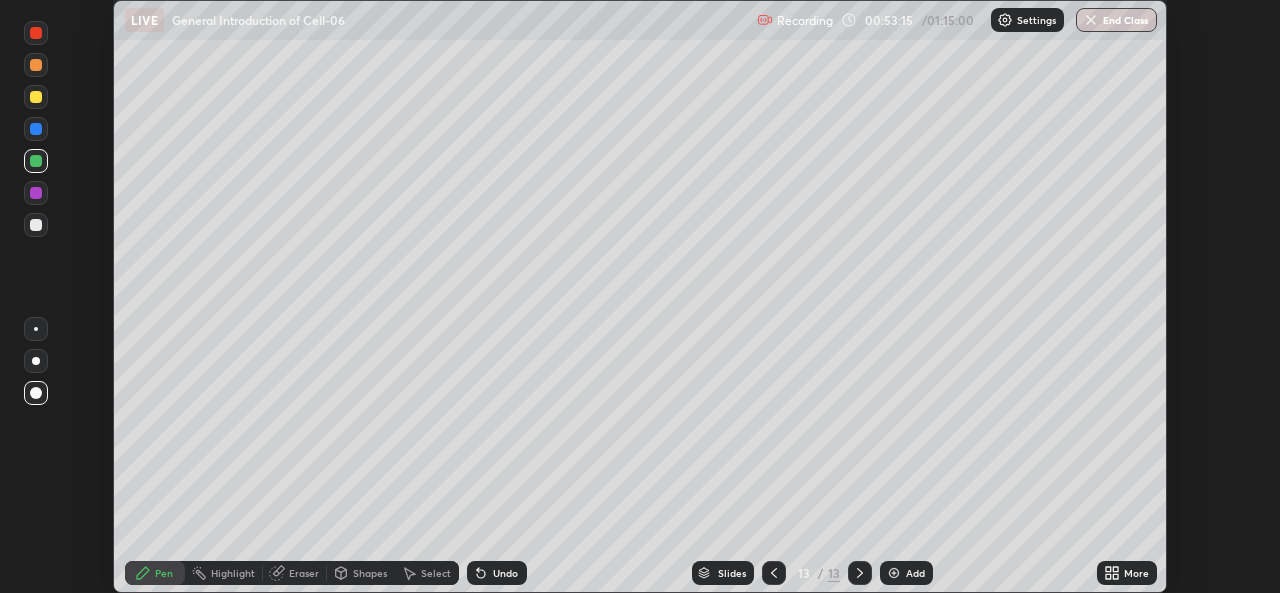 click 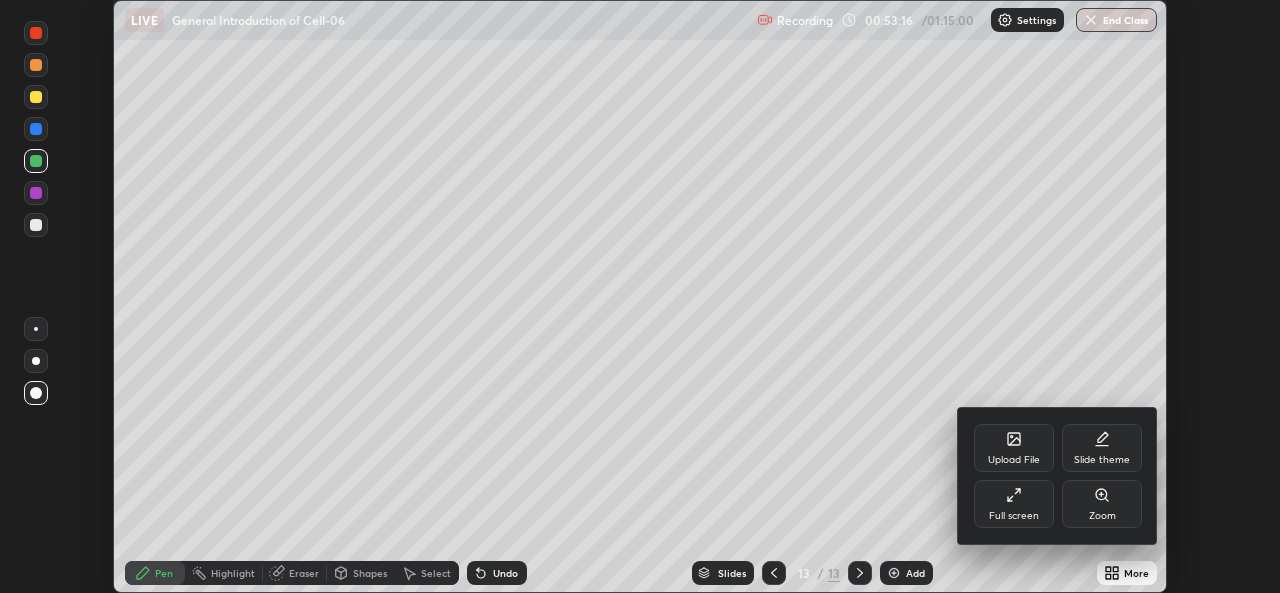 click on "Full screen" at bounding box center (1014, 504) 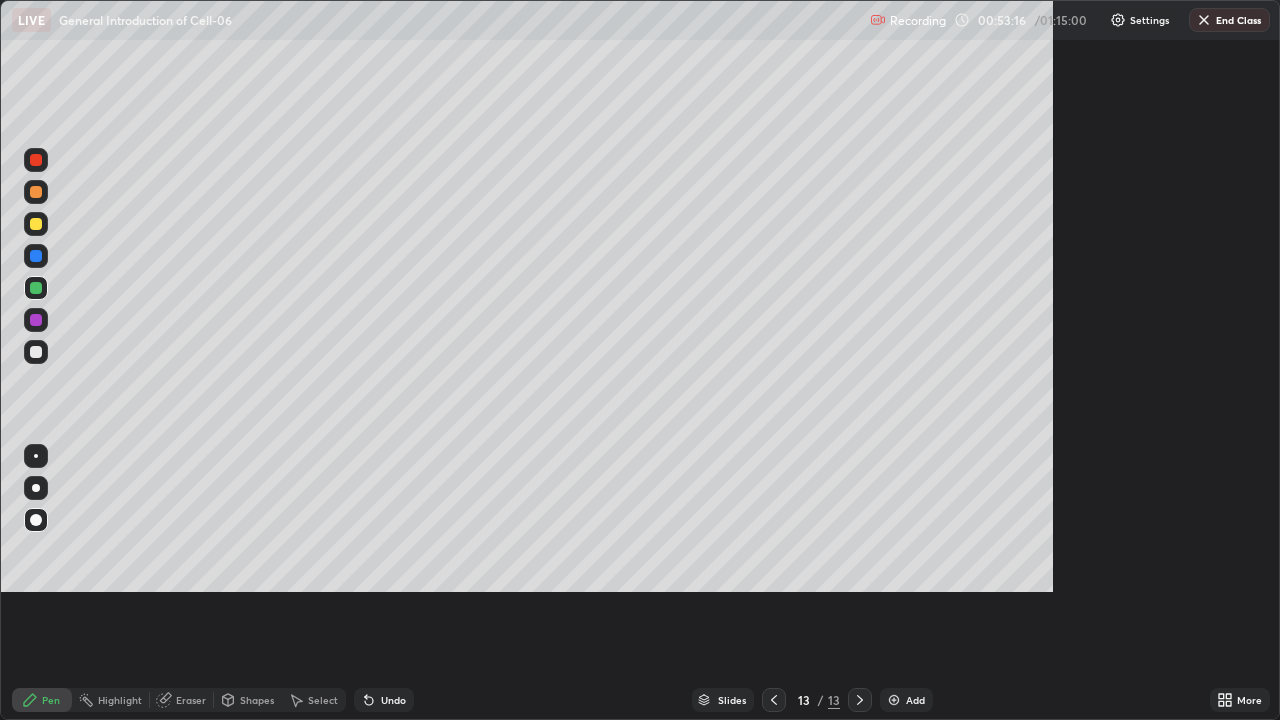 scroll, scrollTop: 99280, scrollLeft: 98720, axis: both 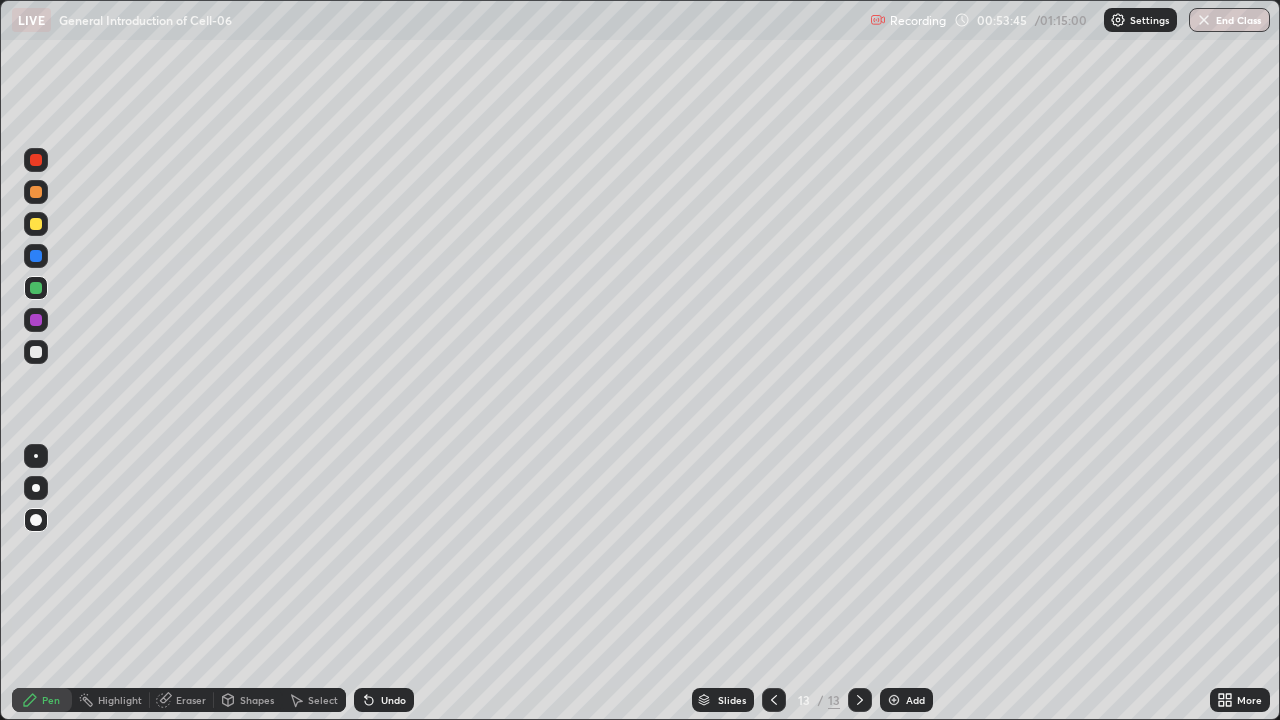 click at bounding box center (36, 352) 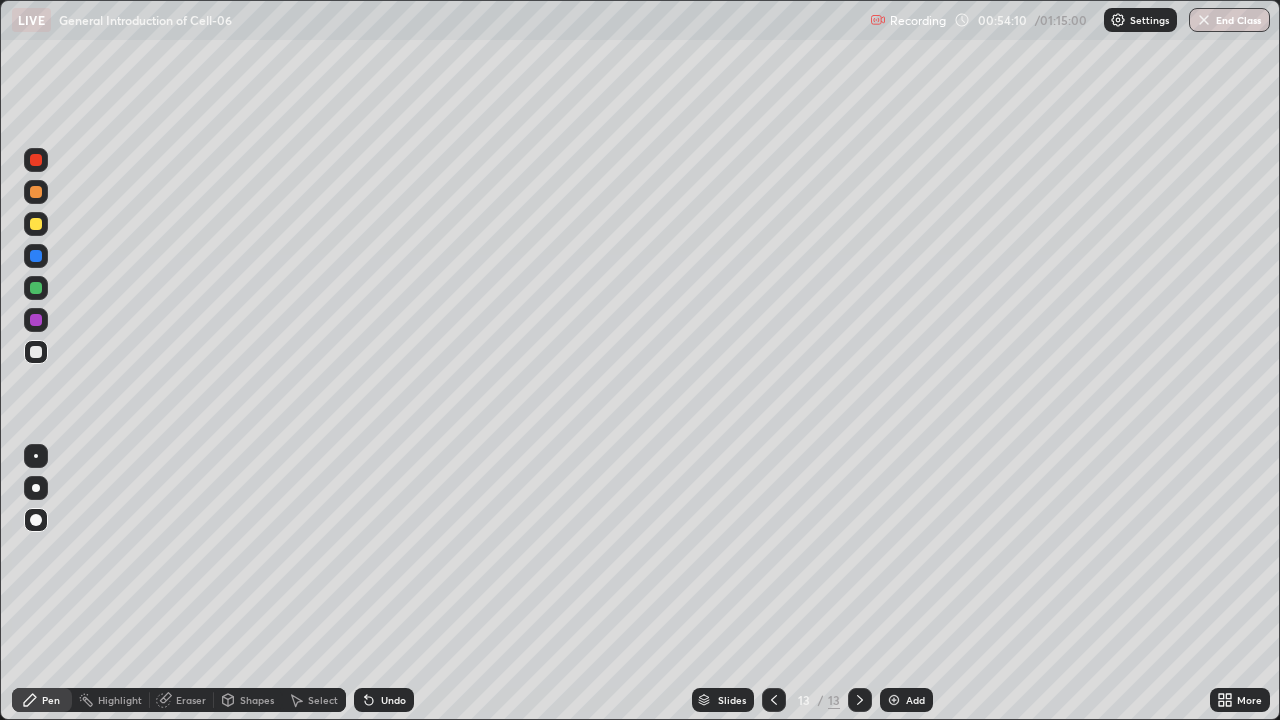 click at bounding box center (36, 224) 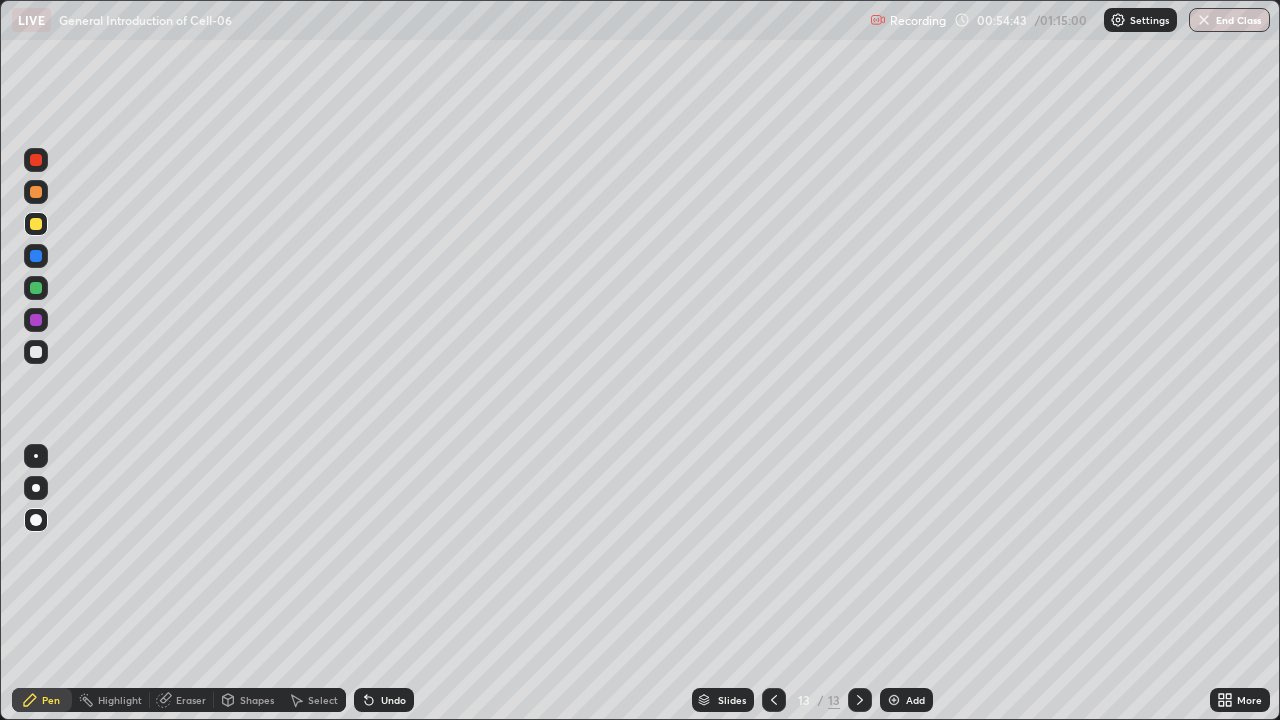 click at bounding box center [36, 352] 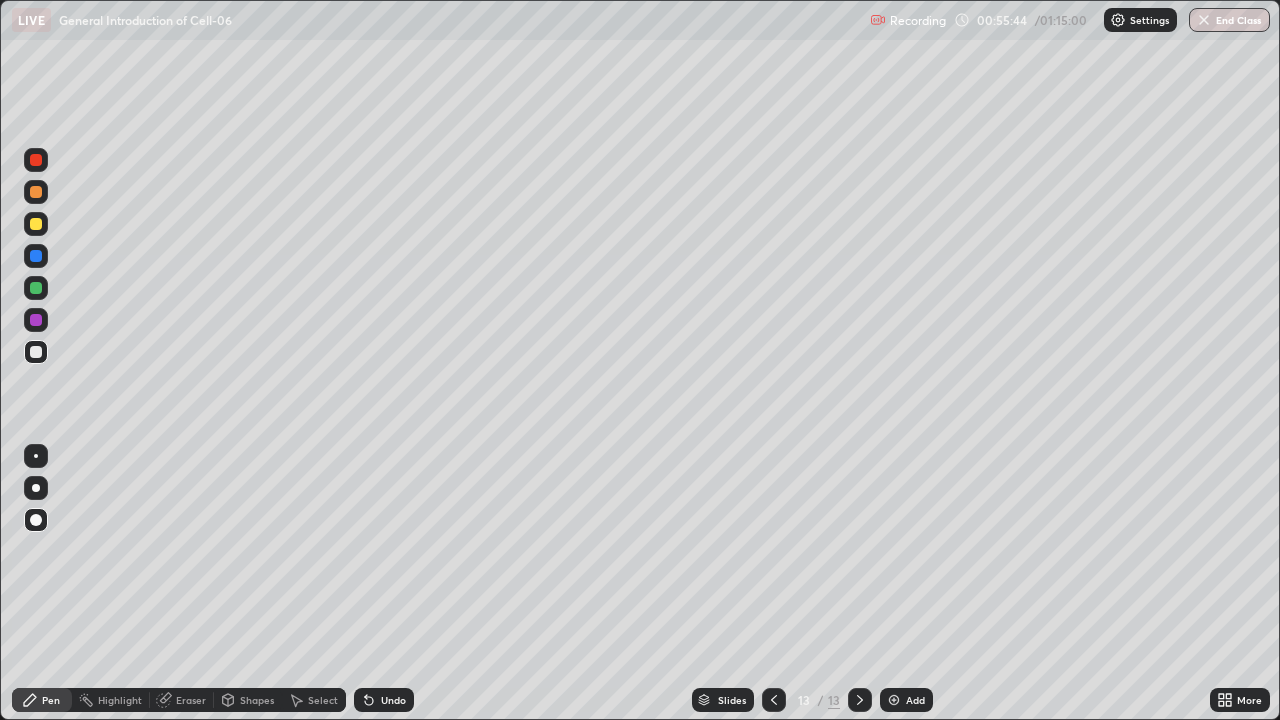 click at bounding box center (894, 700) 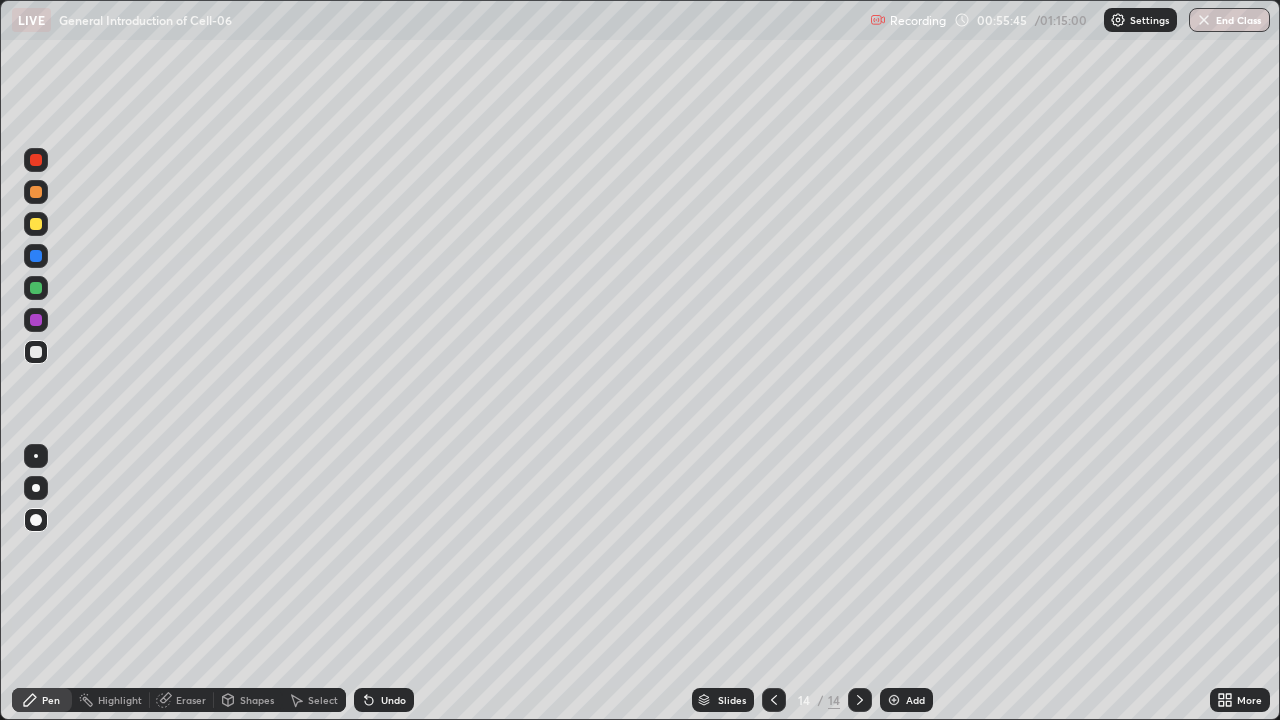 click at bounding box center [36, 320] 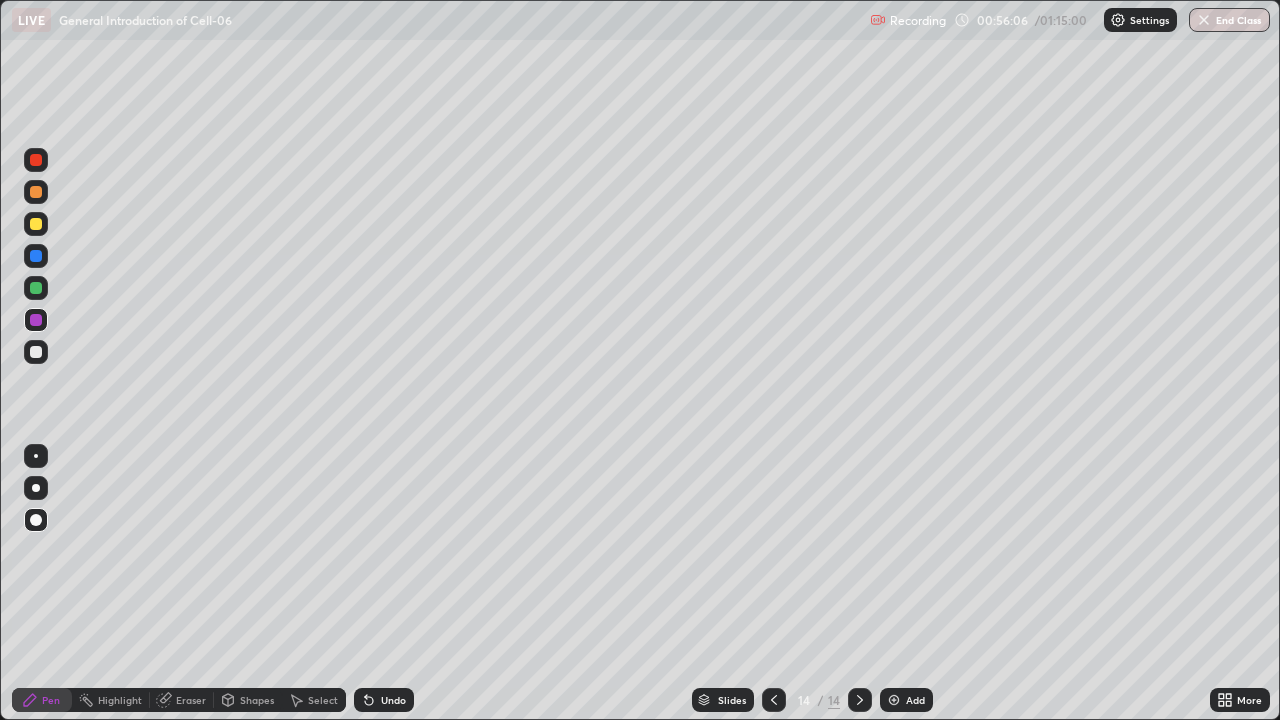 click at bounding box center (36, 352) 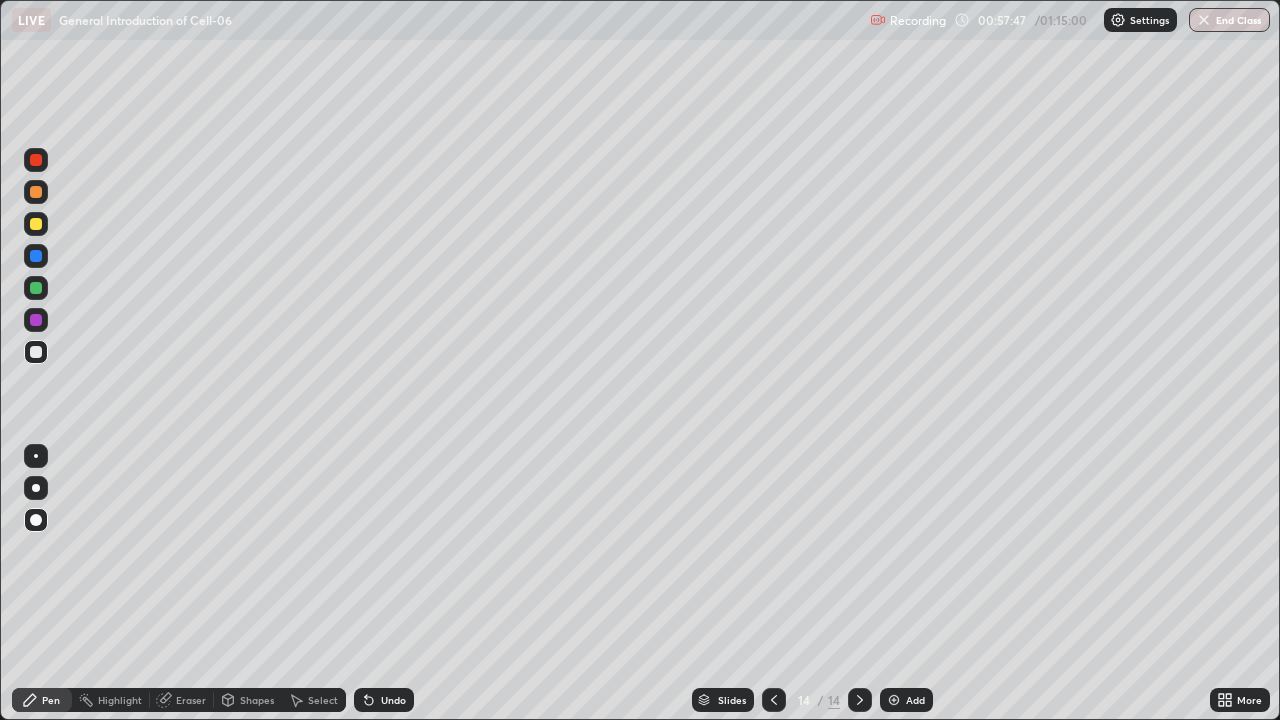 click at bounding box center (36, 320) 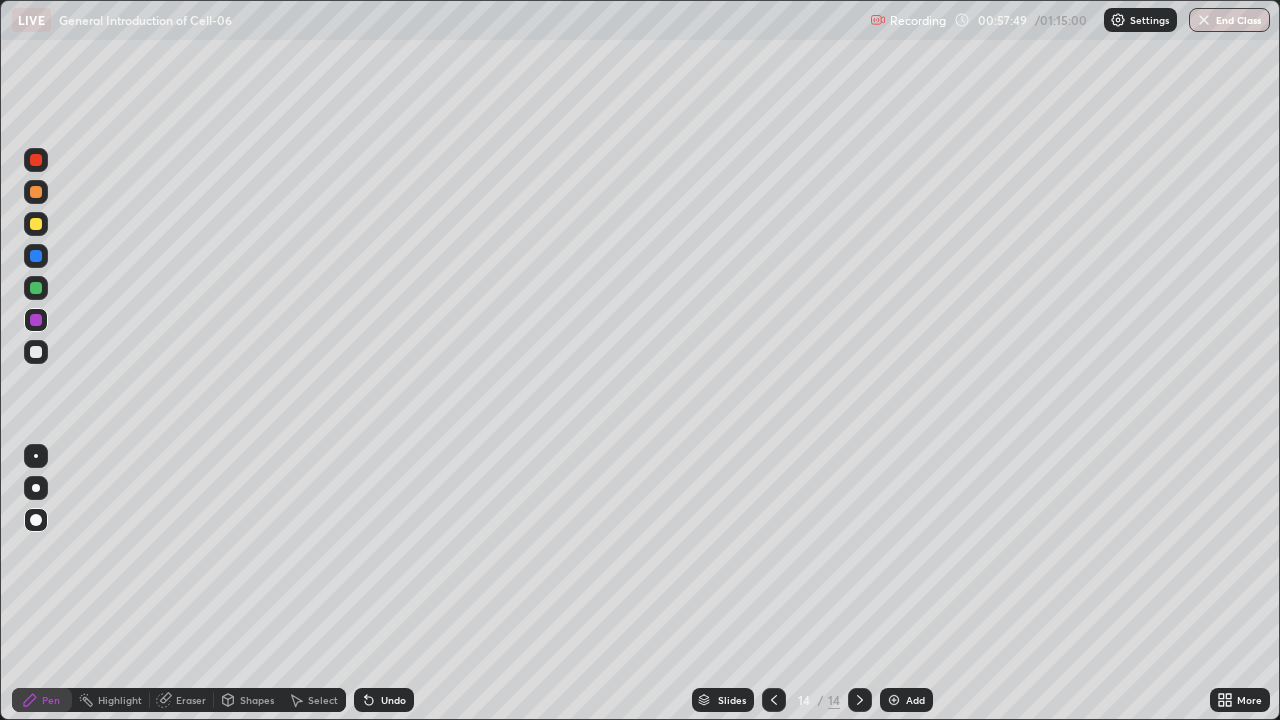 click at bounding box center (36, 352) 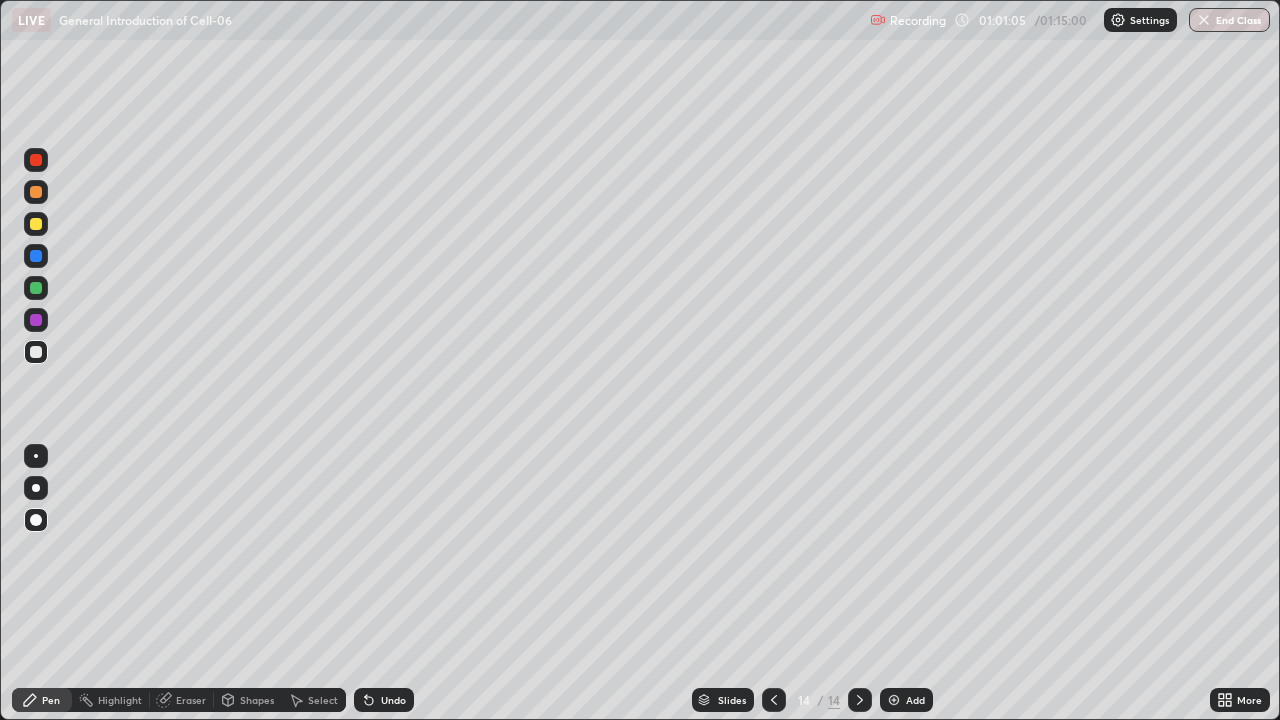 click at bounding box center (894, 700) 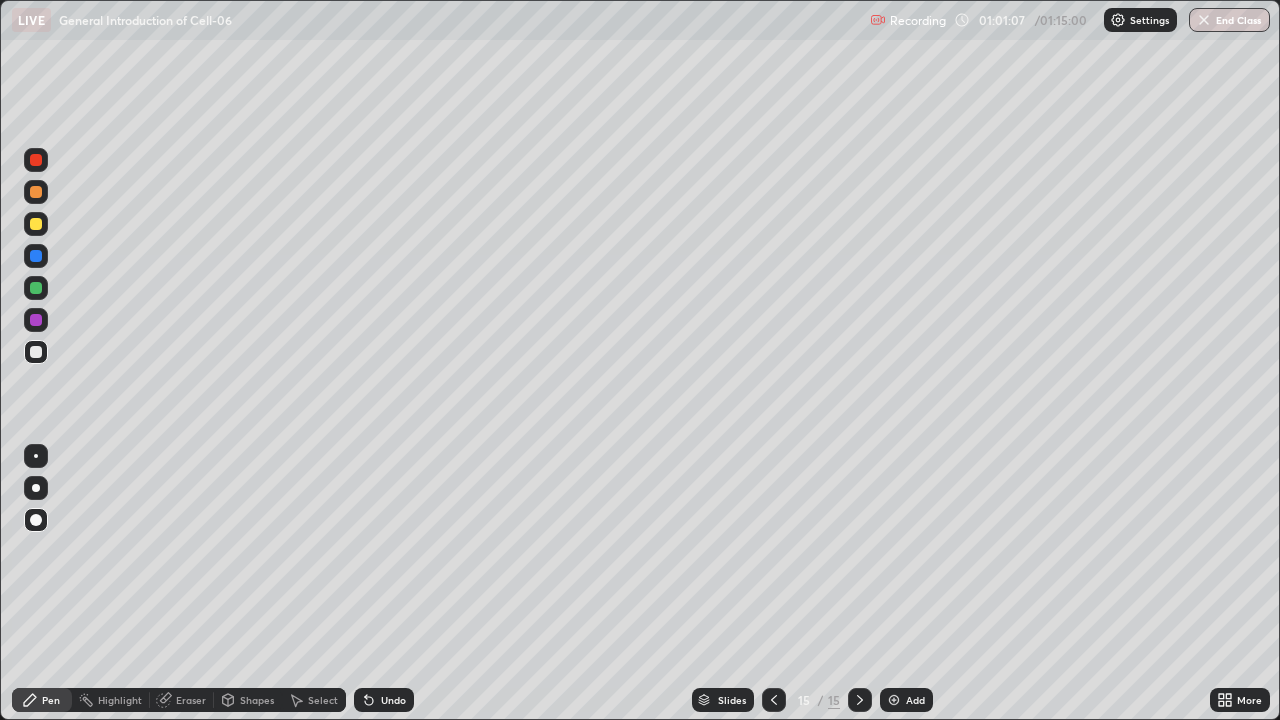 click at bounding box center (36, 288) 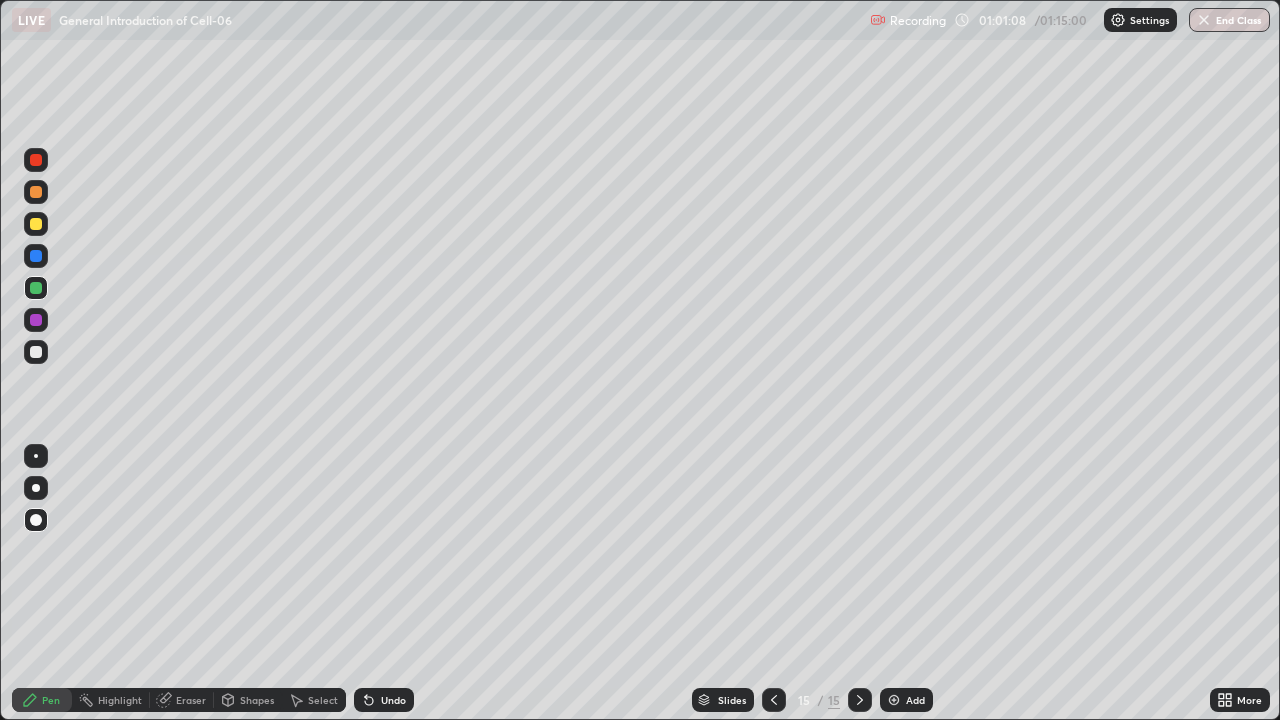 click at bounding box center (36, 352) 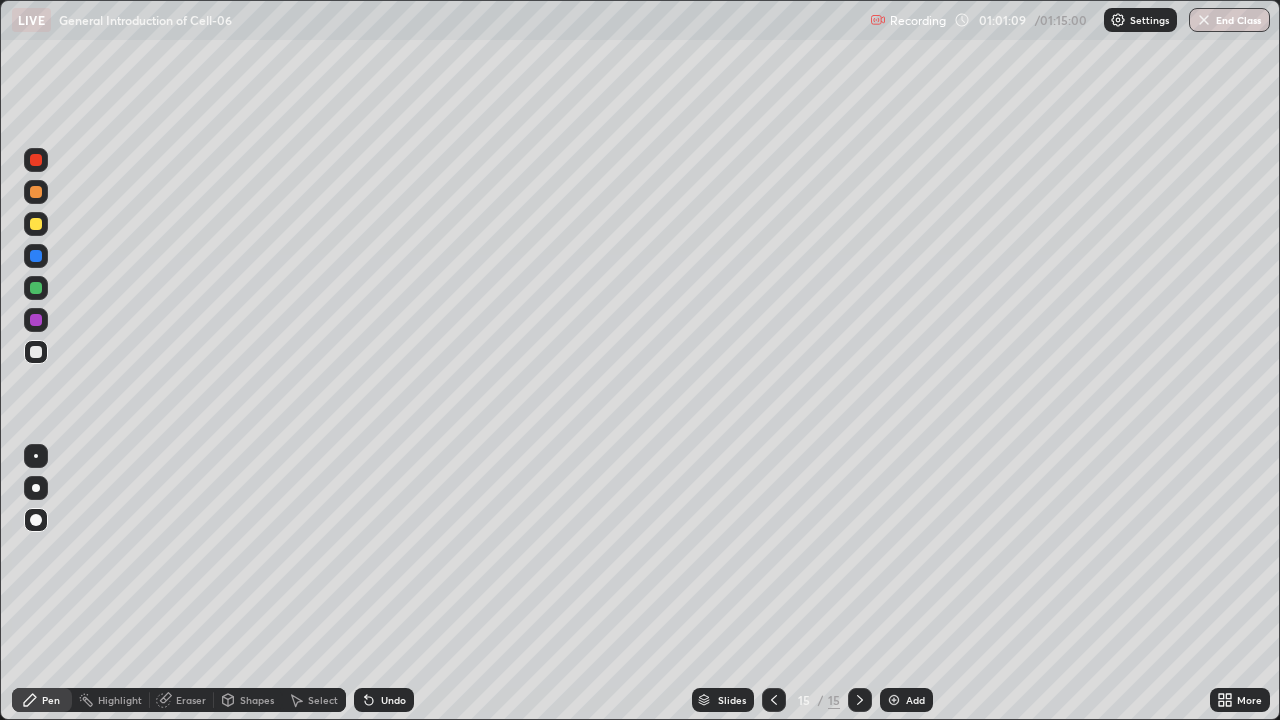 click at bounding box center [36, 288] 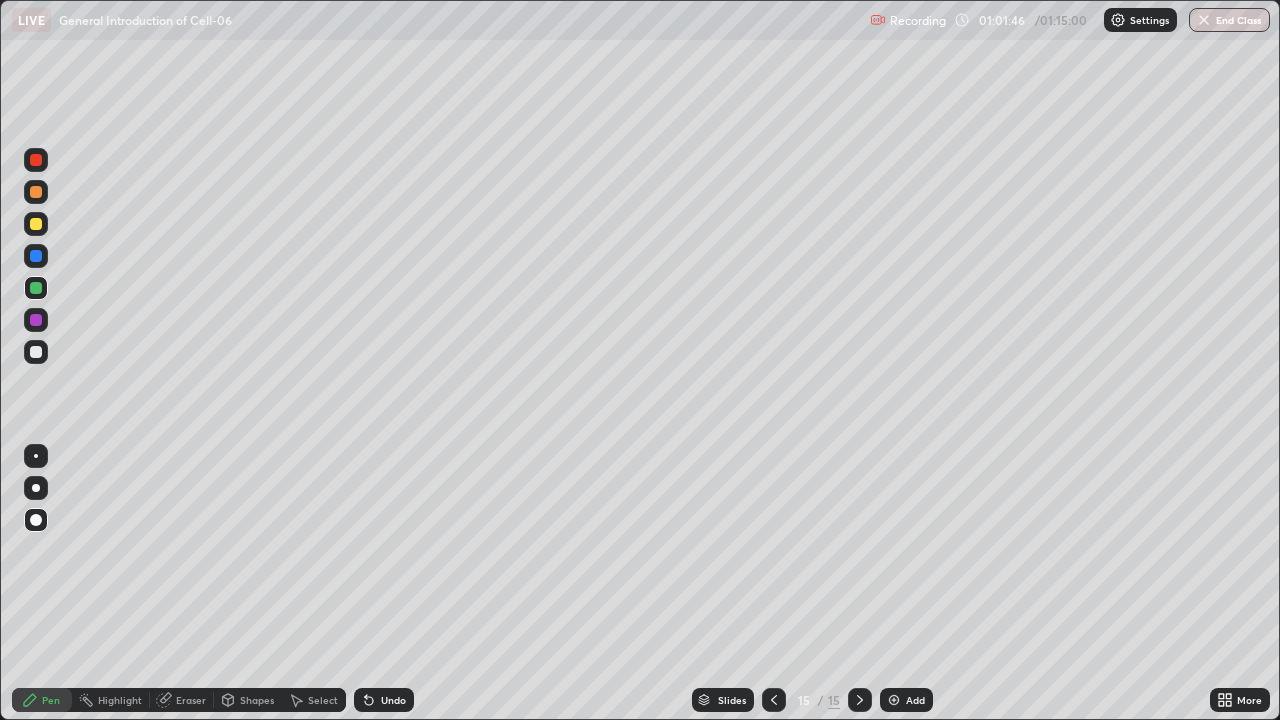 click at bounding box center (36, 352) 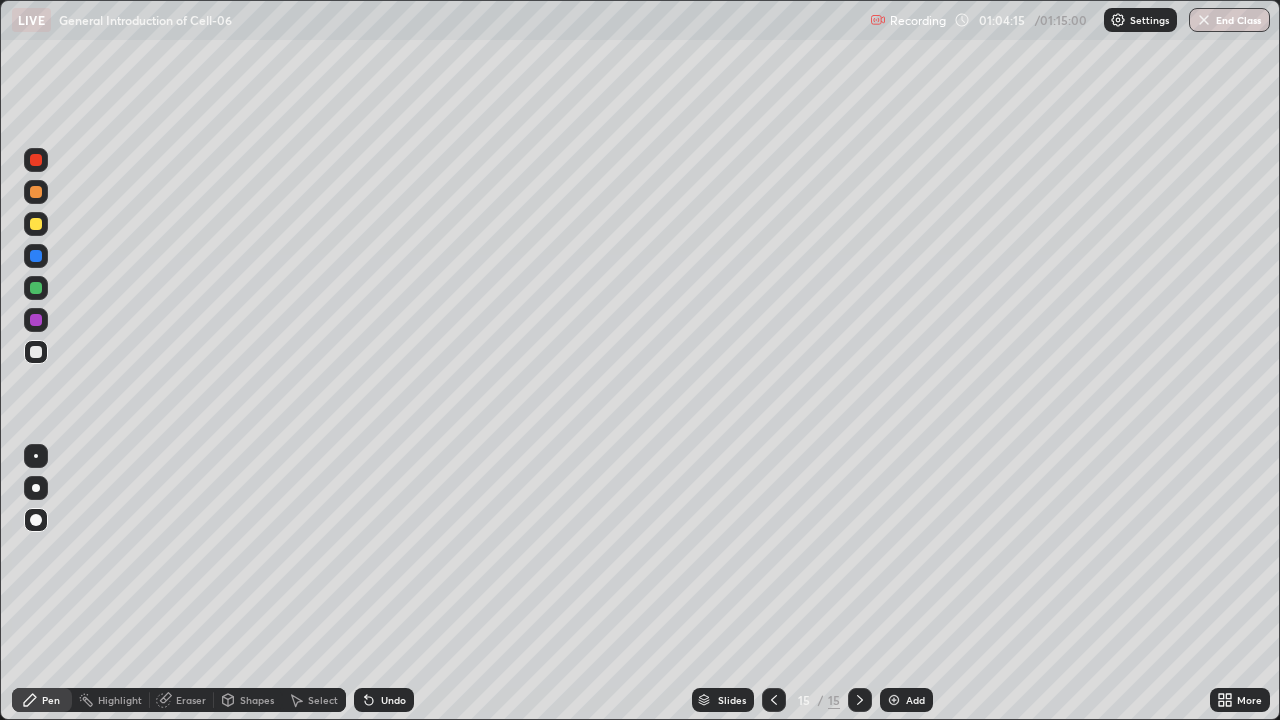 click at bounding box center (36, 320) 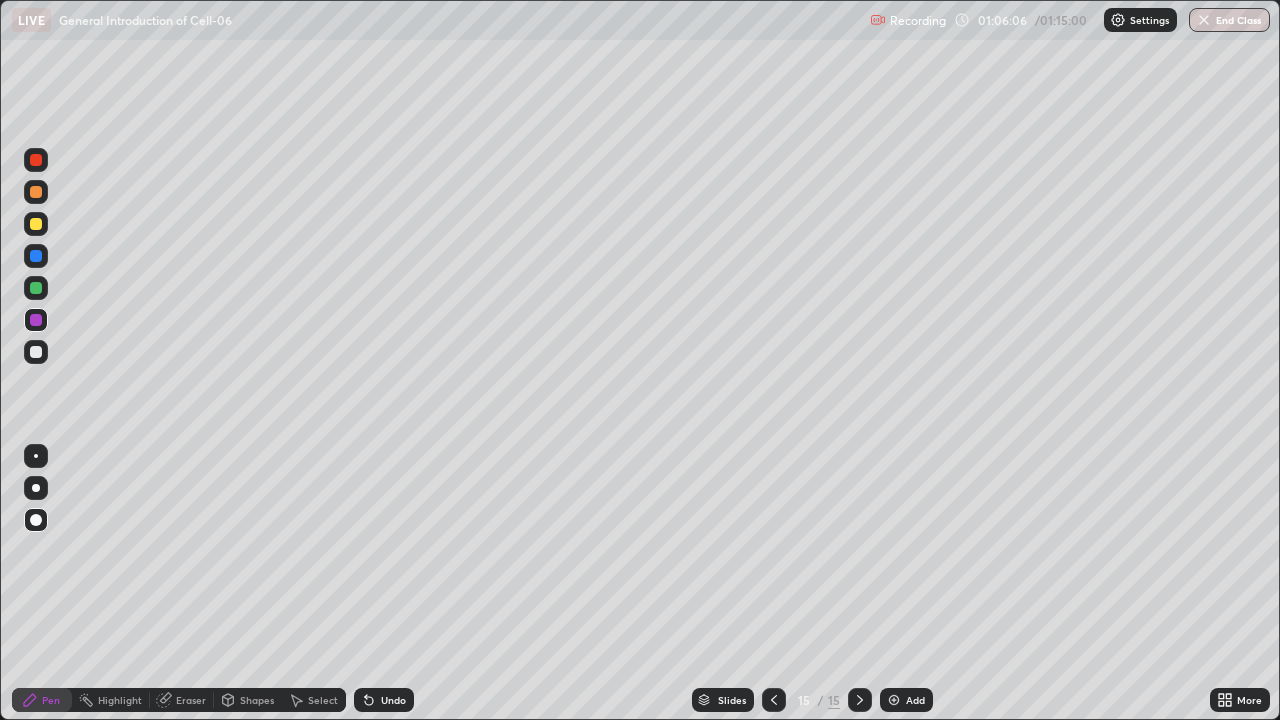 click at bounding box center [894, 700] 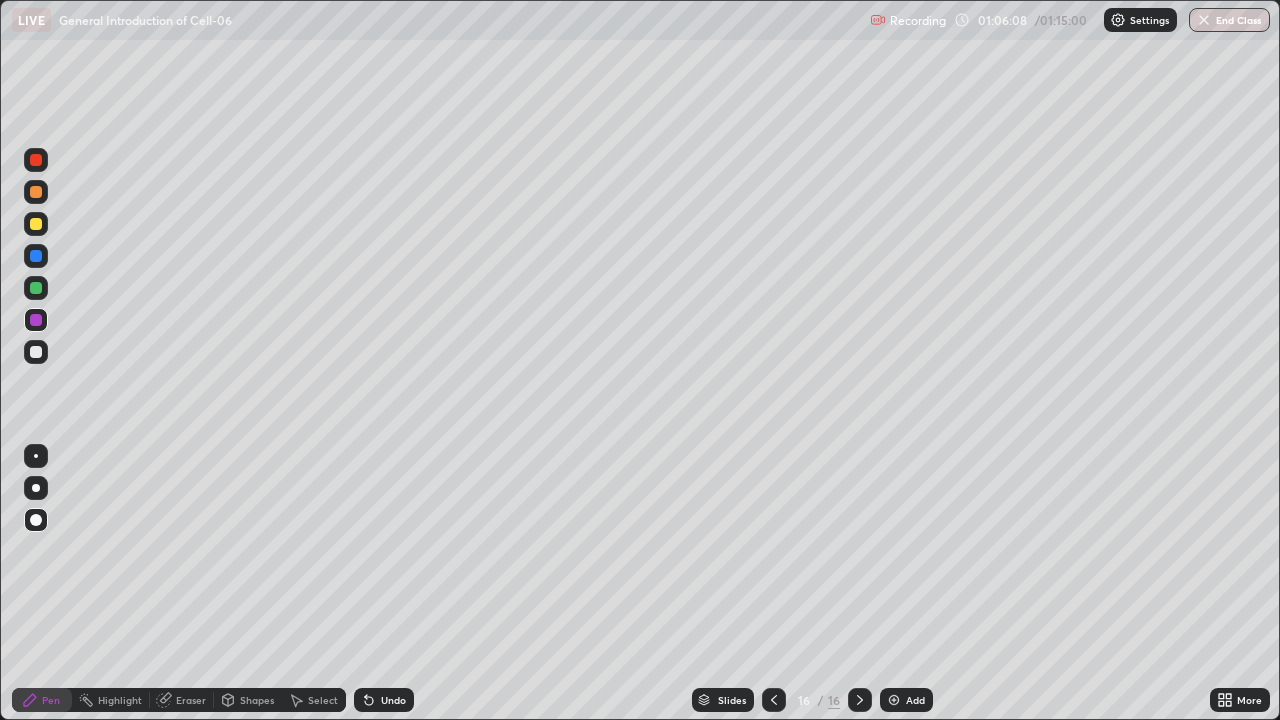 click at bounding box center (36, 352) 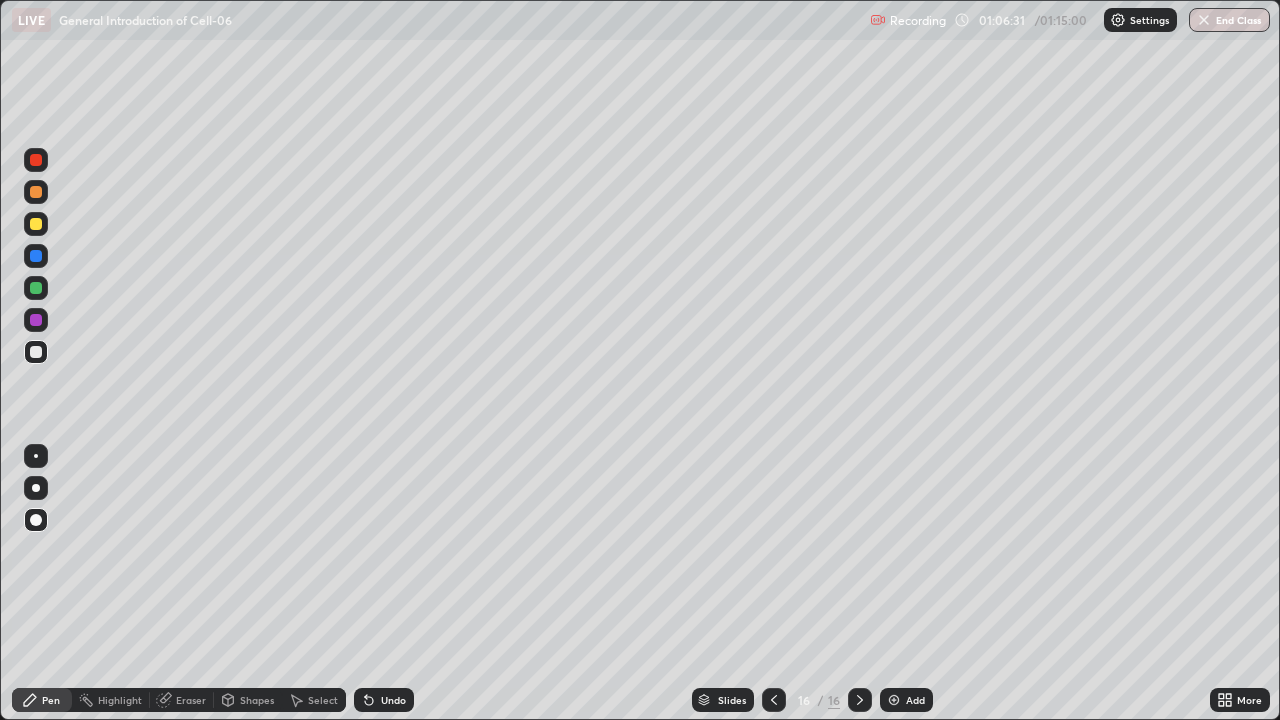 click at bounding box center [36, 288] 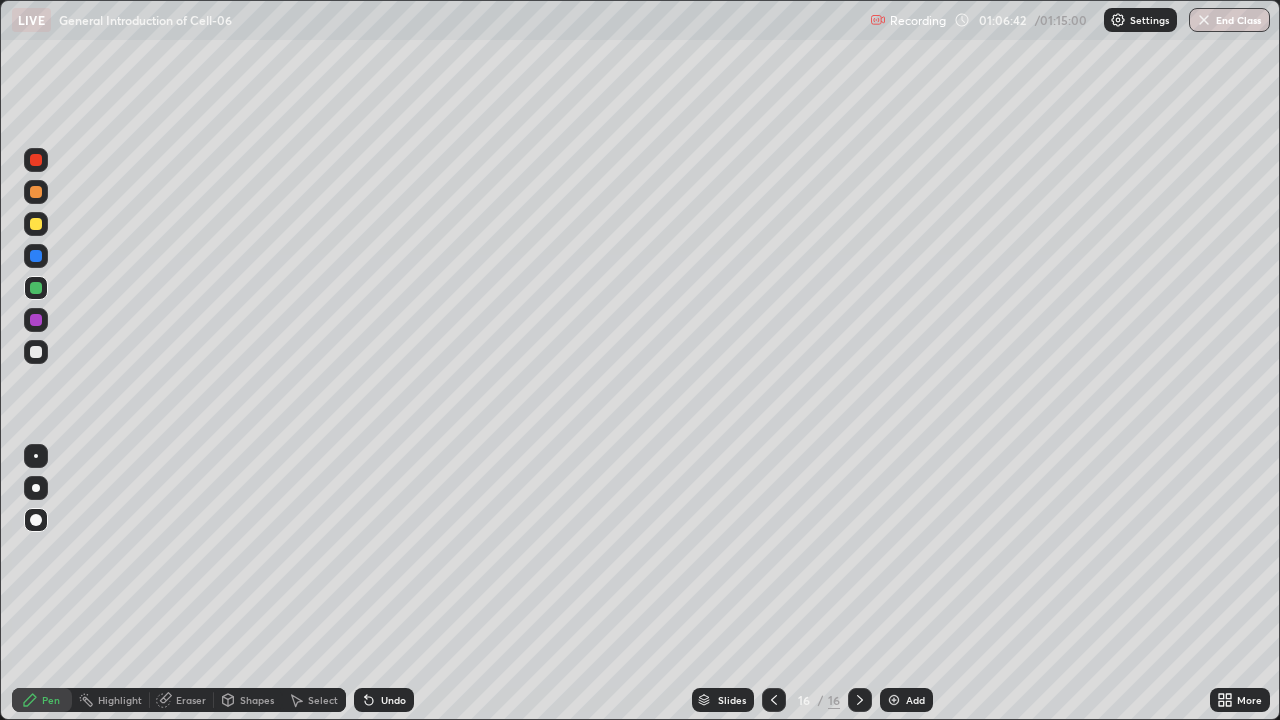 click at bounding box center (36, 320) 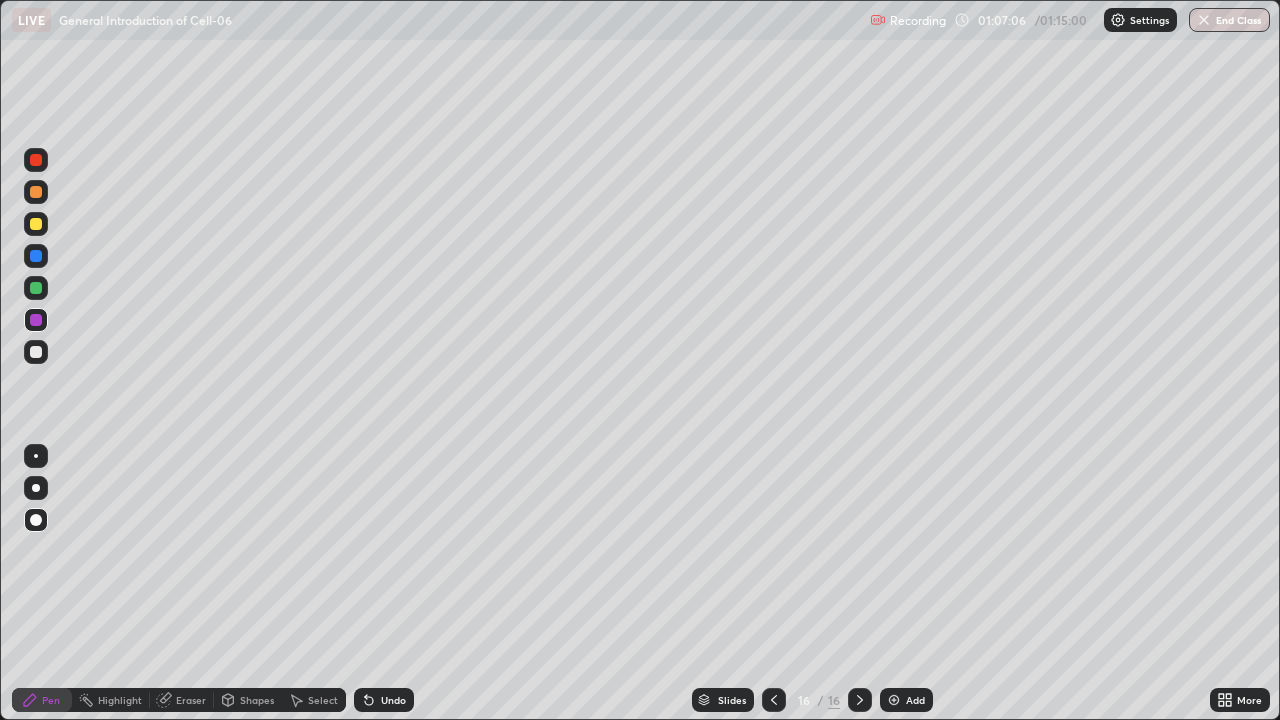 click at bounding box center [36, 352] 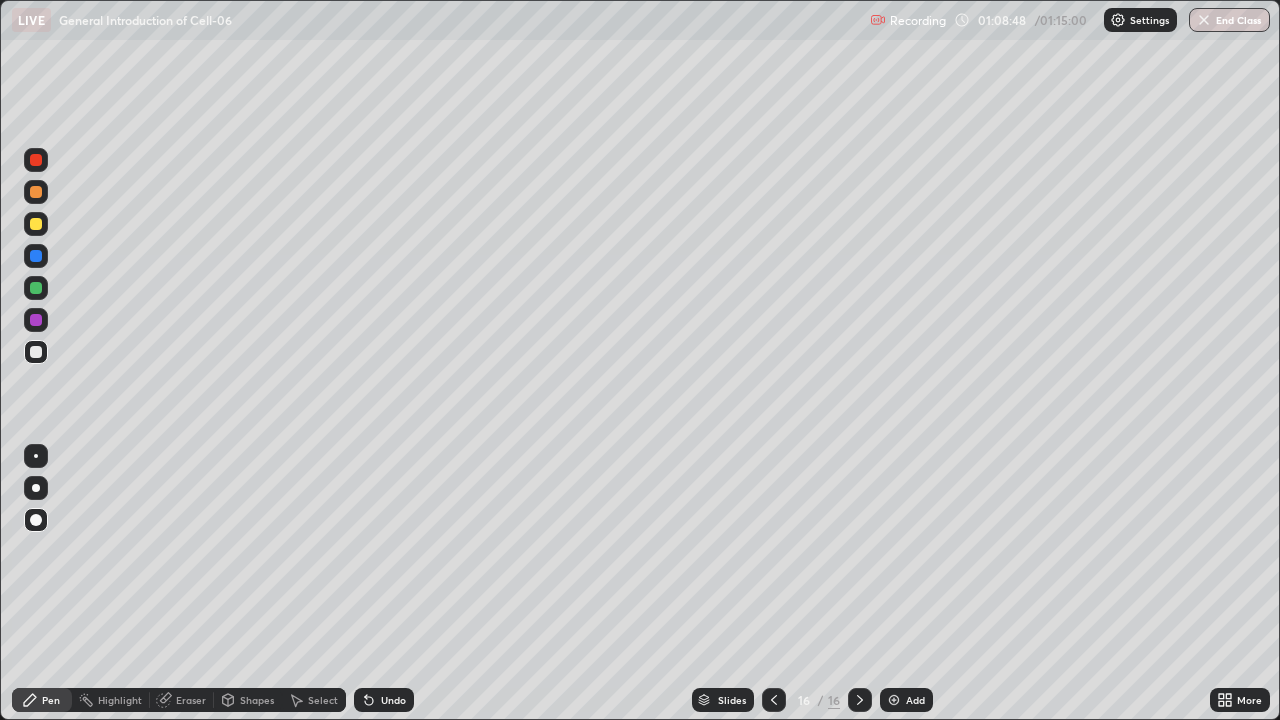 click at bounding box center [36, 224] 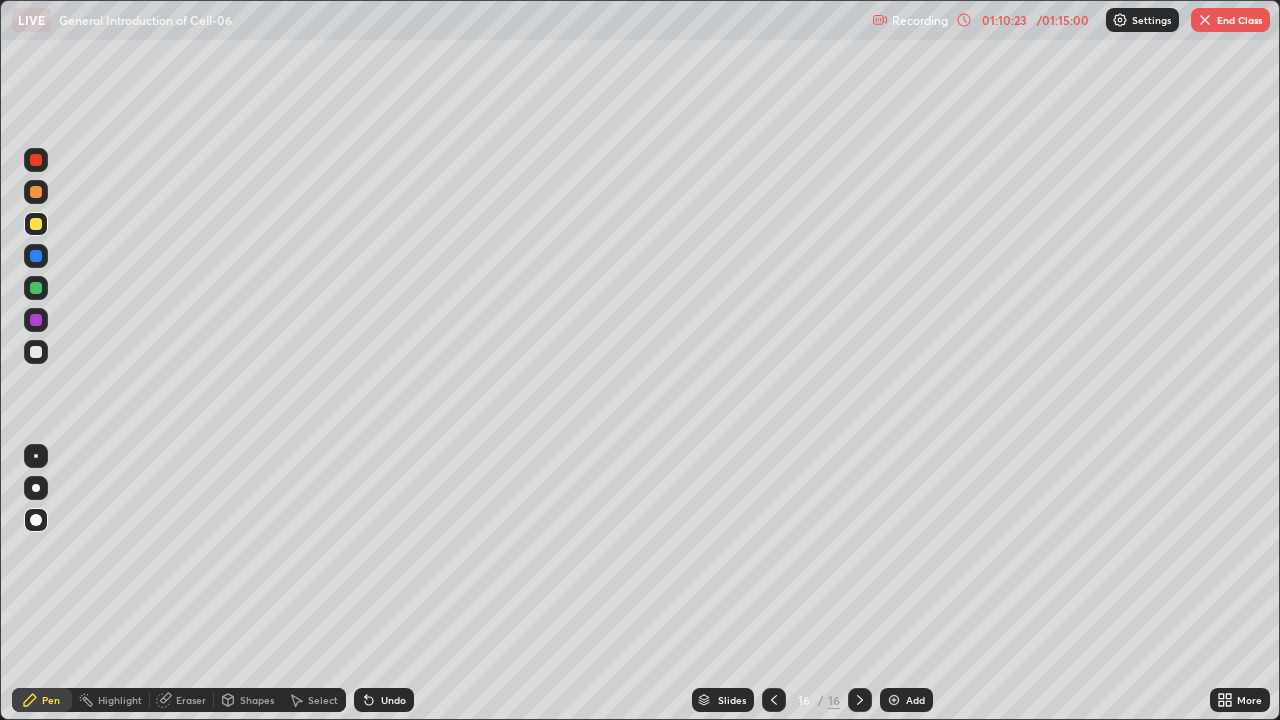 click on "Add" at bounding box center [906, 700] 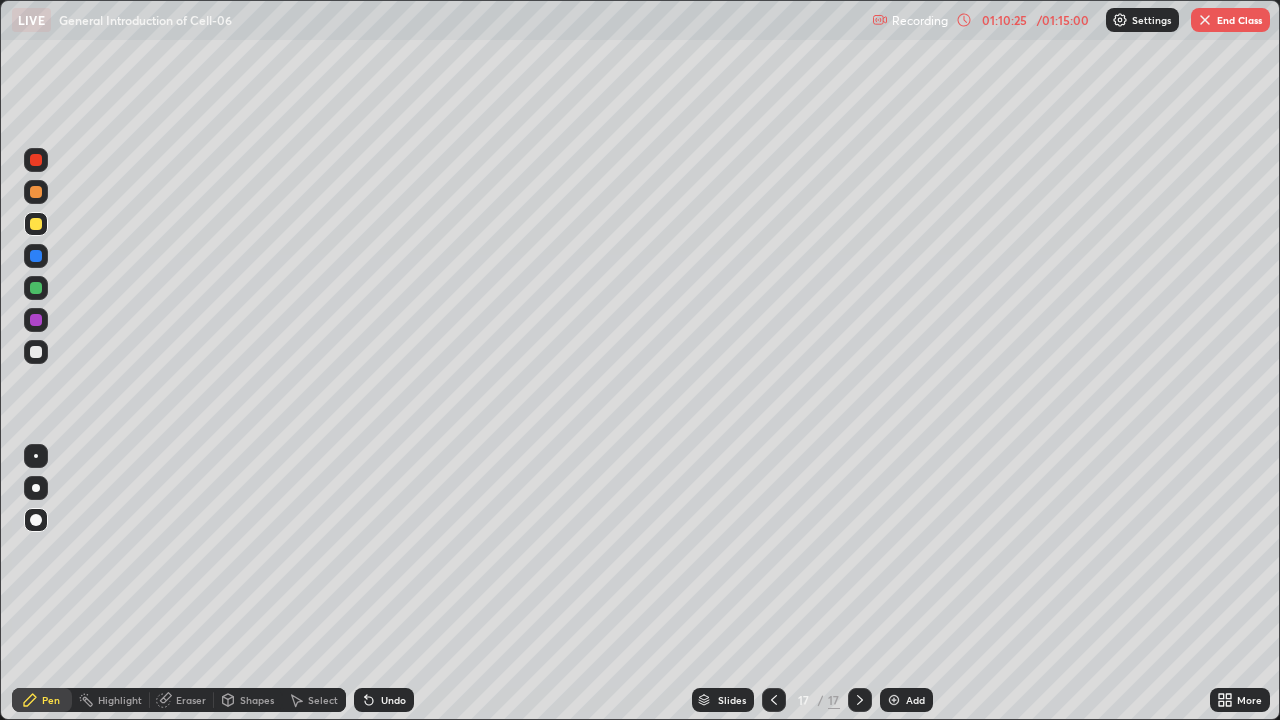 click at bounding box center (36, 352) 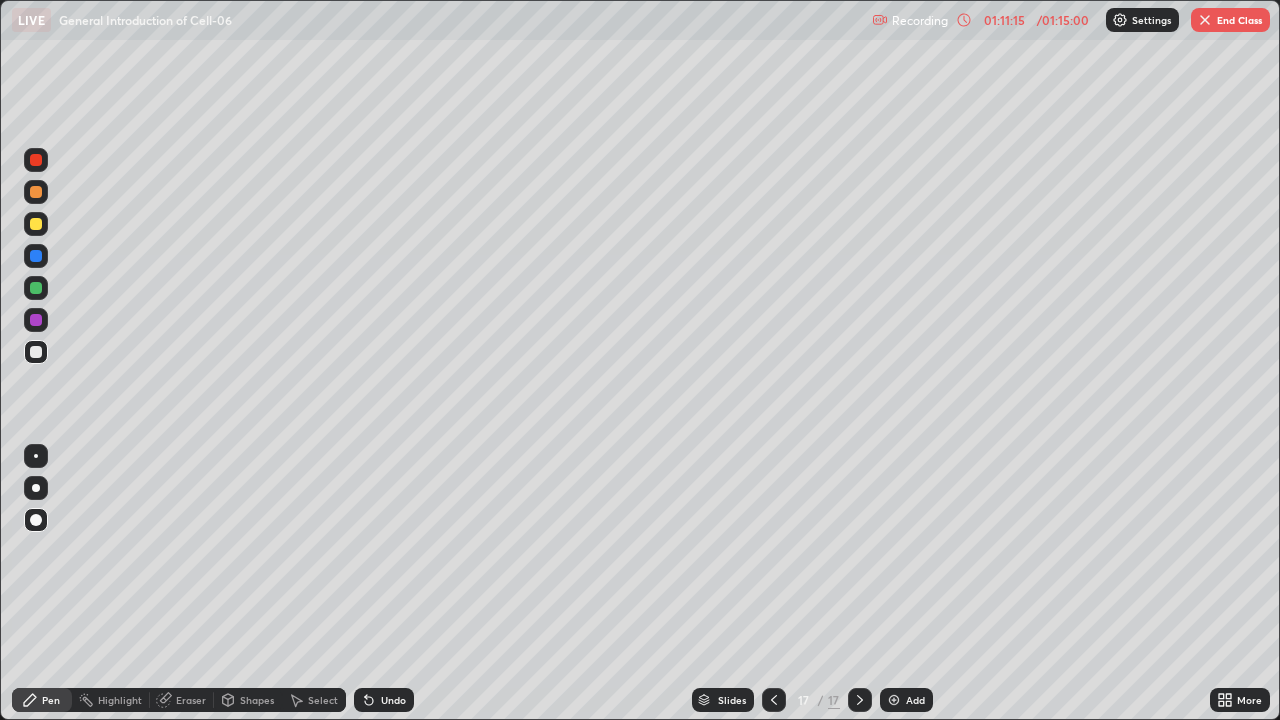 click on "End Class" at bounding box center (1230, 20) 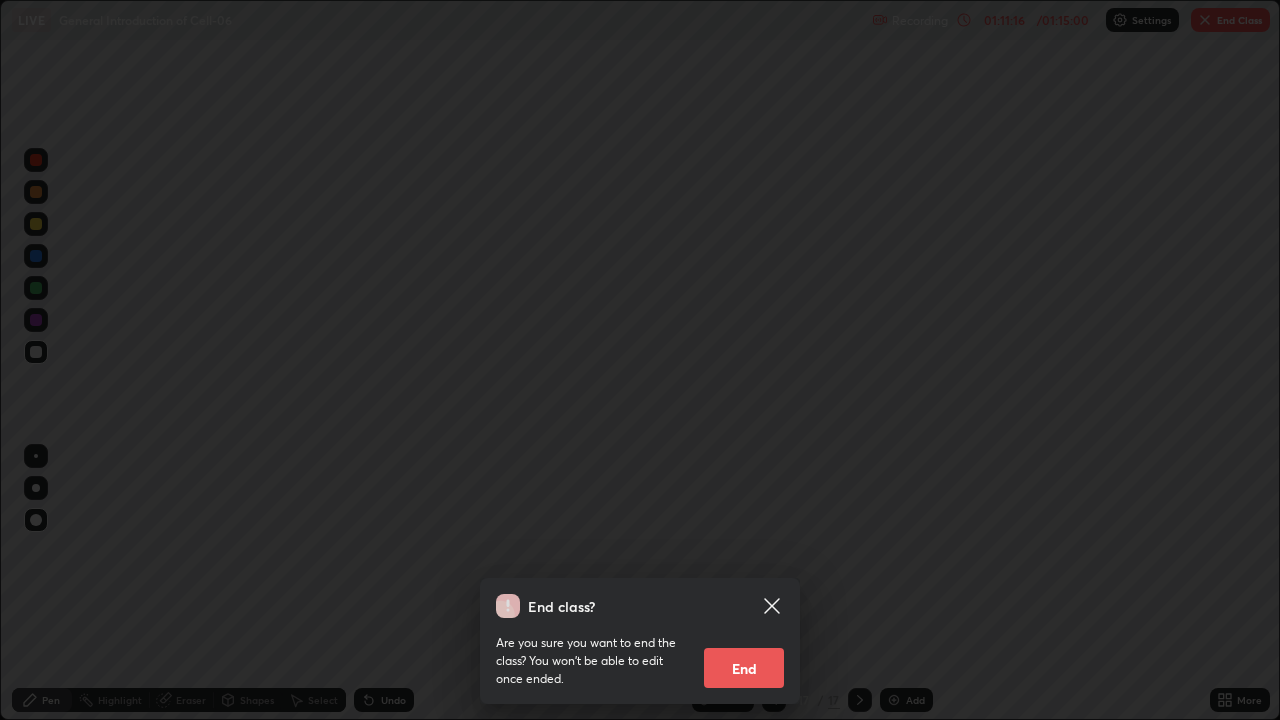 click on "End" at bounding box center [744, 668] 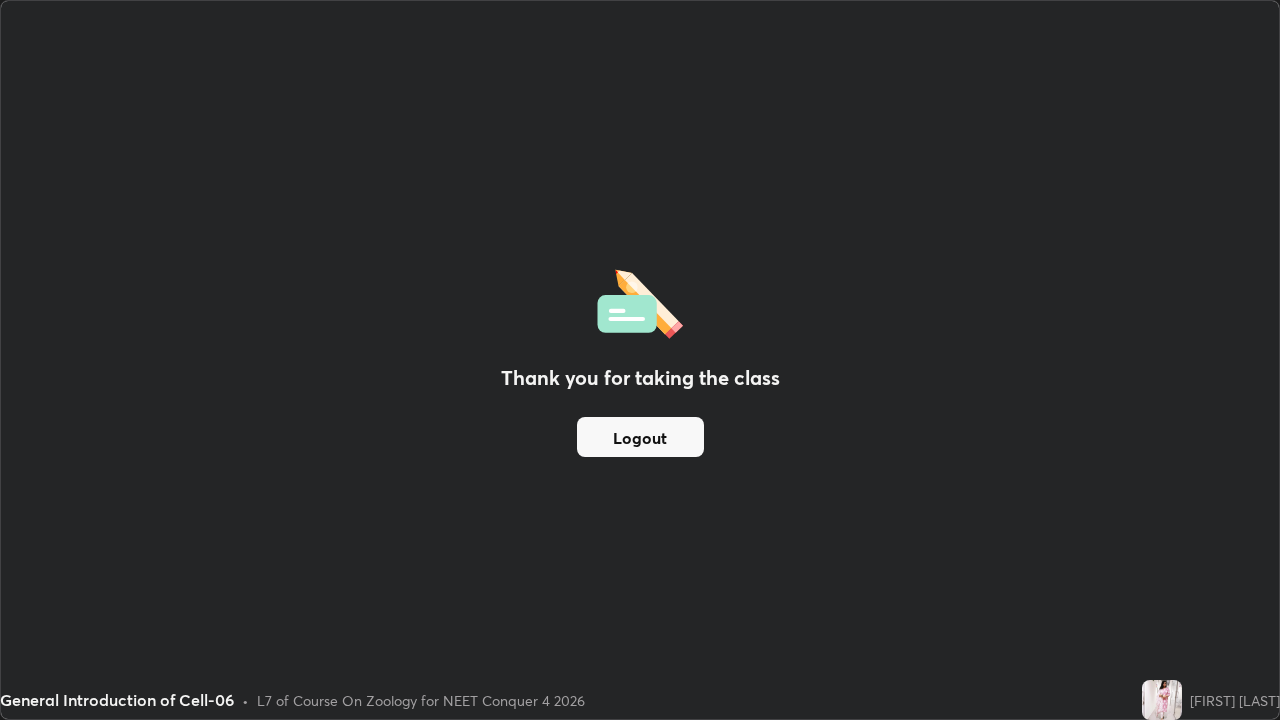 click on "Logout" at bounding box center [640, 437] 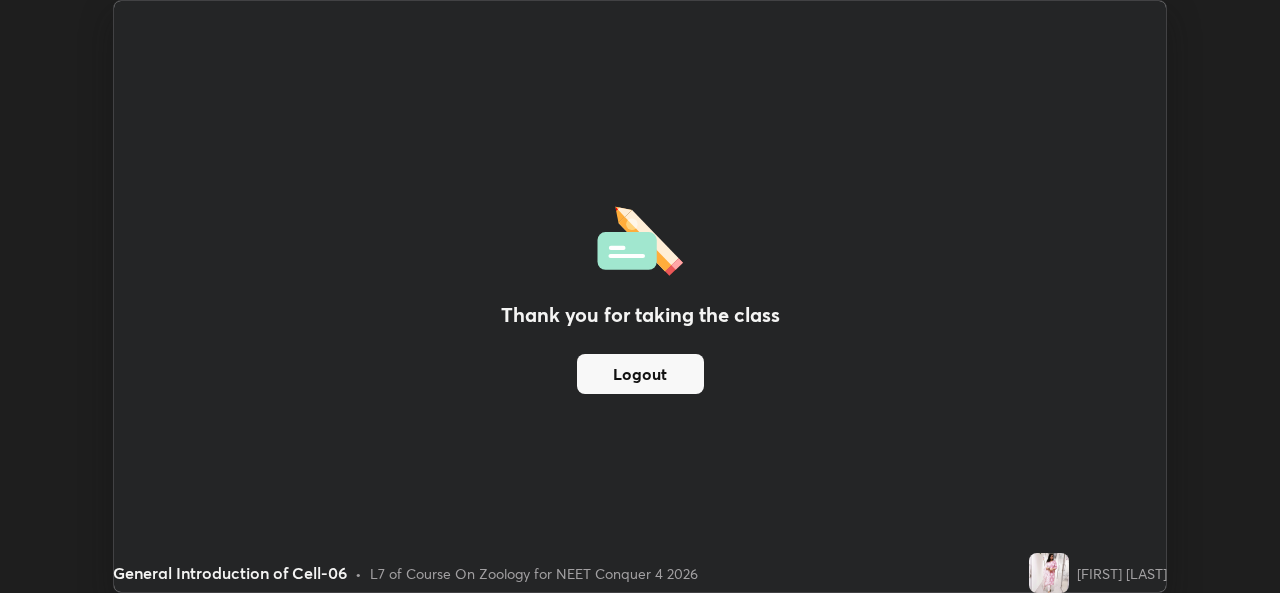 scroll, scrollTop: 593, scrollLeft: 1280, axis: both 